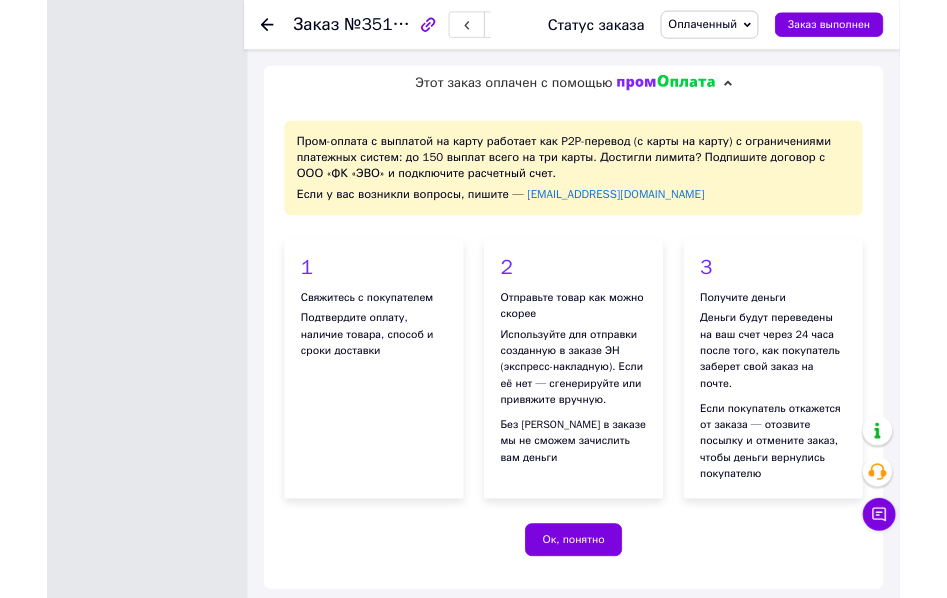 scroll, scrollTop: 100, scrollLeft: 0, axis: vertical 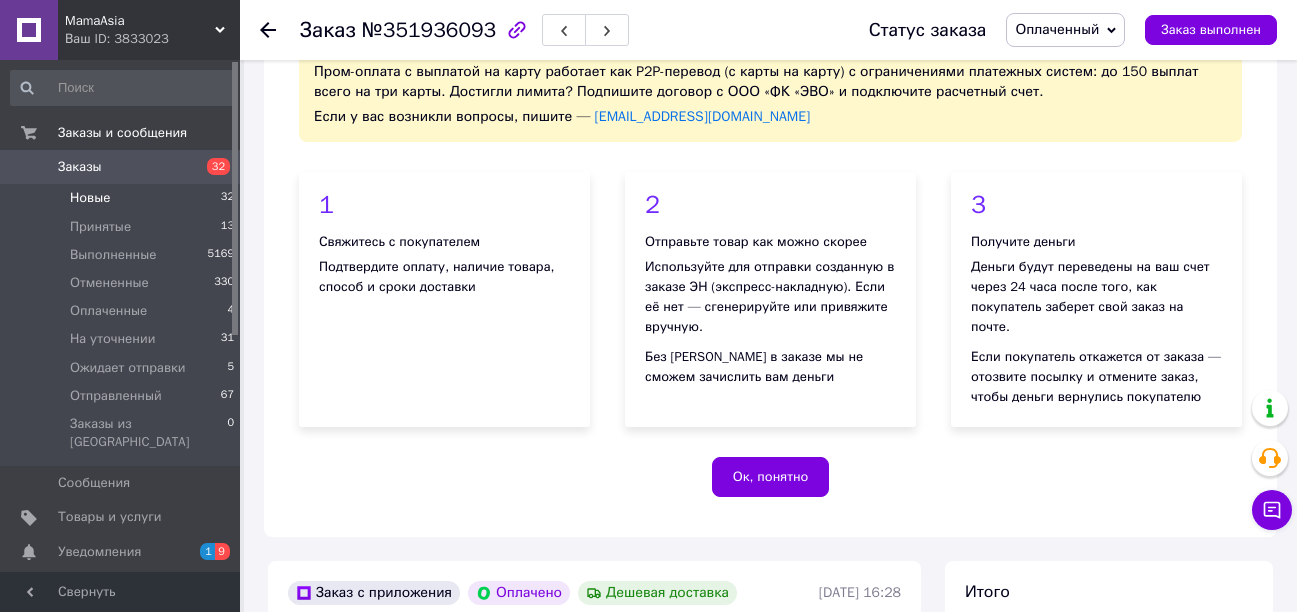 click on "Новые" at bounding box center (90, 198) 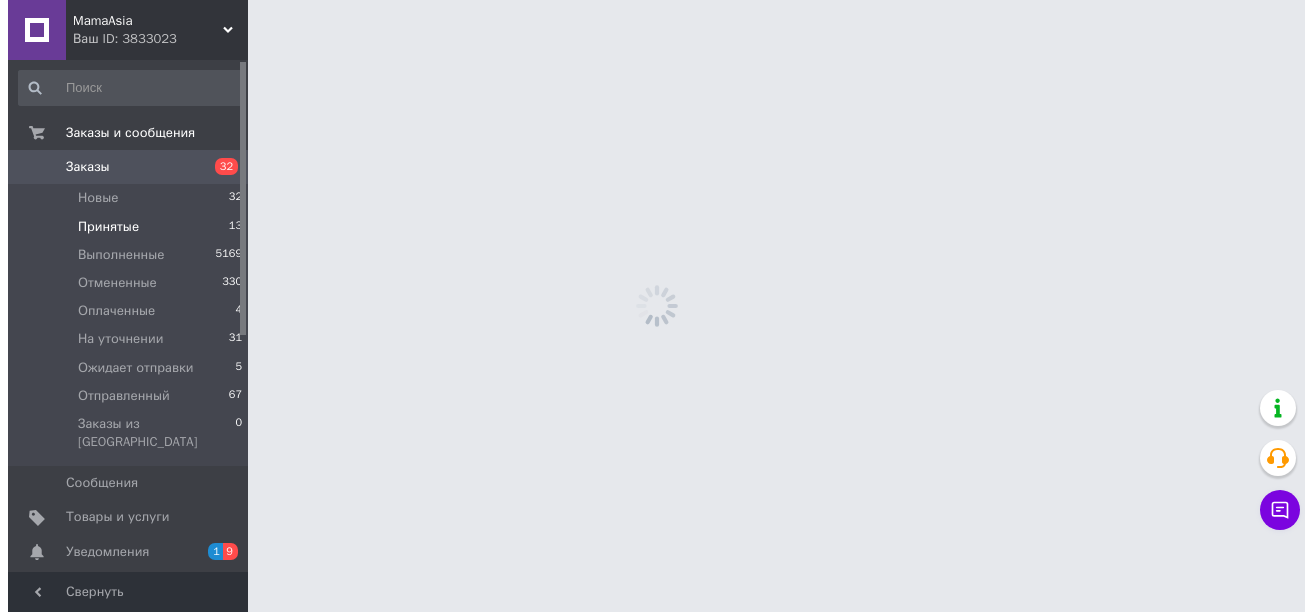 scroll, scrollTop: 0, scrollLeft: 0, axis: both 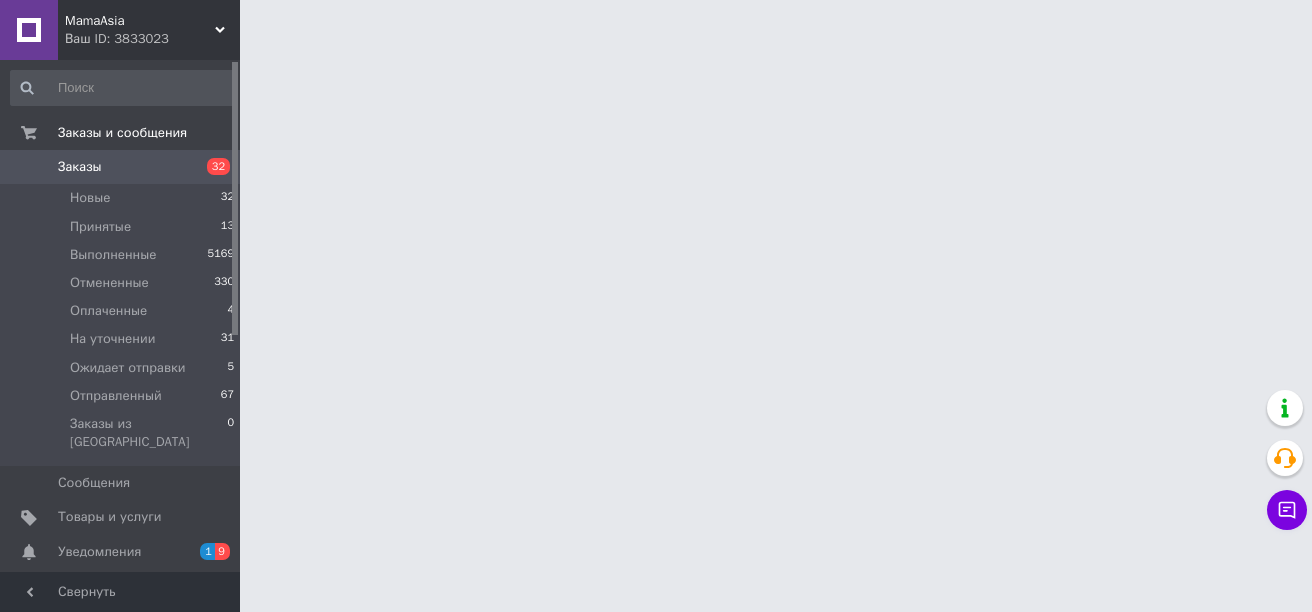 click on "Заказы" at bounding box center (121, 167) 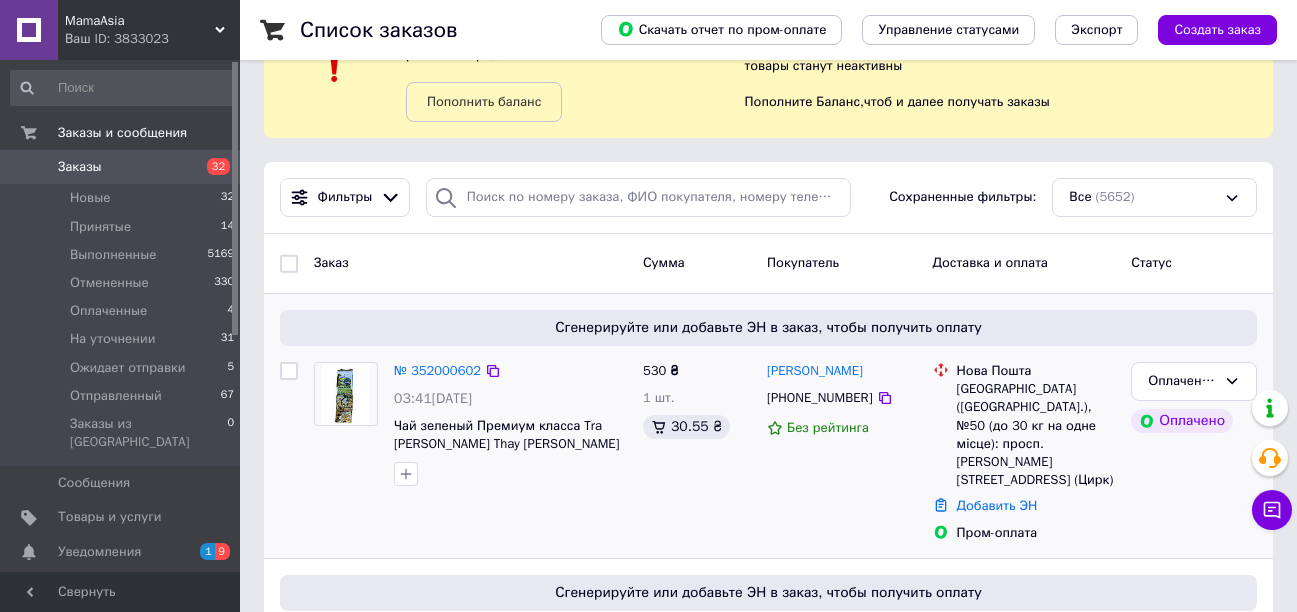 scroll, scrollTop: 0, scrollLeft: 0, axis: both 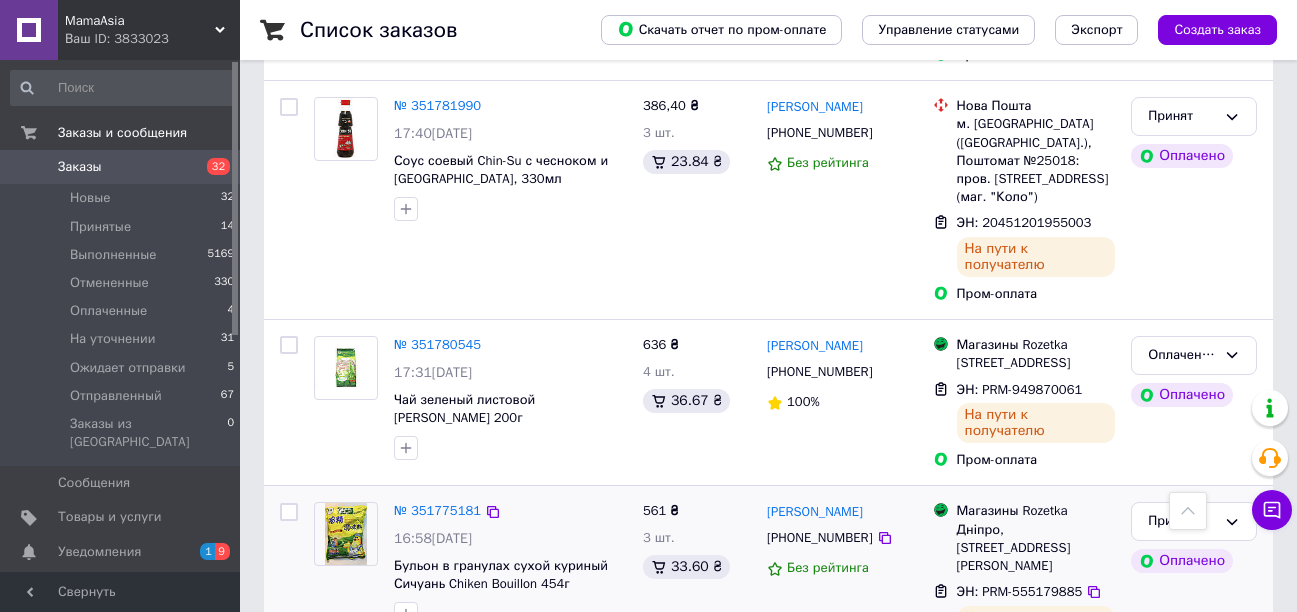 click 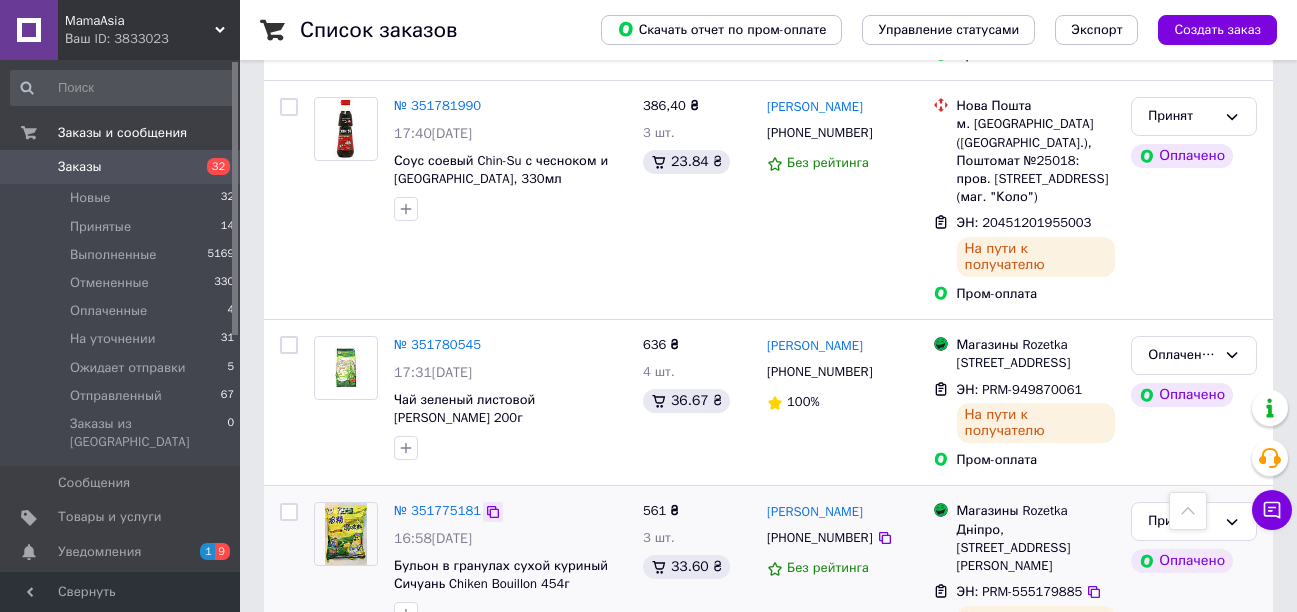 click 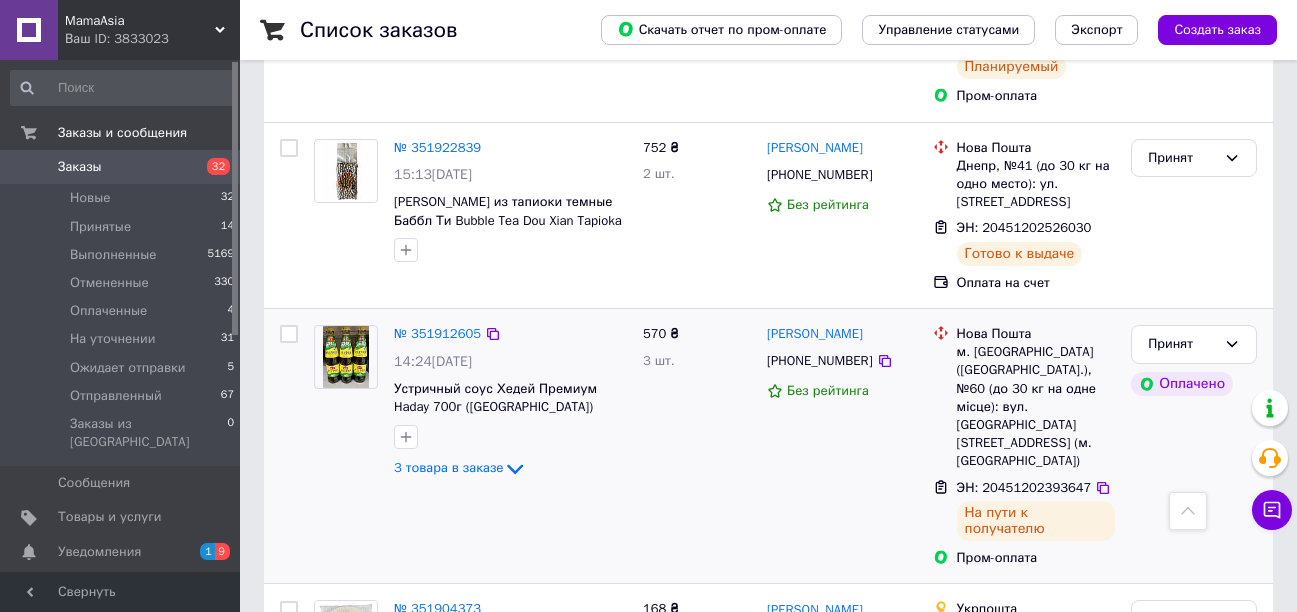 scroll, scrollTop: 1265, scrollLeft: 0, axis: vertical 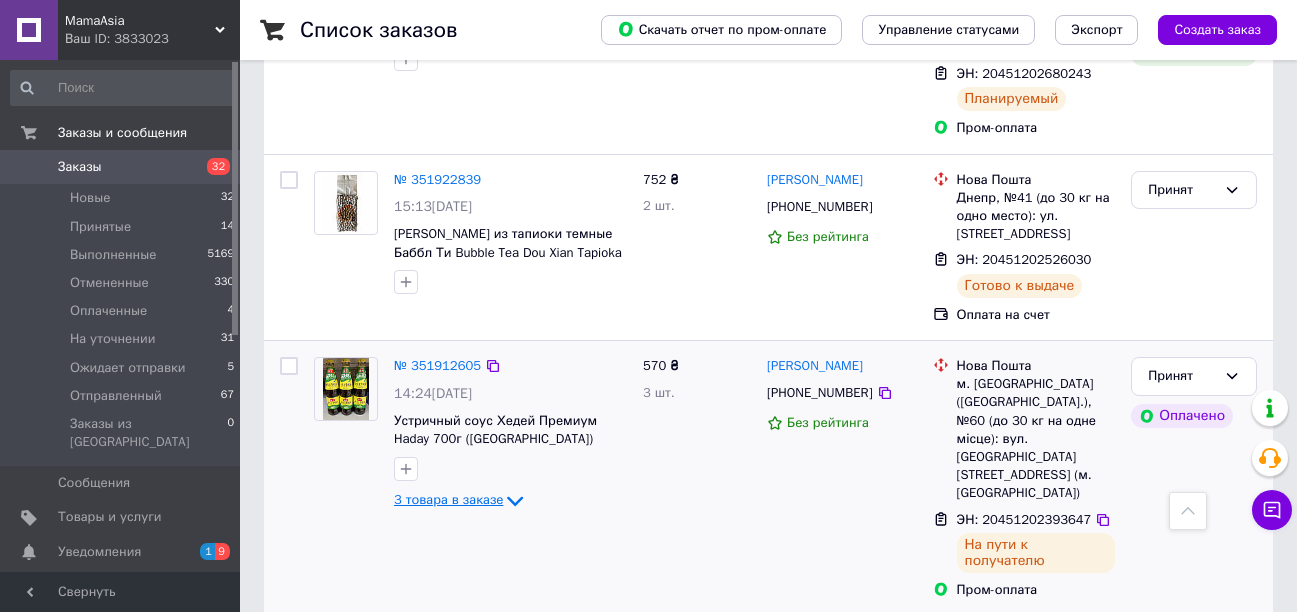 click 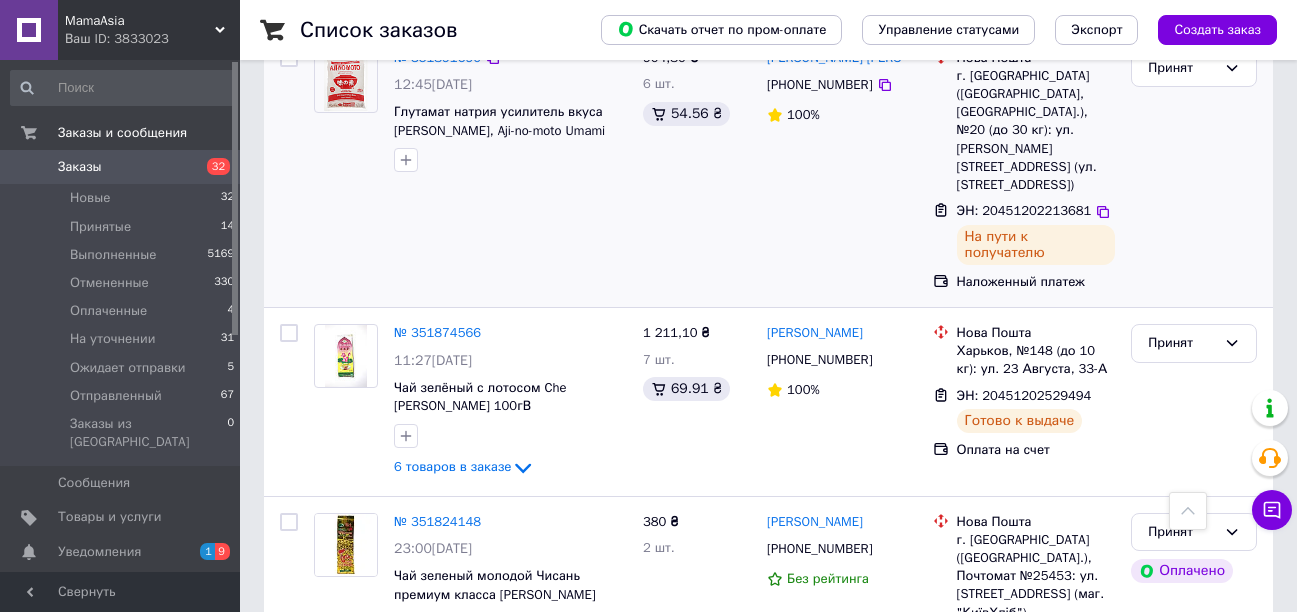 scroll, scrollTop: 2565, scrollLeft: 0, axis: vertical 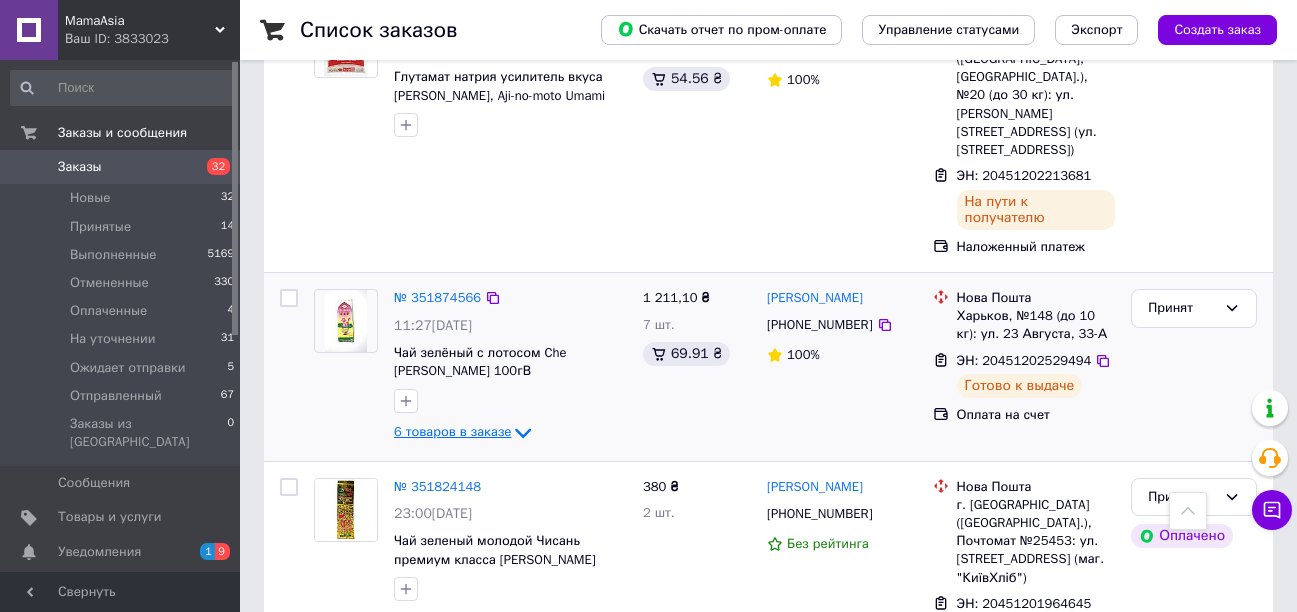 click 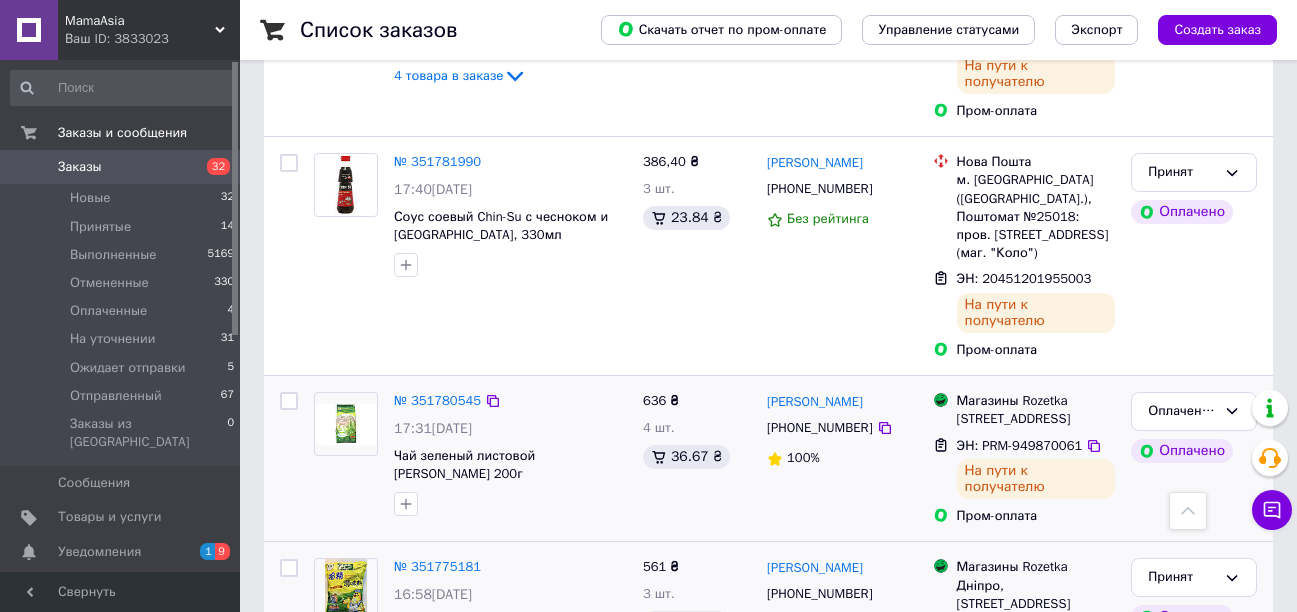 scroll, scrollTop: 3765, scrollLeft: 0, axis: vertical 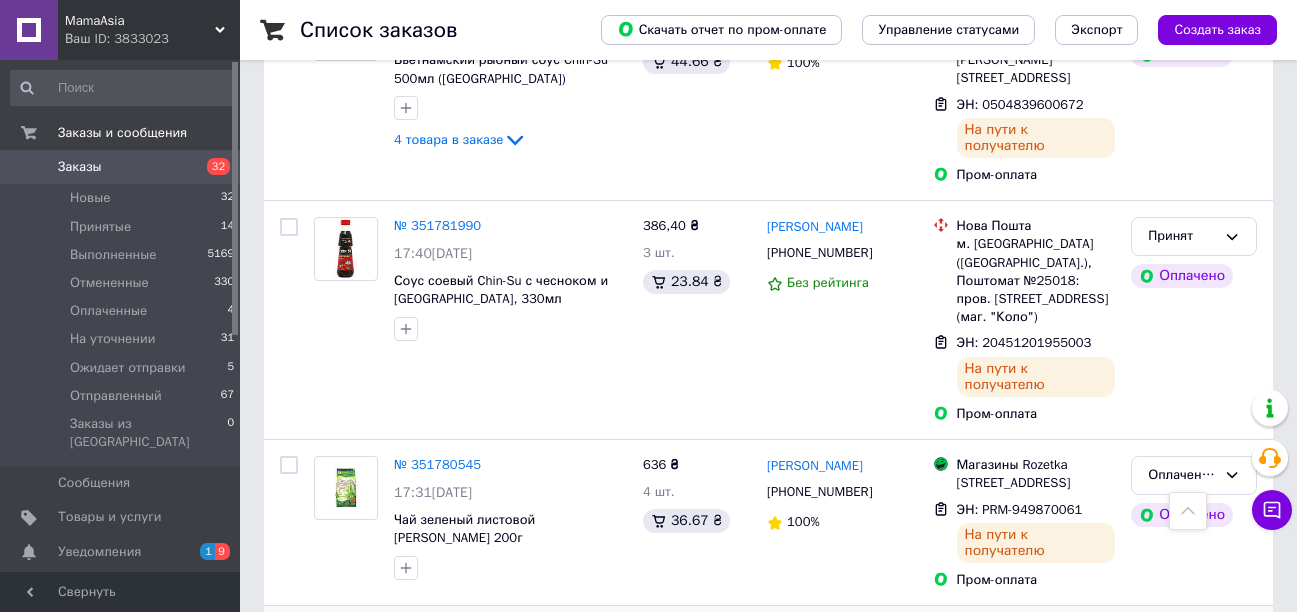 click 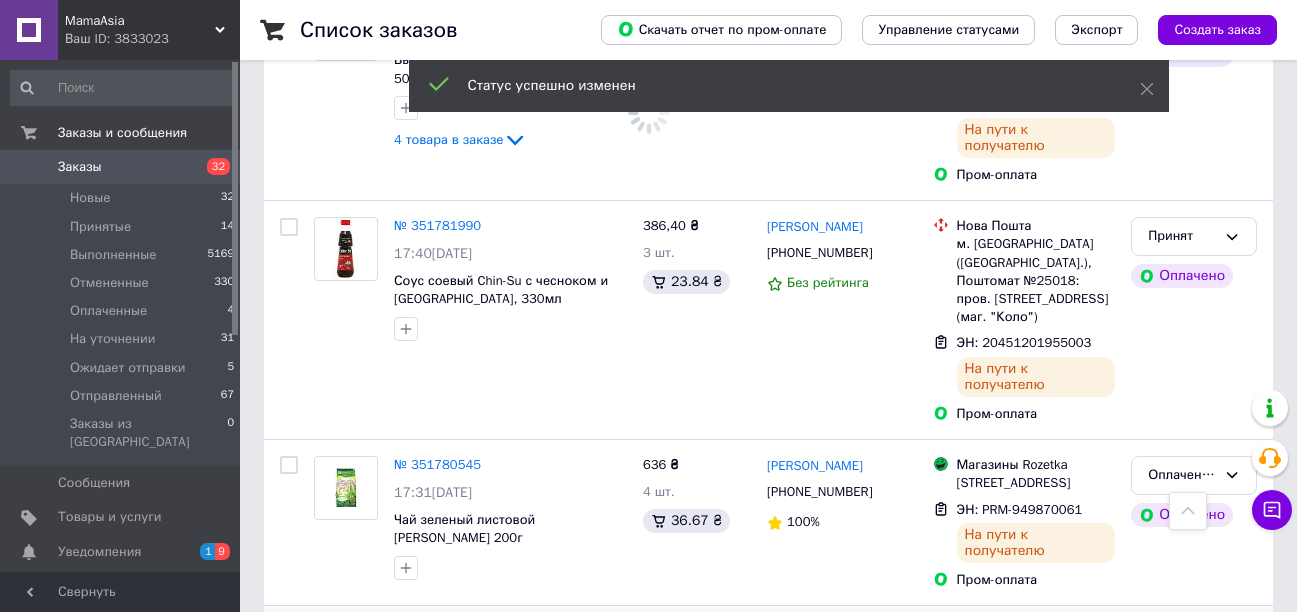 click 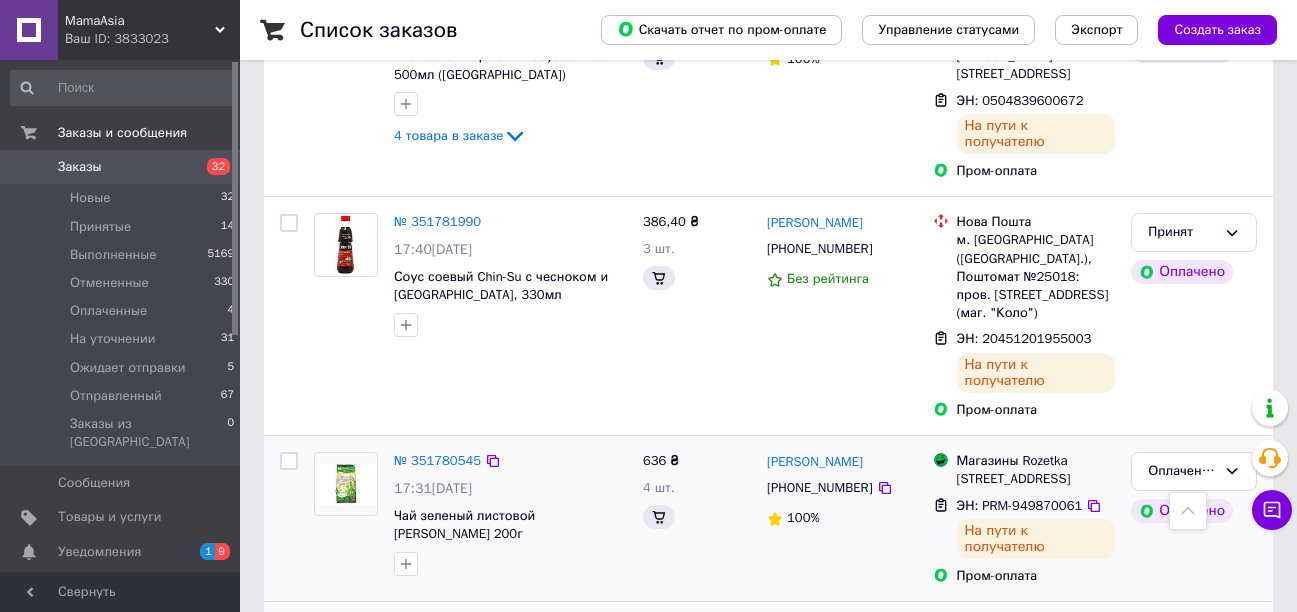 scroll, scrollTop: 3561, scrollLeft: 0, axis: vertical 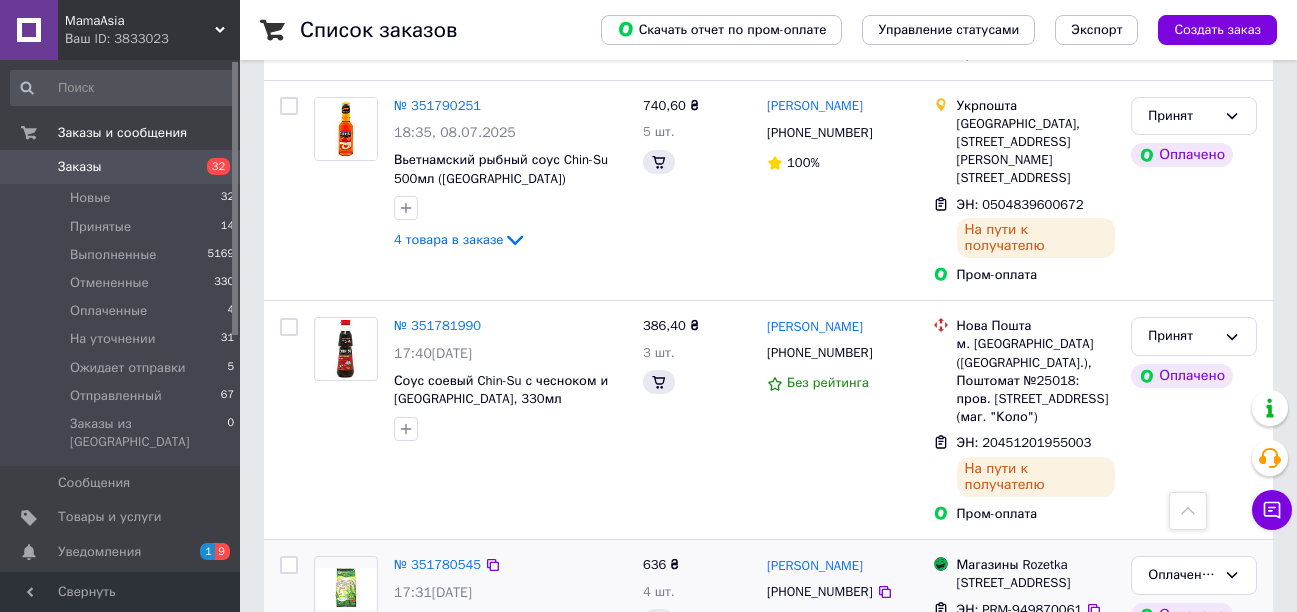 click 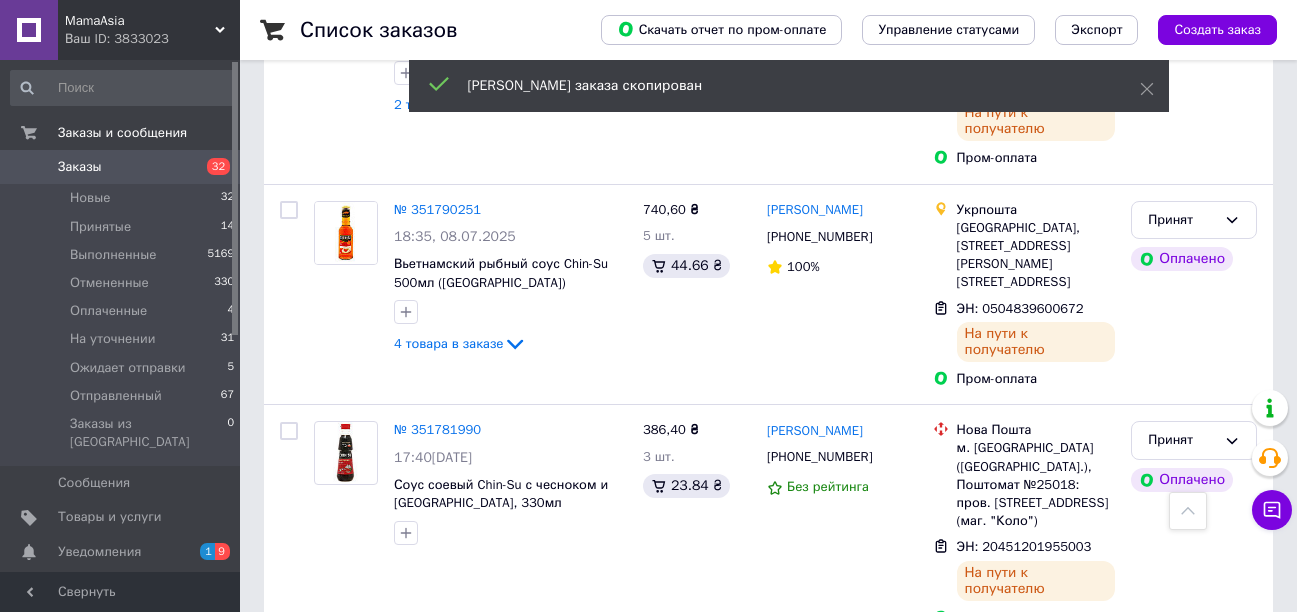 scroll, scrollTop: 3665, scrollLeft: 0, axis: vertical 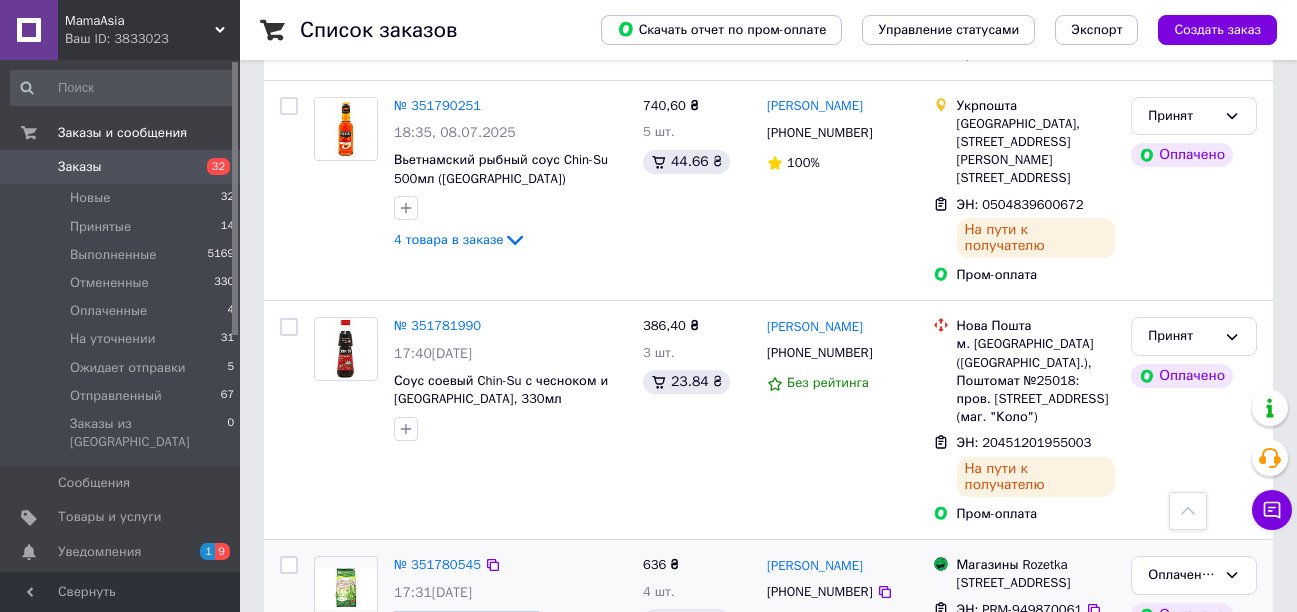 drag, startPoint x: 392, startPoint y: 285, endPoint x: 574, endPoint y: 322, distance: 185.72292 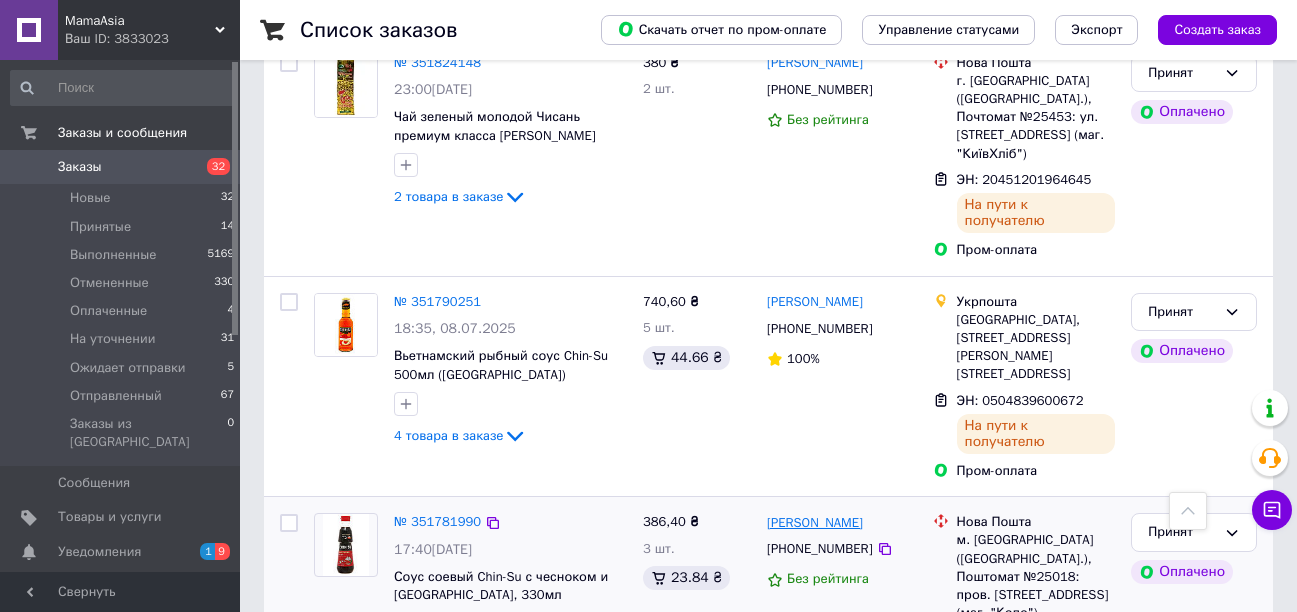scroll, scrollTop: 3465, scrollLeft: 0, axis: vertical 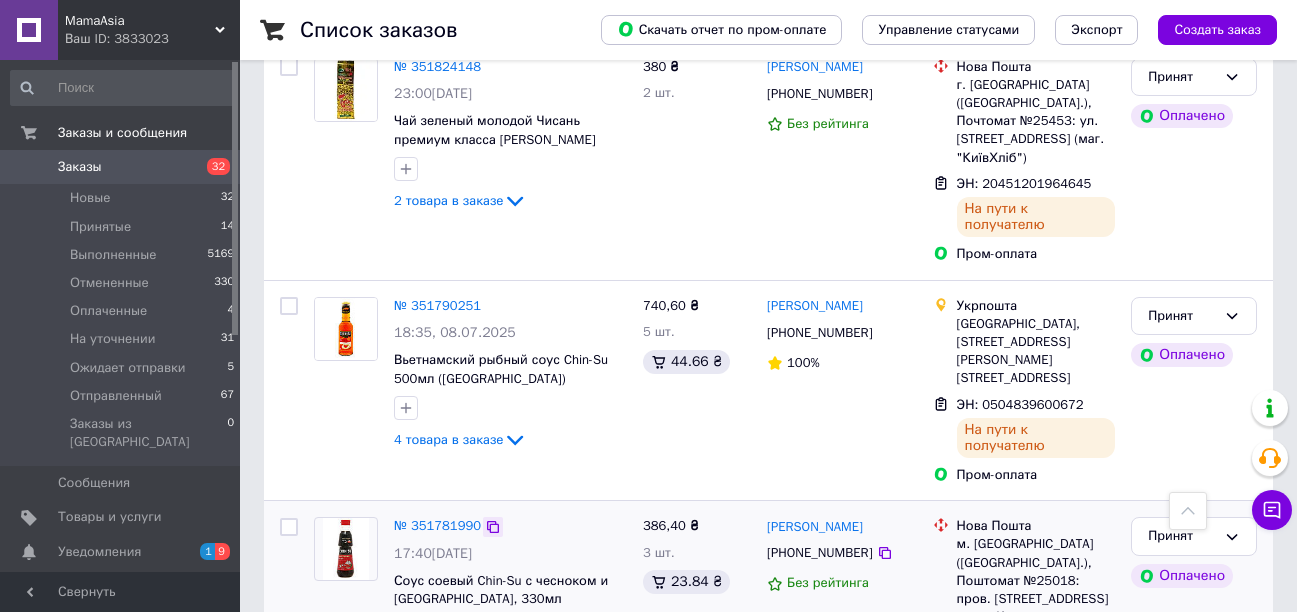 click 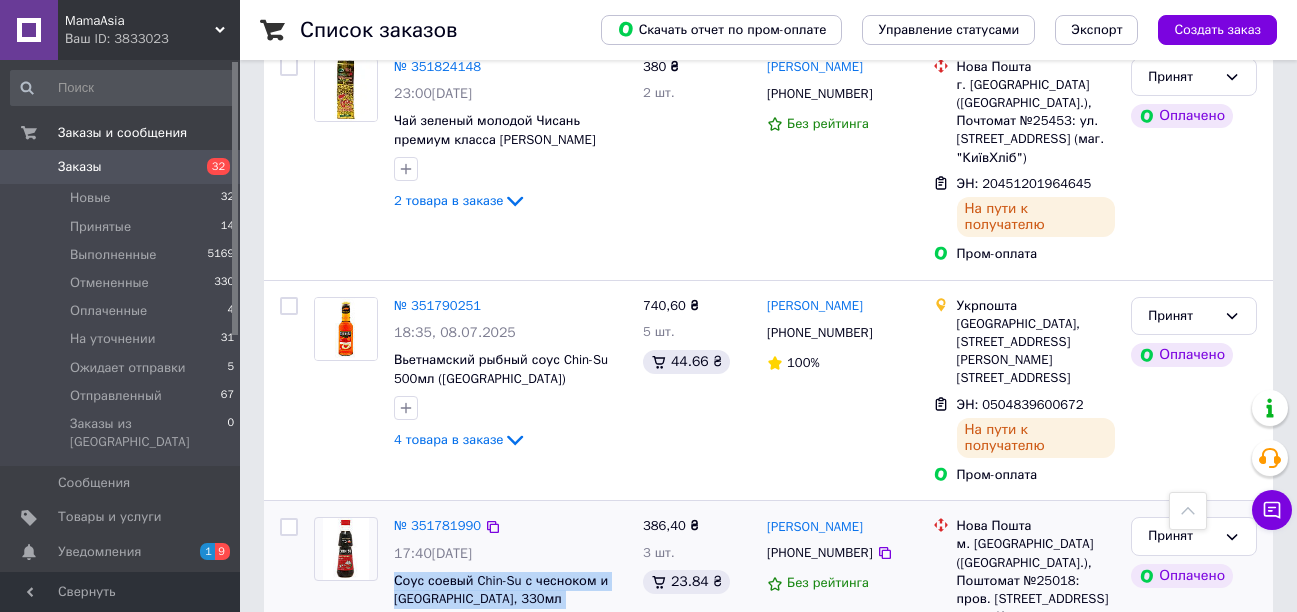 drag, startPoint x: 386, startPoint y: 279, endPoint x: 513, endPoint y: 312, distance: 131.21738 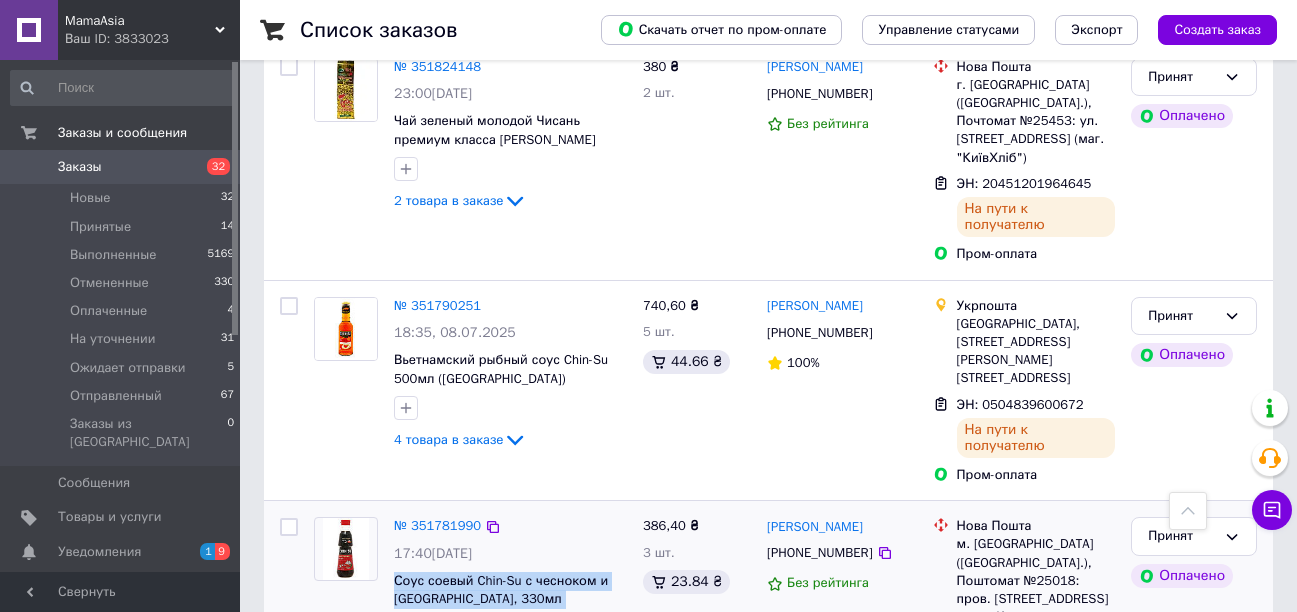copy on "Соус соевый Chin-Su с чесноком и [GEOGRAPHIC_DATA], 330мл ([GEOGRAPHIC_DATA])" 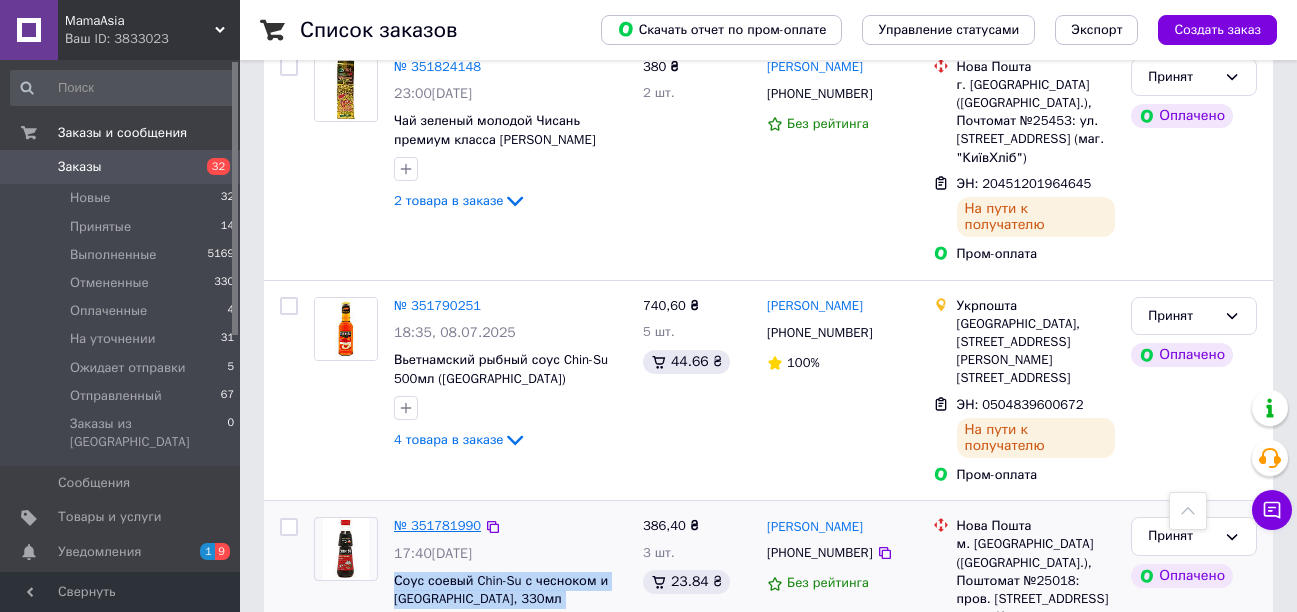 click on "№ 351781990" at bounding box center [437, 525] 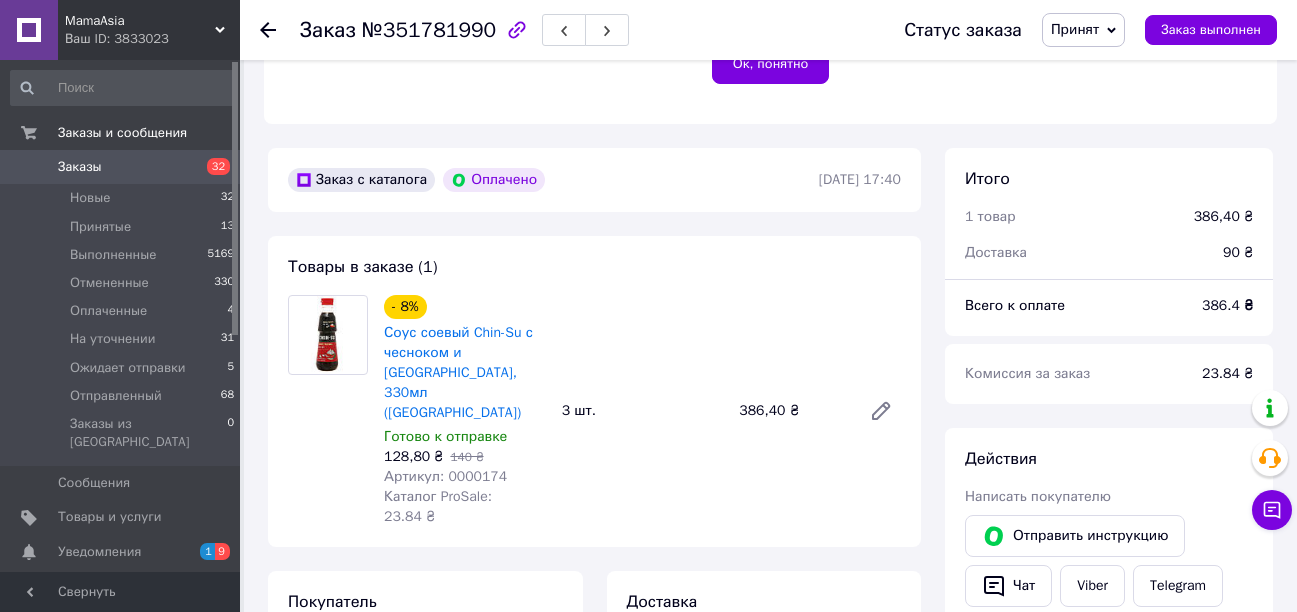 scroll, scrollTop: 600, scrollLeft: 0, axis: vertical 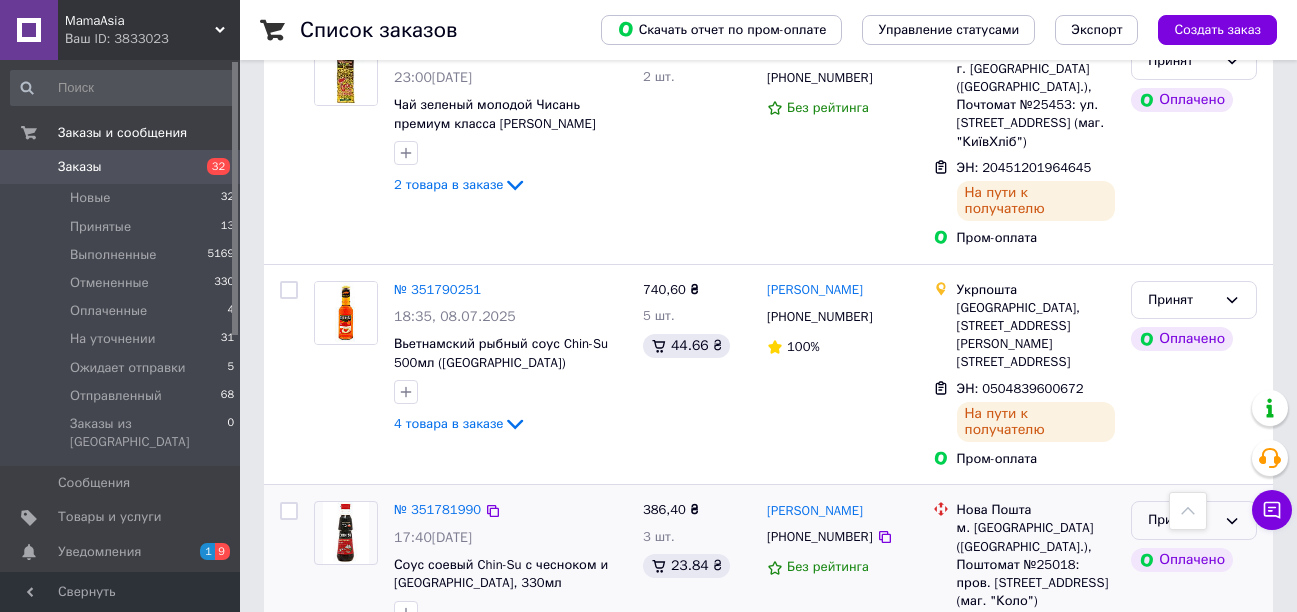 click on "Принят" at bounding box center [1194, 520] 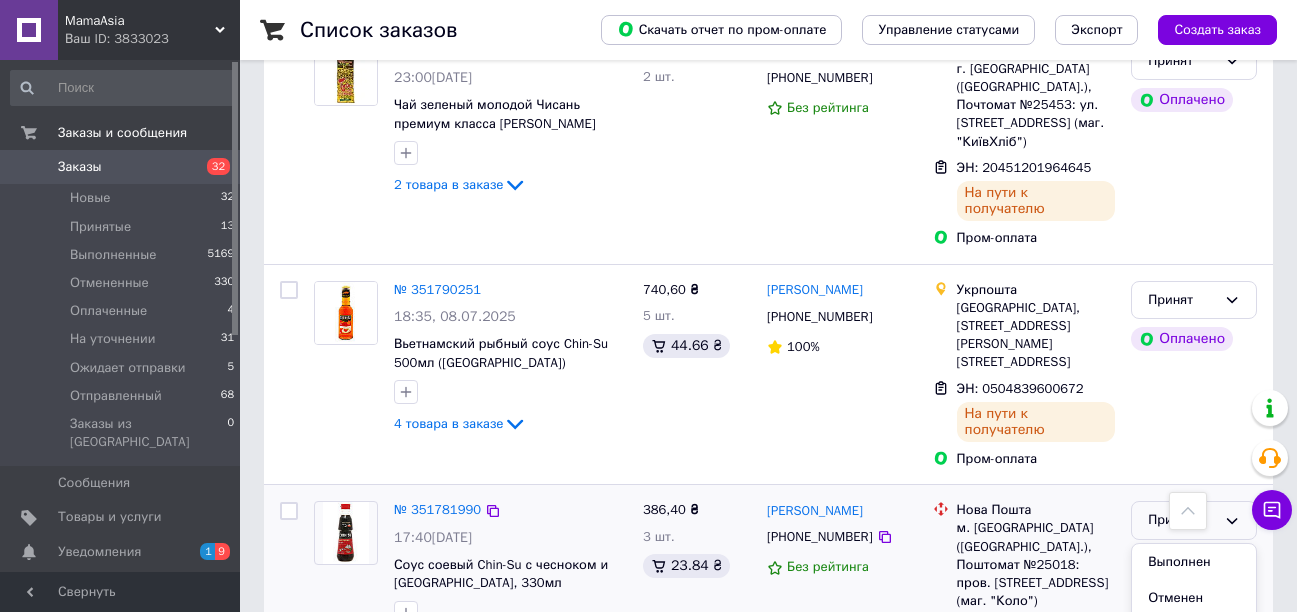 scroll, scrollTop: 94, scrollLeft: 0, axis: vertical 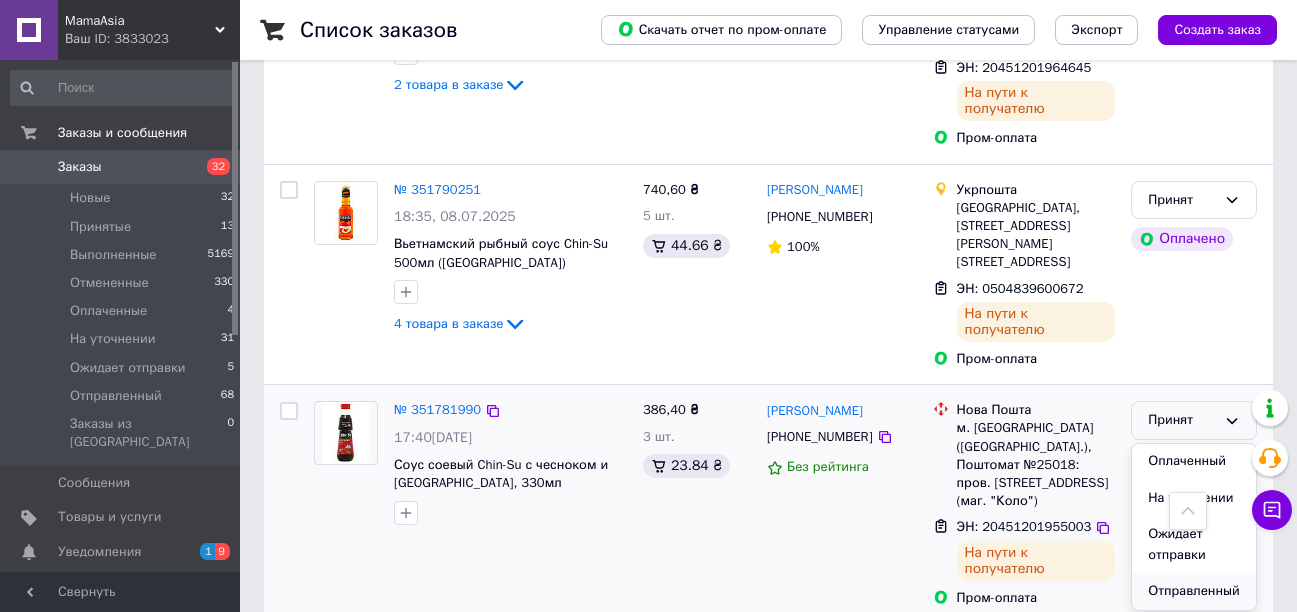 click on "Отправленный" at bounding box center [1194, 591] 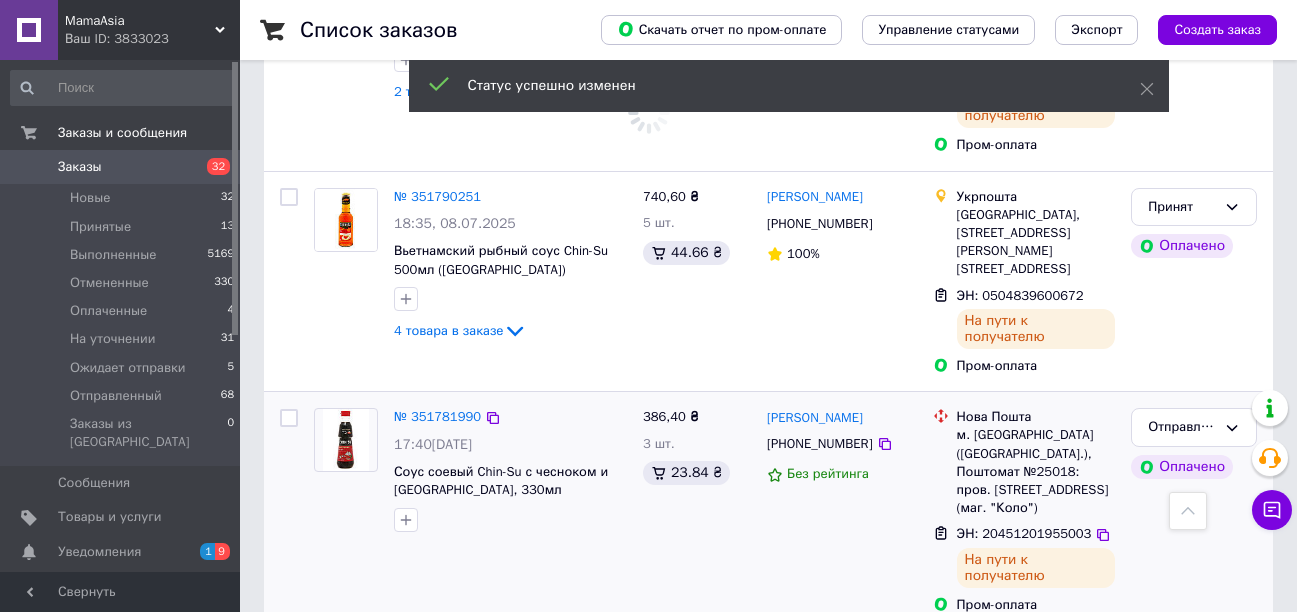 scroll, scrollTop: 2661, scrollLeft: 0, axis: vertical 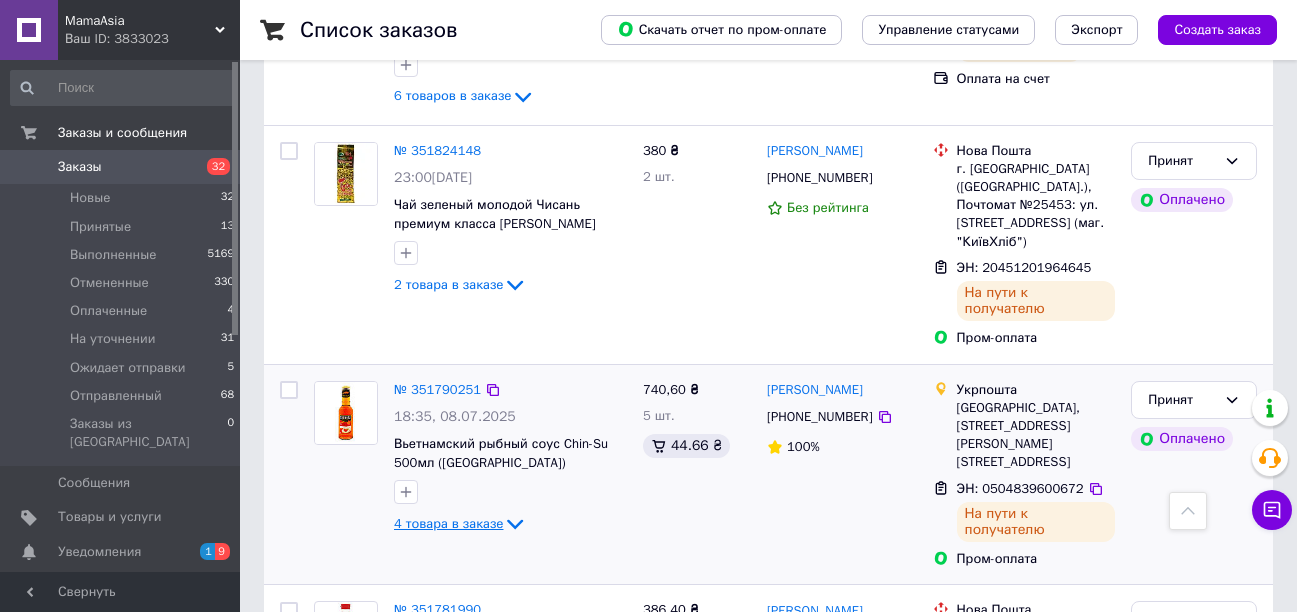 click 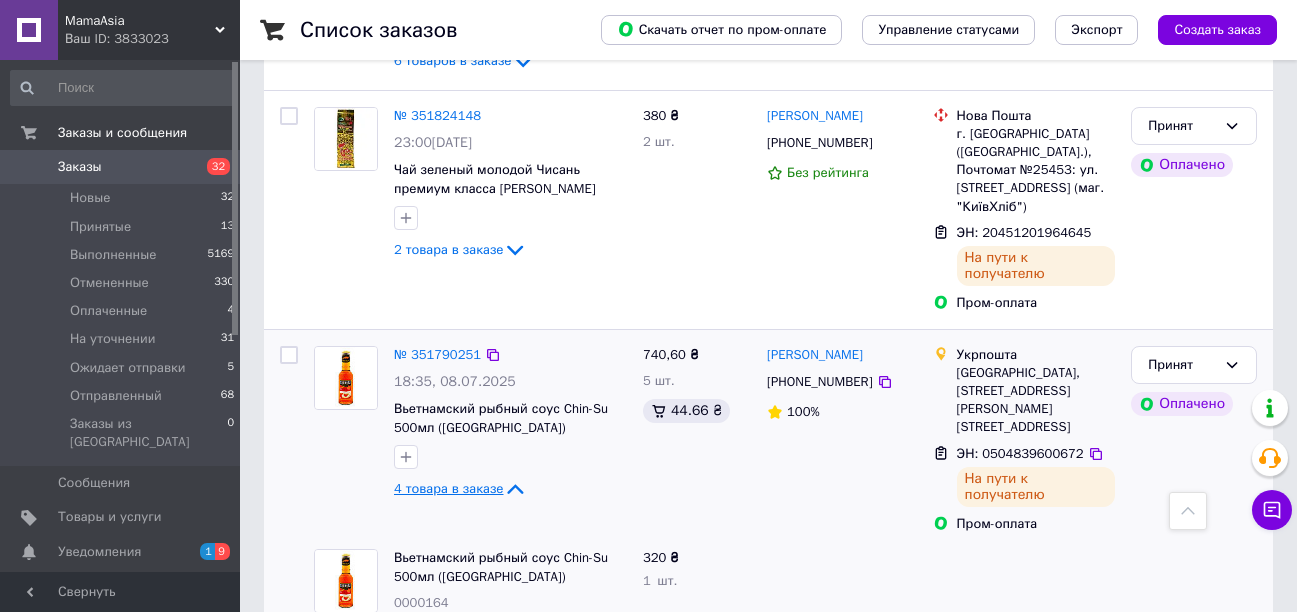 scroll, scrollTop: 2661, scrollLeft: 0, axis: vertical 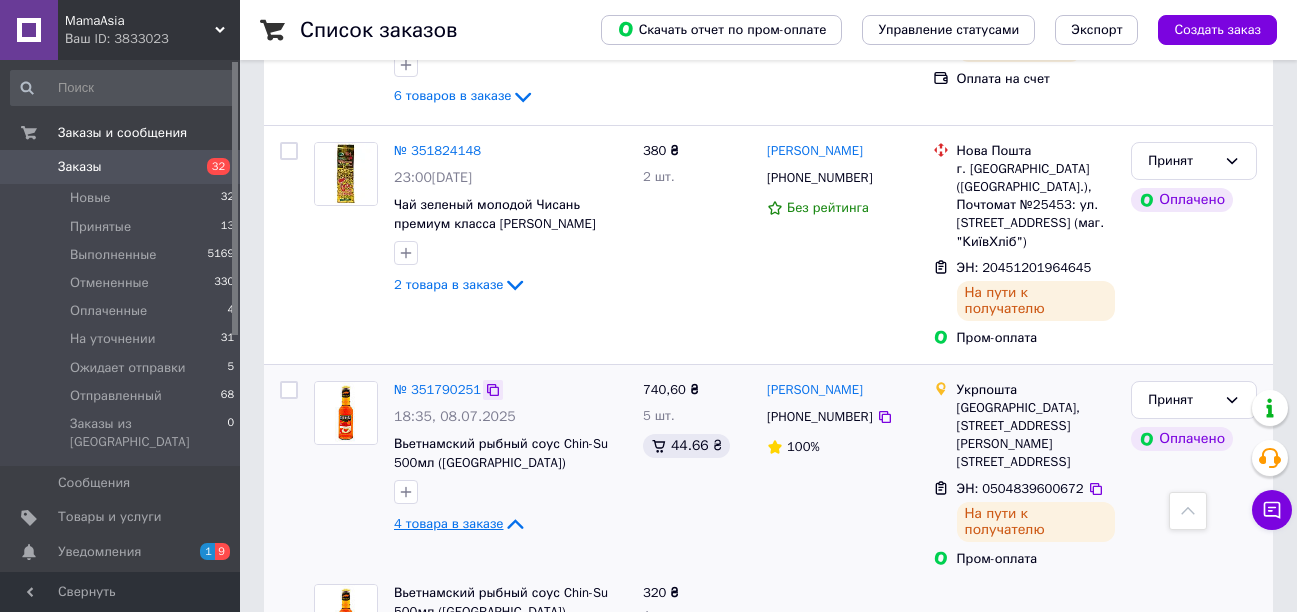 click 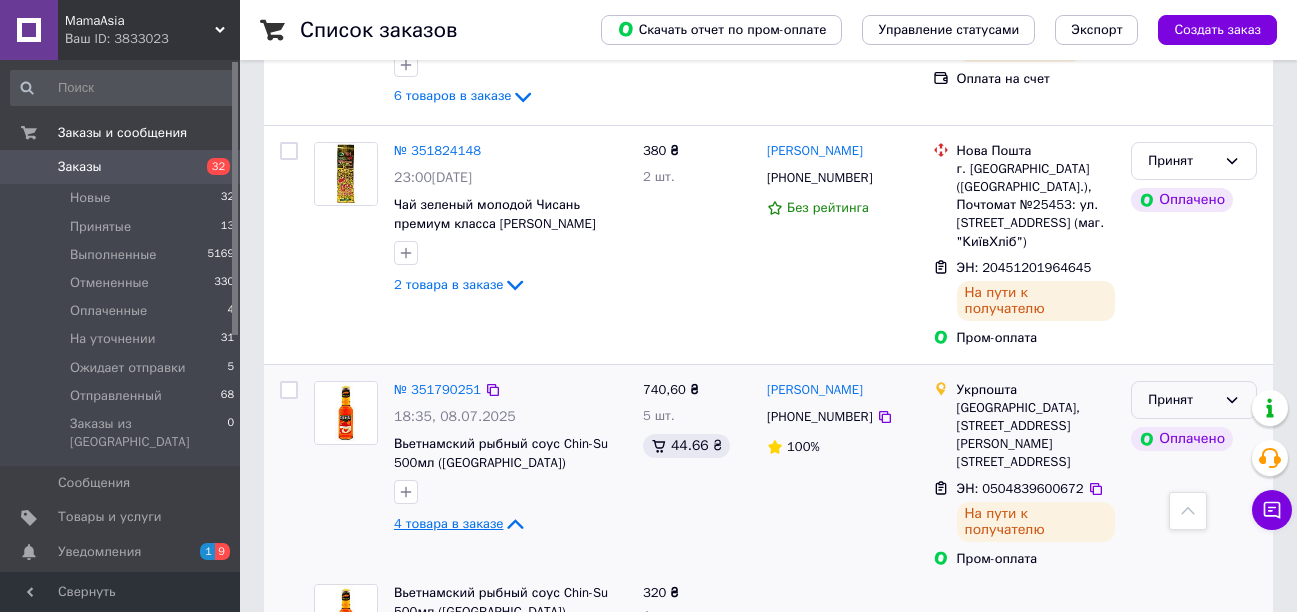 click 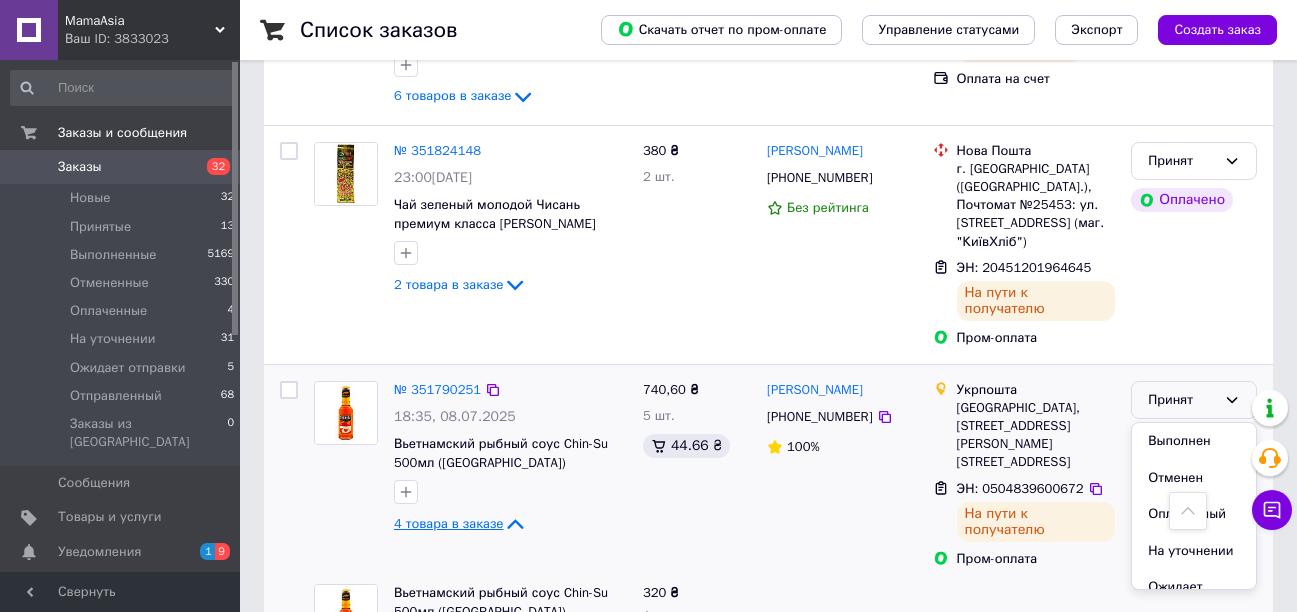 scroll, scrollTop: 95, scrollLeft: 0, axis: vertical 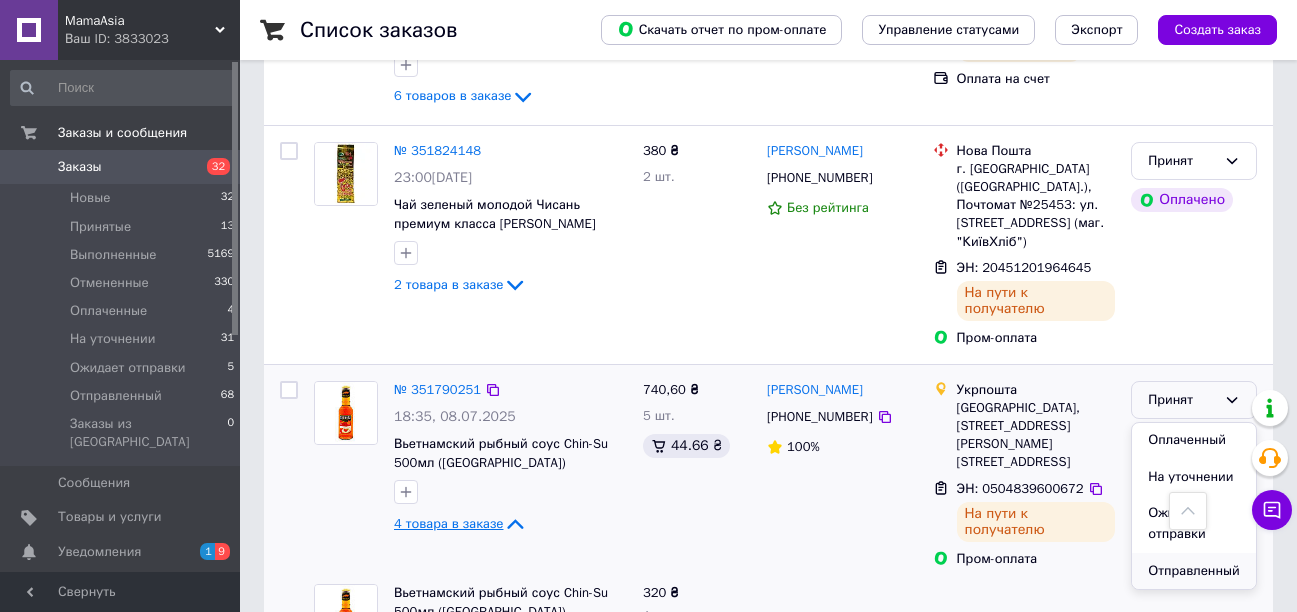 click on "Отправленный" at bounding box center [1194, 571] 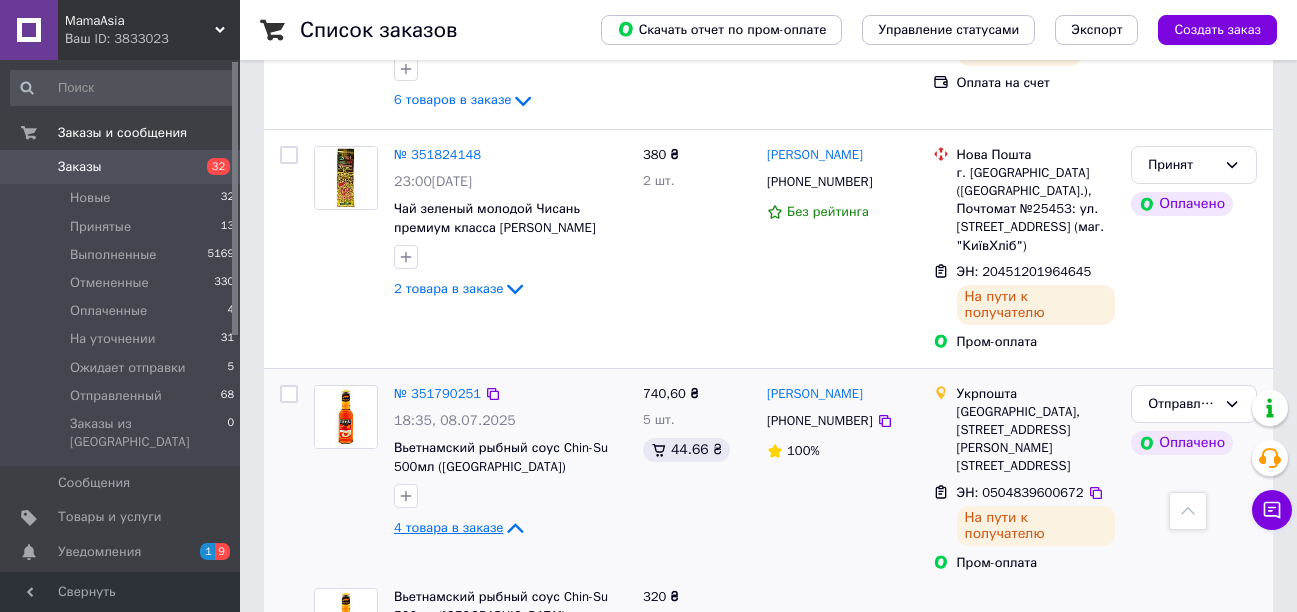 scroll, scrollTop: 2761, scrollLeft: 0, axis: vertical 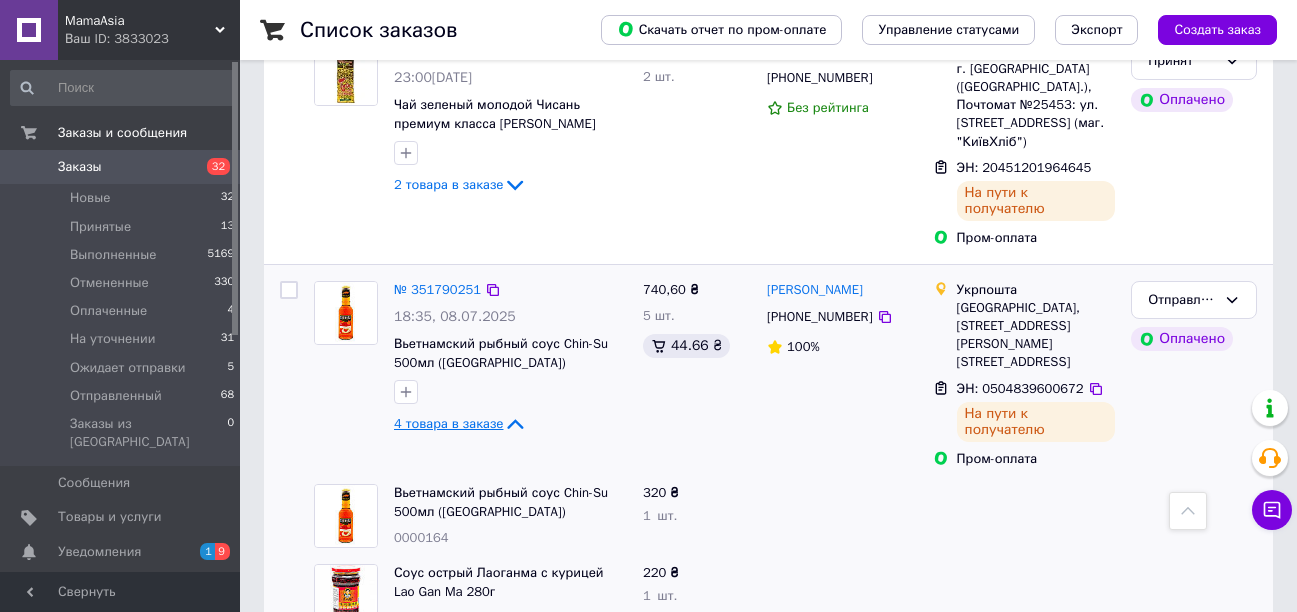click 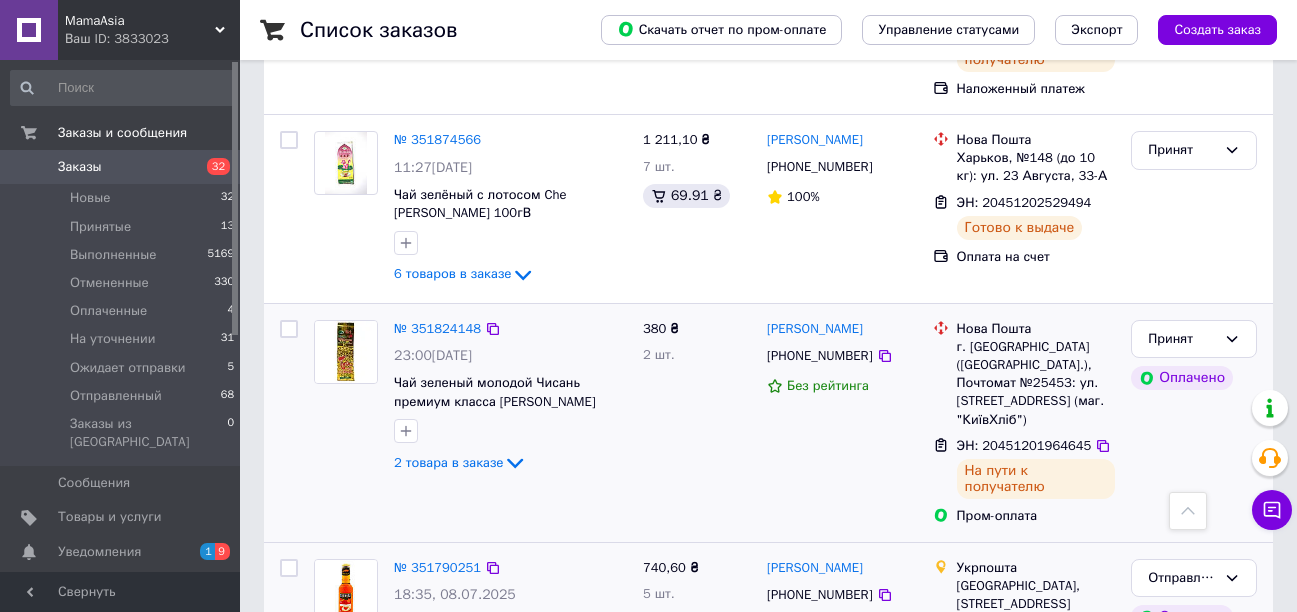 scroll, scrollTop: 2461, scrollLeft: 0, axis: vertical 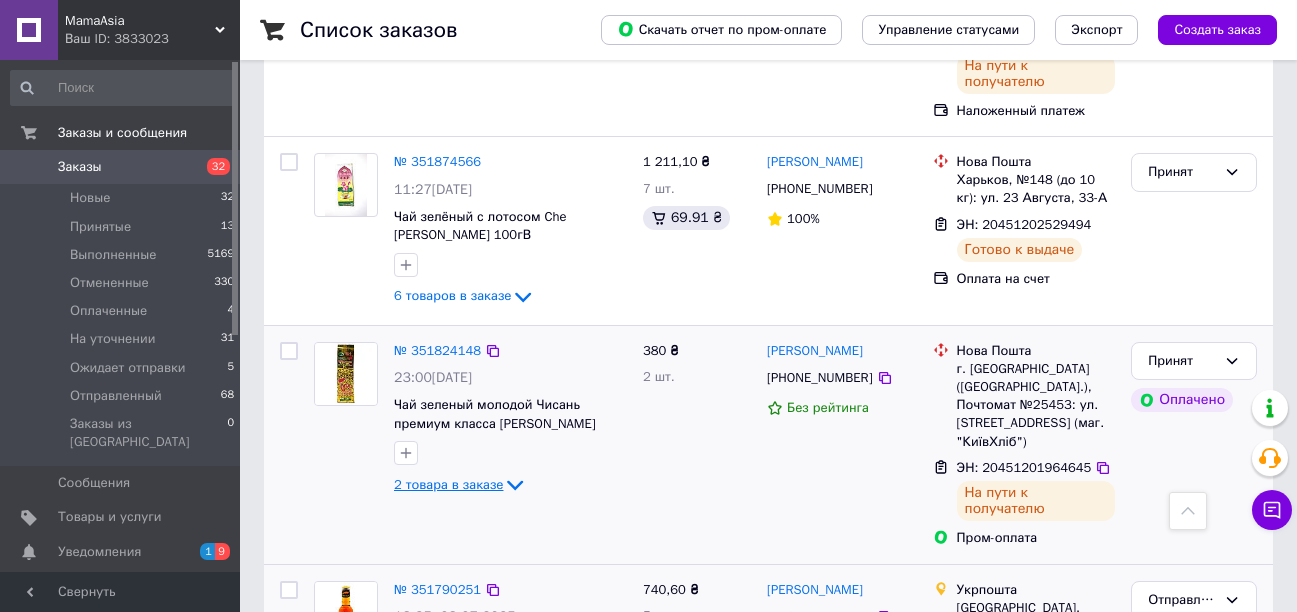 click 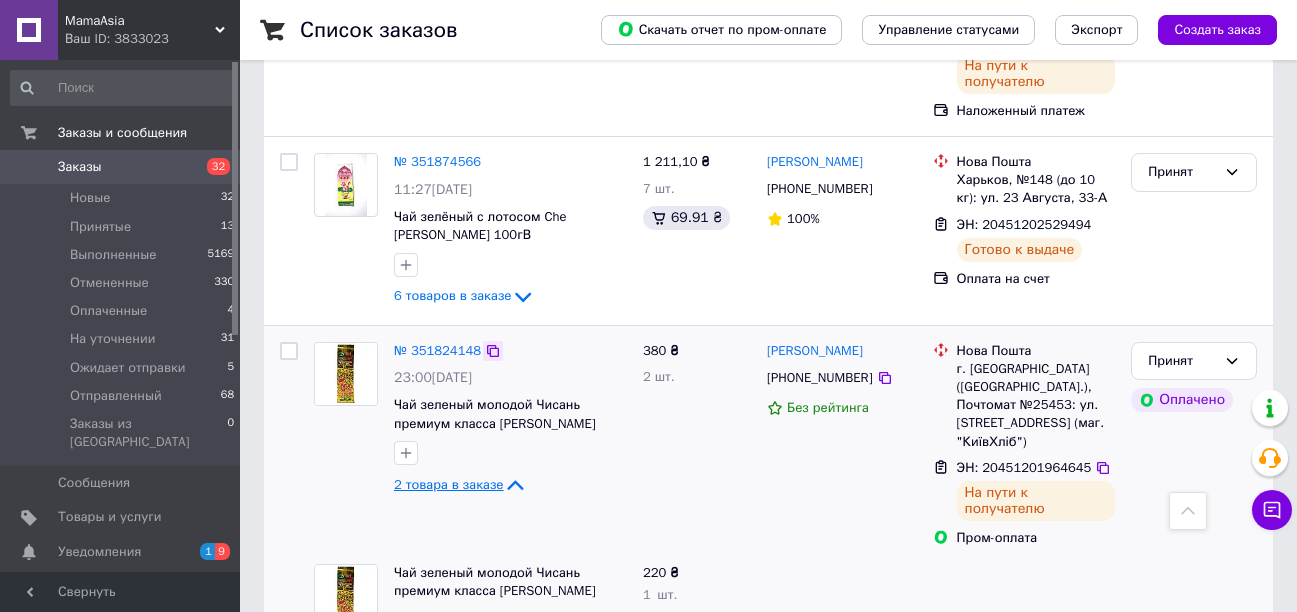 click 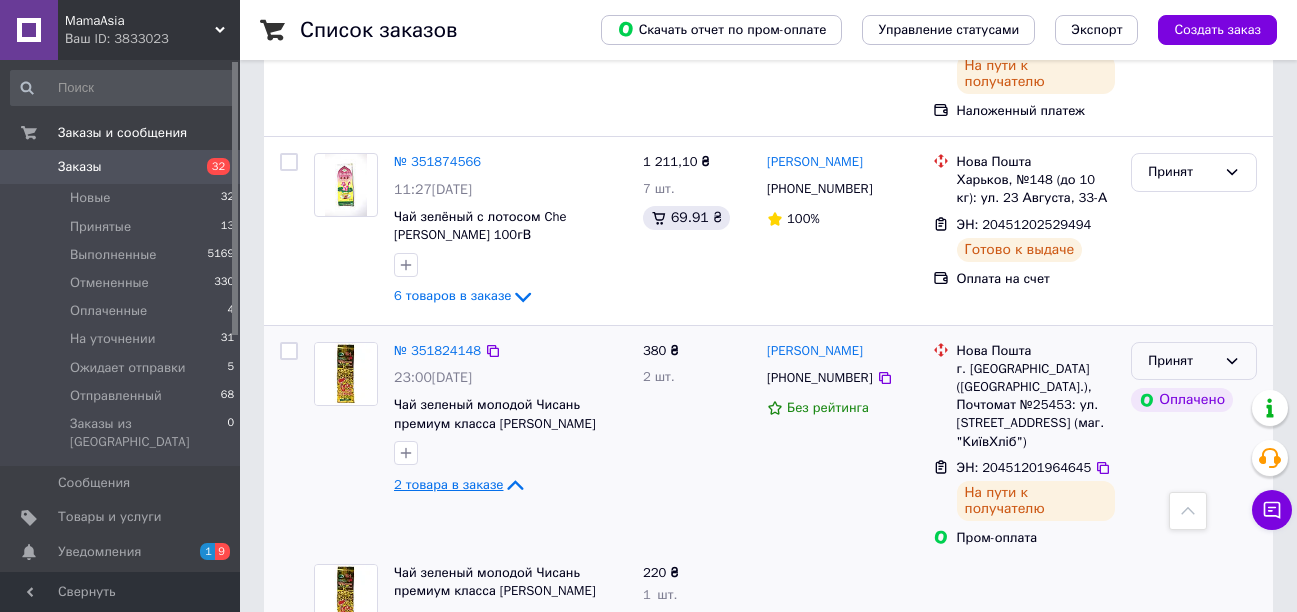 click on "Принят" at bounding box center [1194, 361] 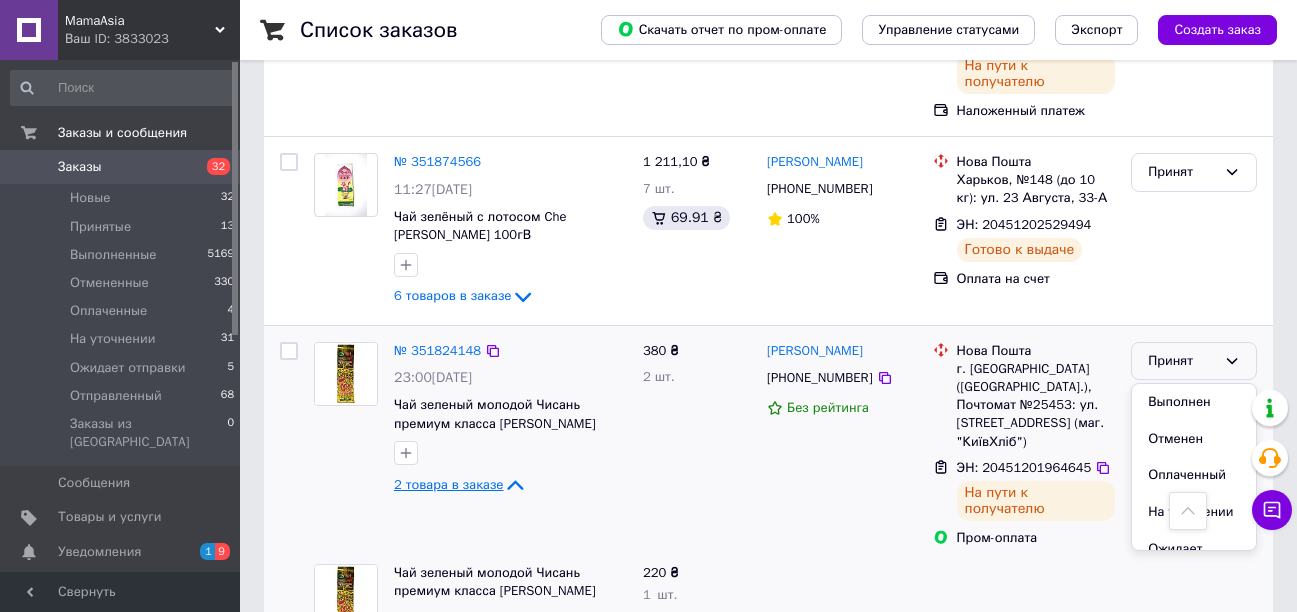 scroll, scrollTop: 95, scrollLeft: 0, axis: vertical 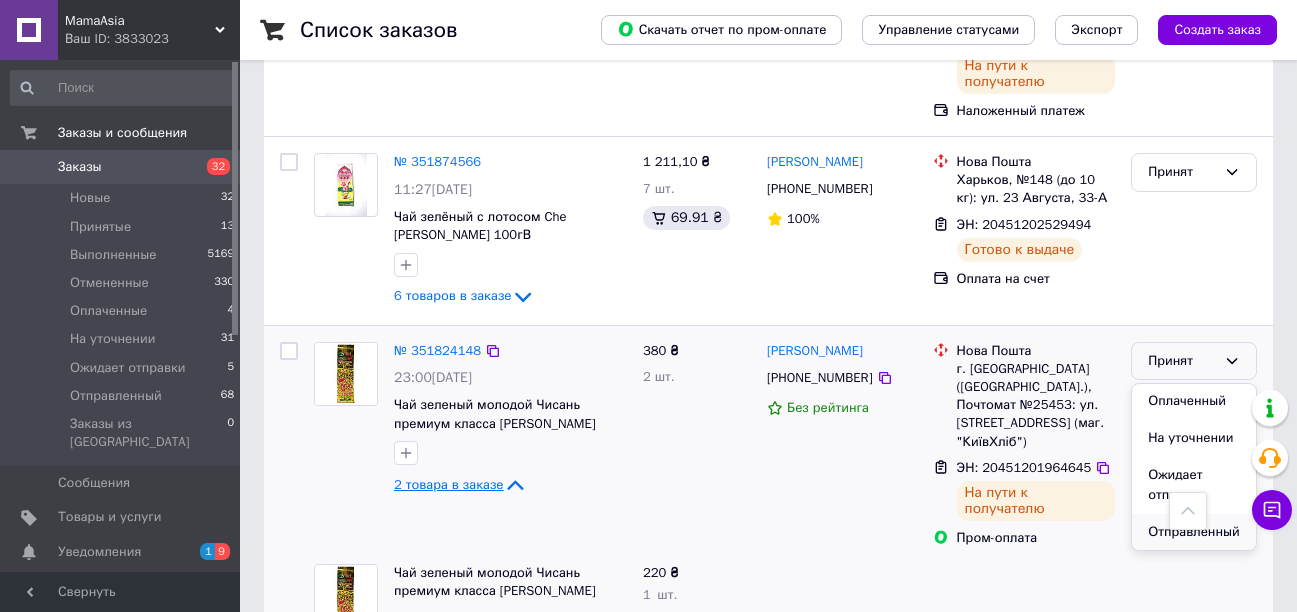 click on "Отправленный" at bounding box center (1194, 532) 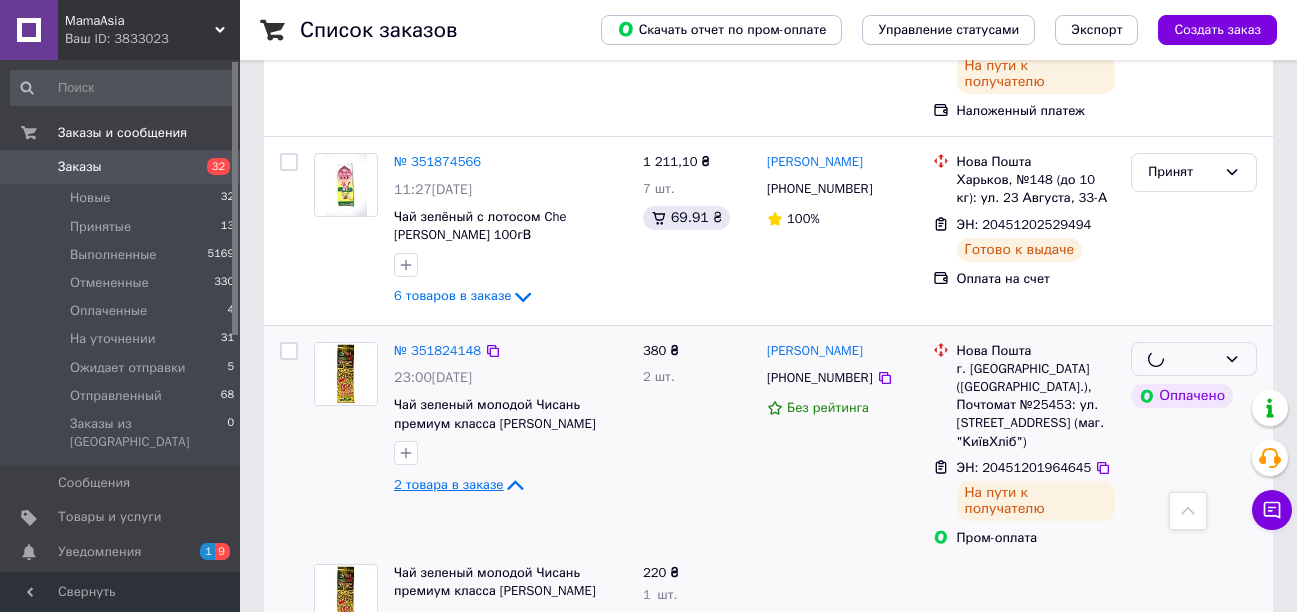 click 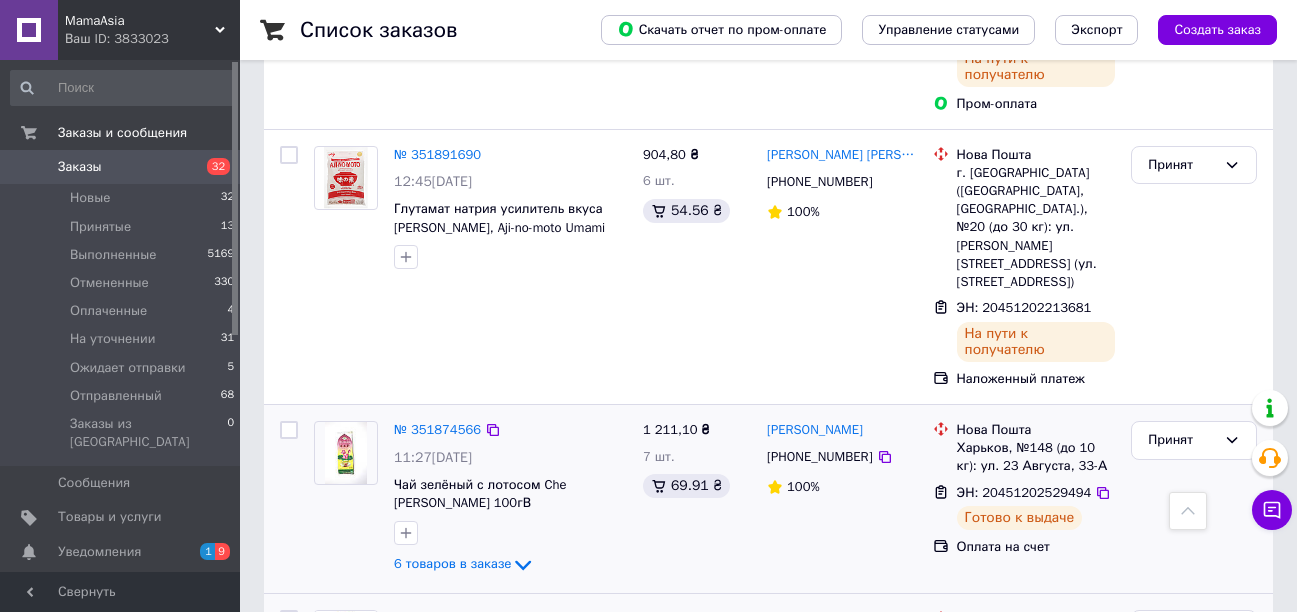 scroll, scrollTop: 2161, scrollLeft: 0, axis: vertical 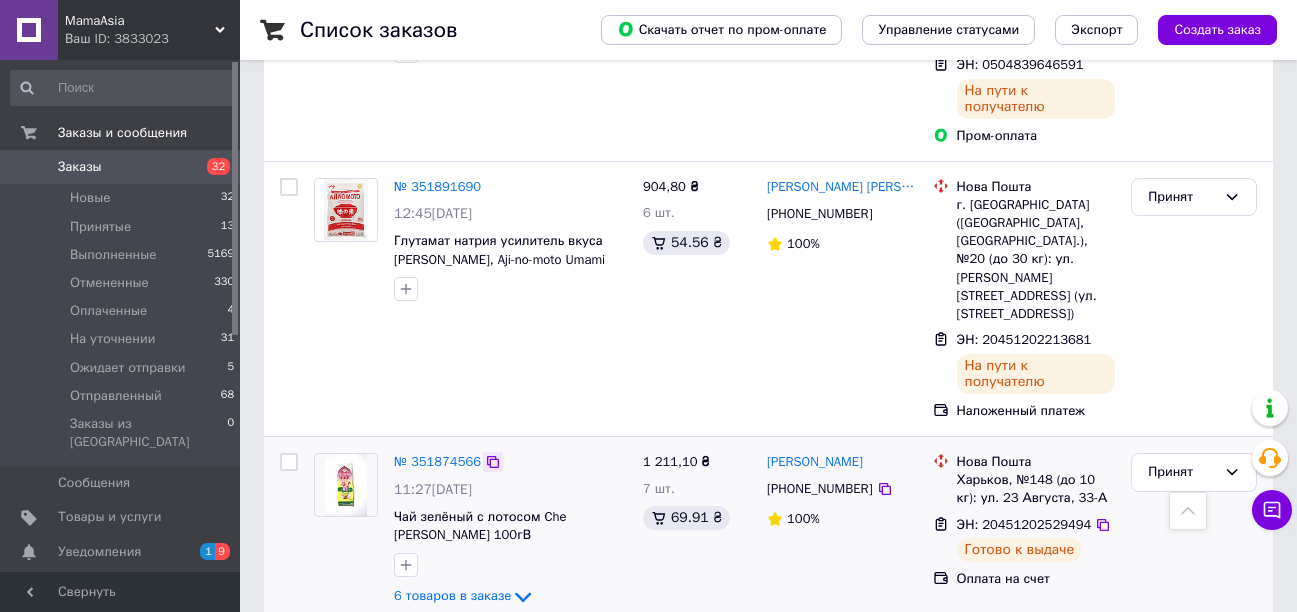 click 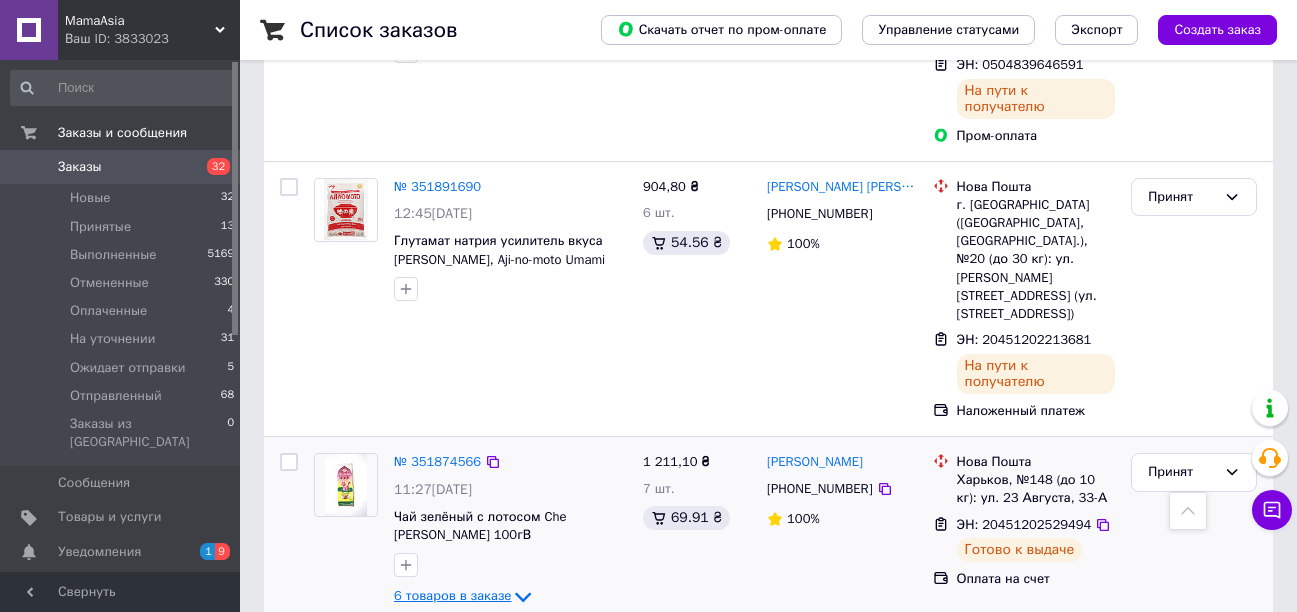 click 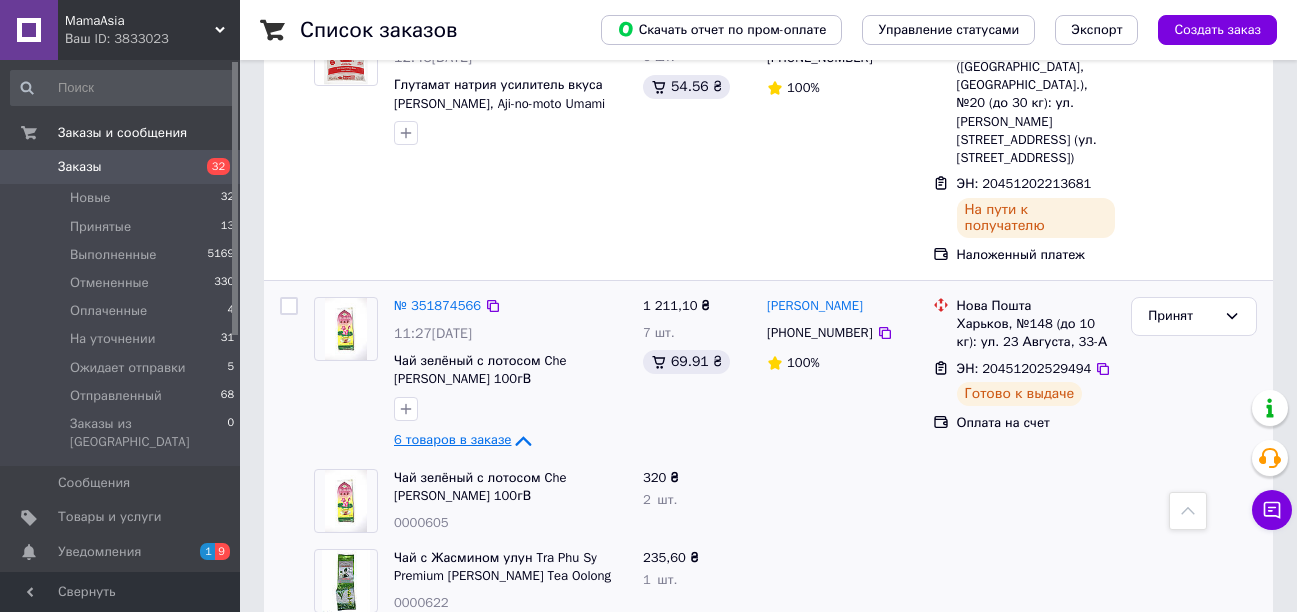 scroll, scrollTop: 2261, scrollLeft: 0, axis: vertical 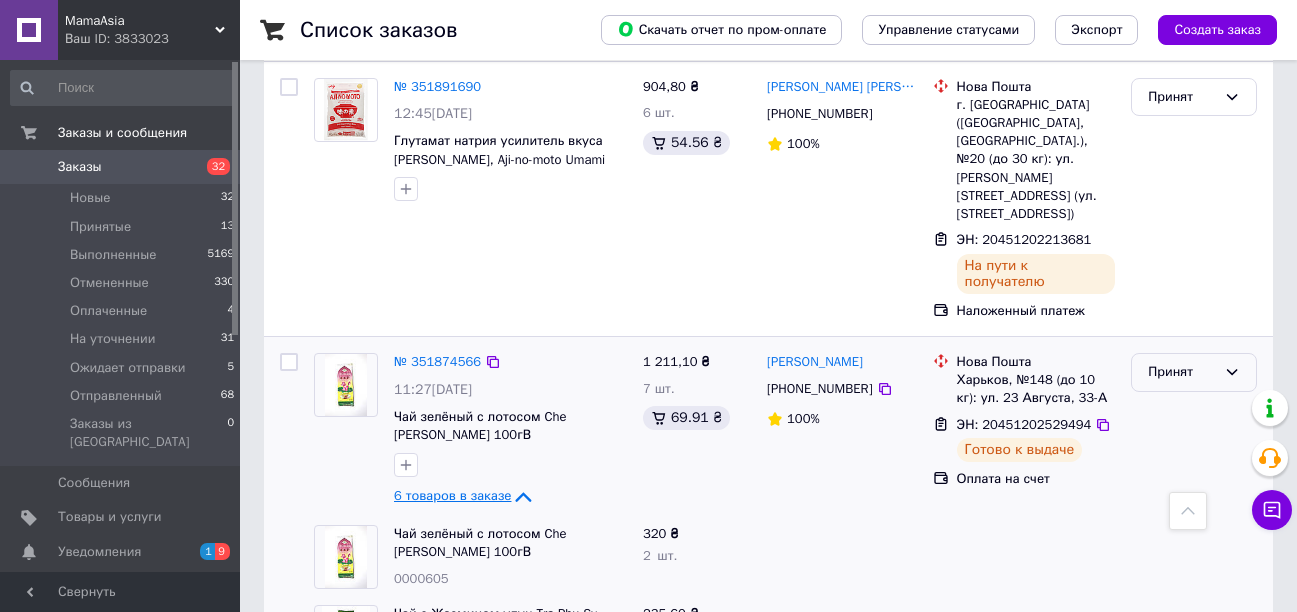 click 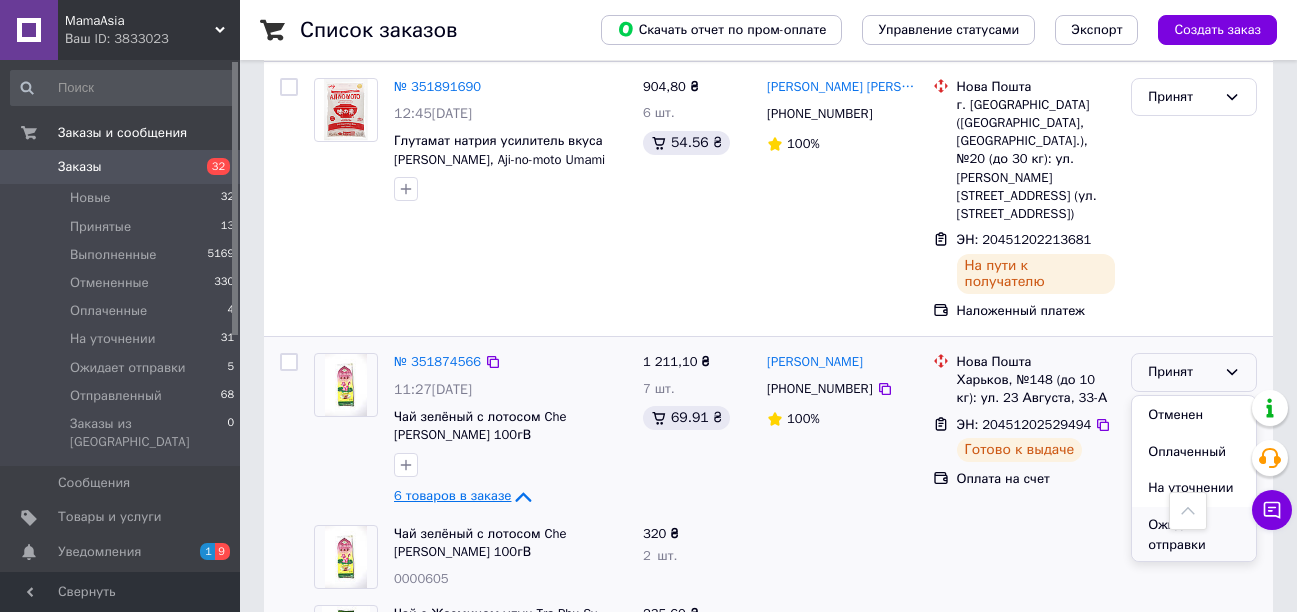 scroll, scrollTop: 95, scrollLeft: 0, axis: vertical 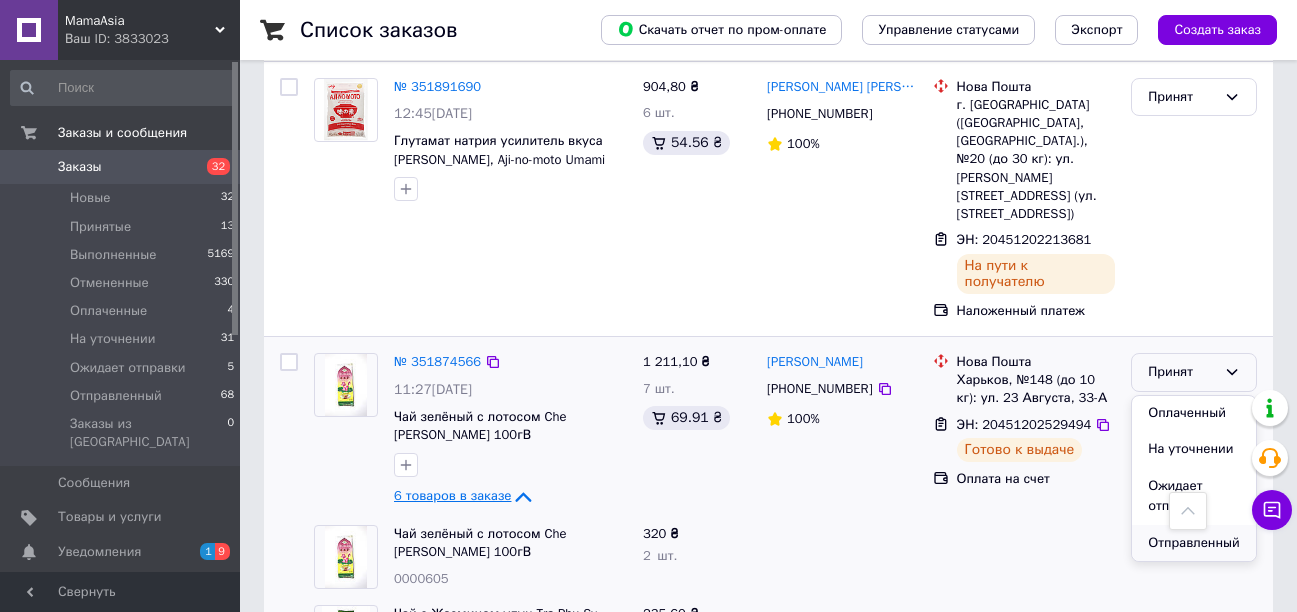click on "Отправленный" at bounding box center (1194, 543) 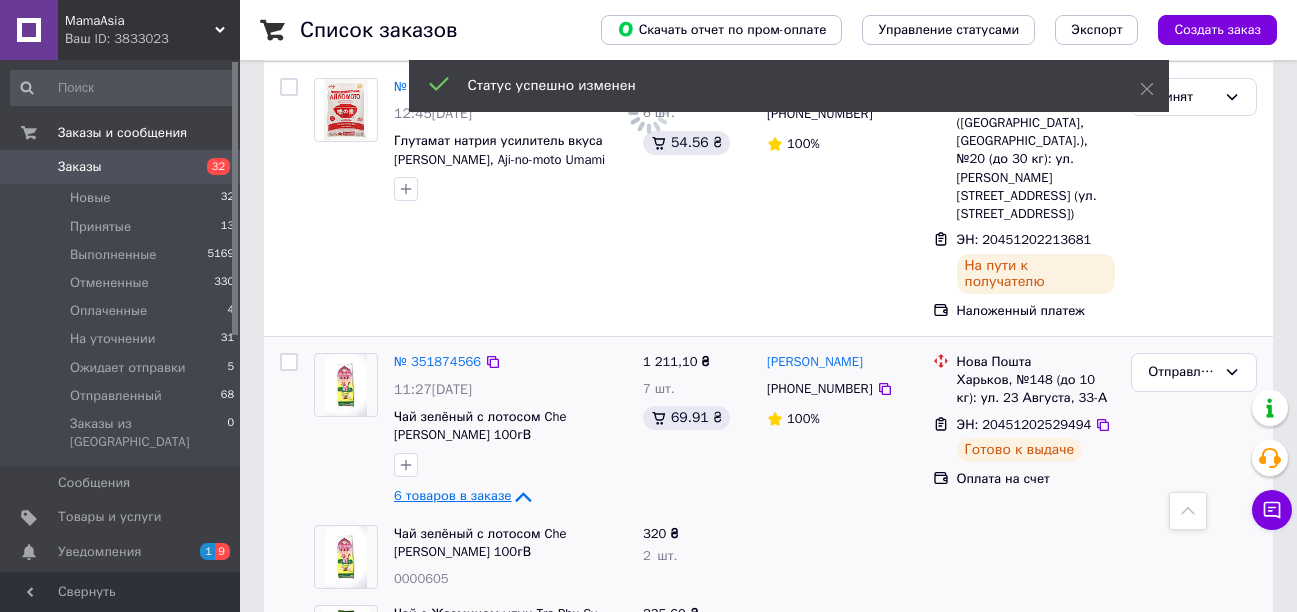 click 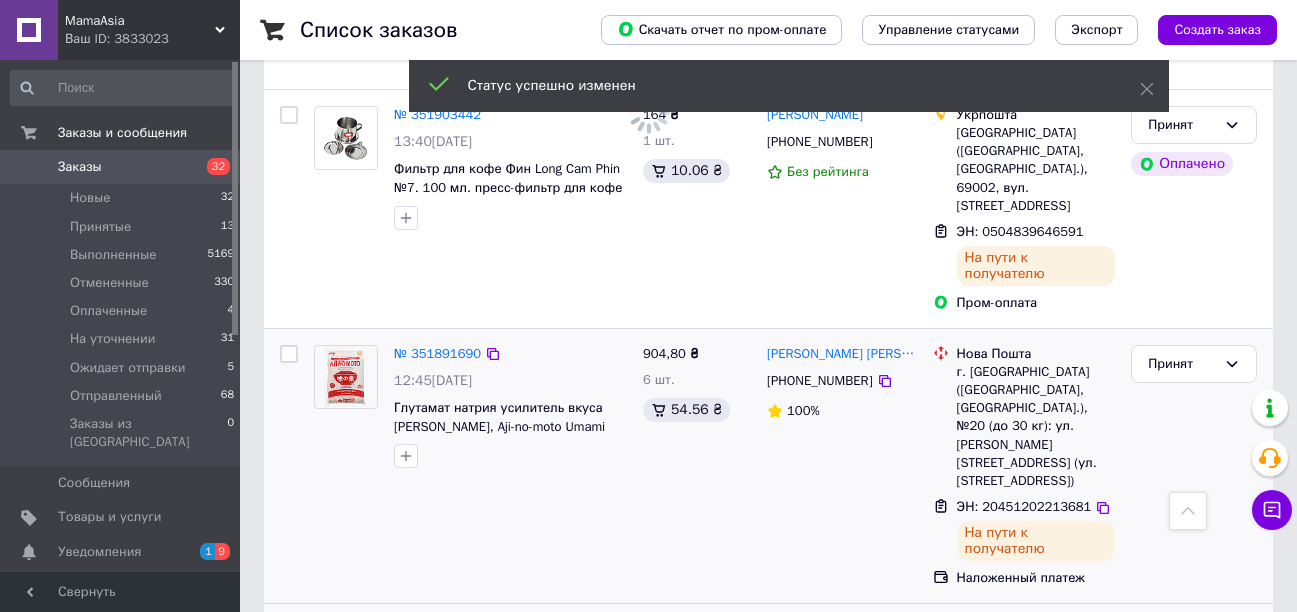 scroll, scrollTop: 1961, scrollLeft: 0, axis: vertical 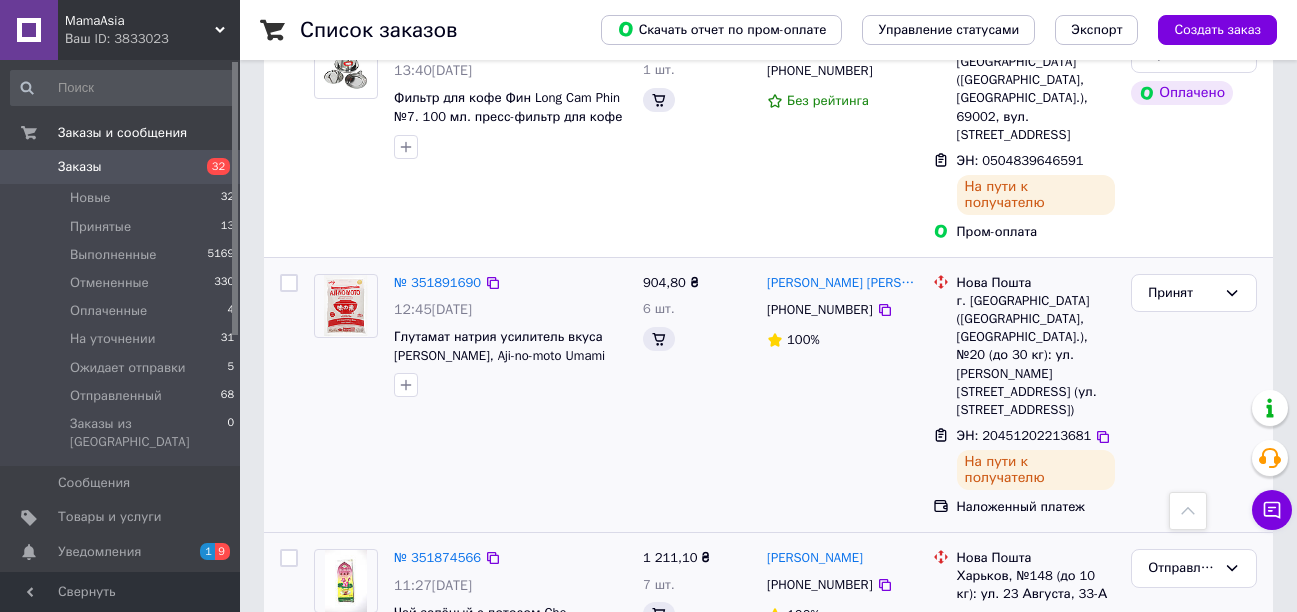 click 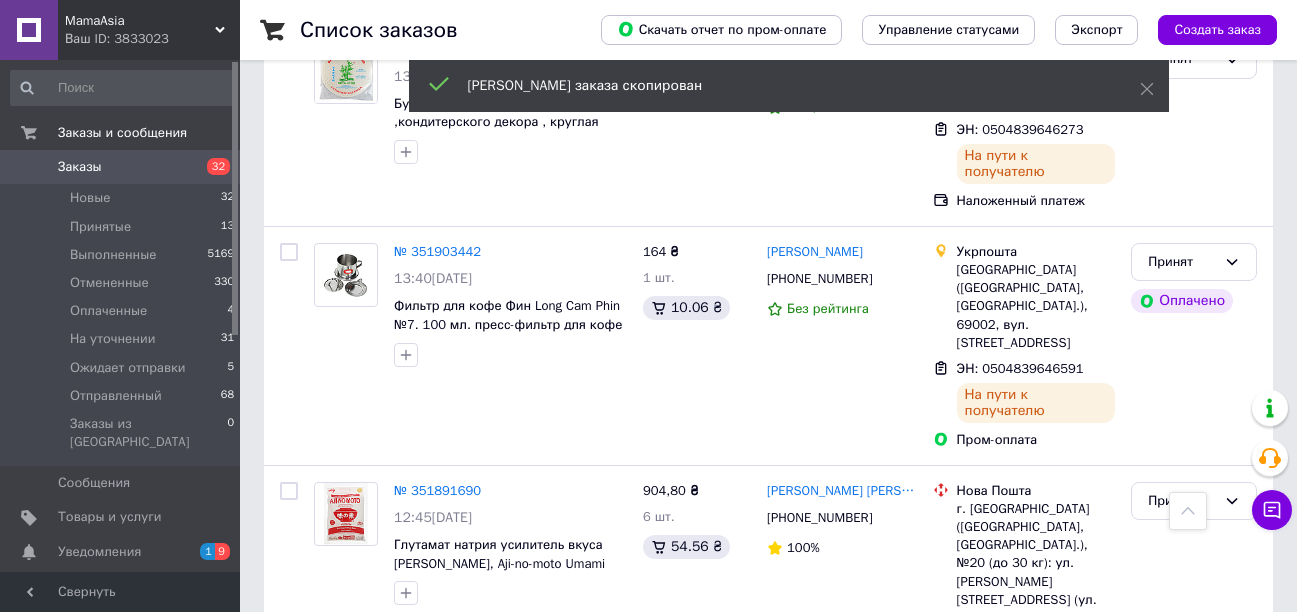 scroll, scrollTop: 1961, scrollLeft: 0, axis: vertical 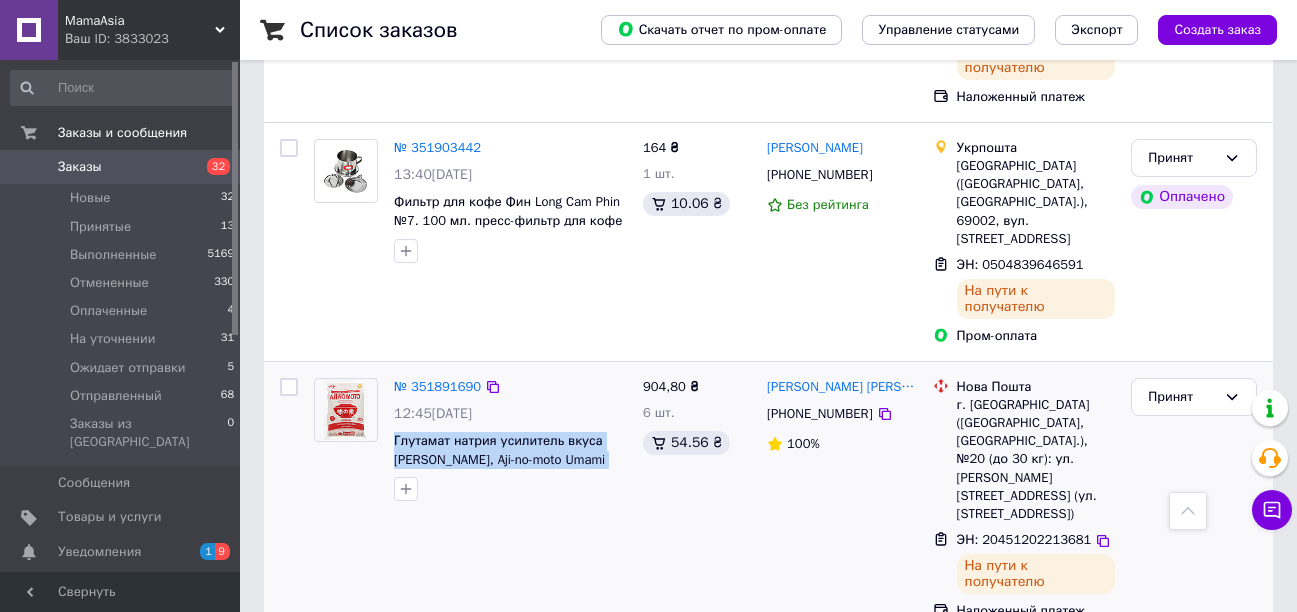 drag, startPoint x: 408, startPoint y: 251, endPoint x: 525, endPoint y: 289, distance: 123.01626 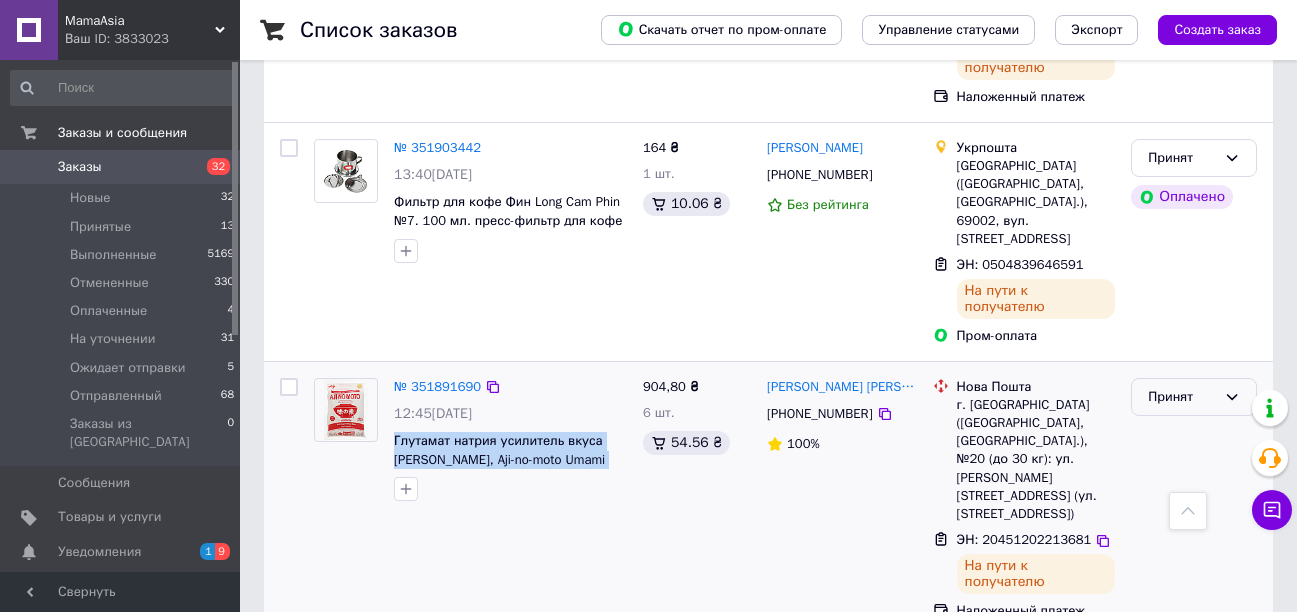 click 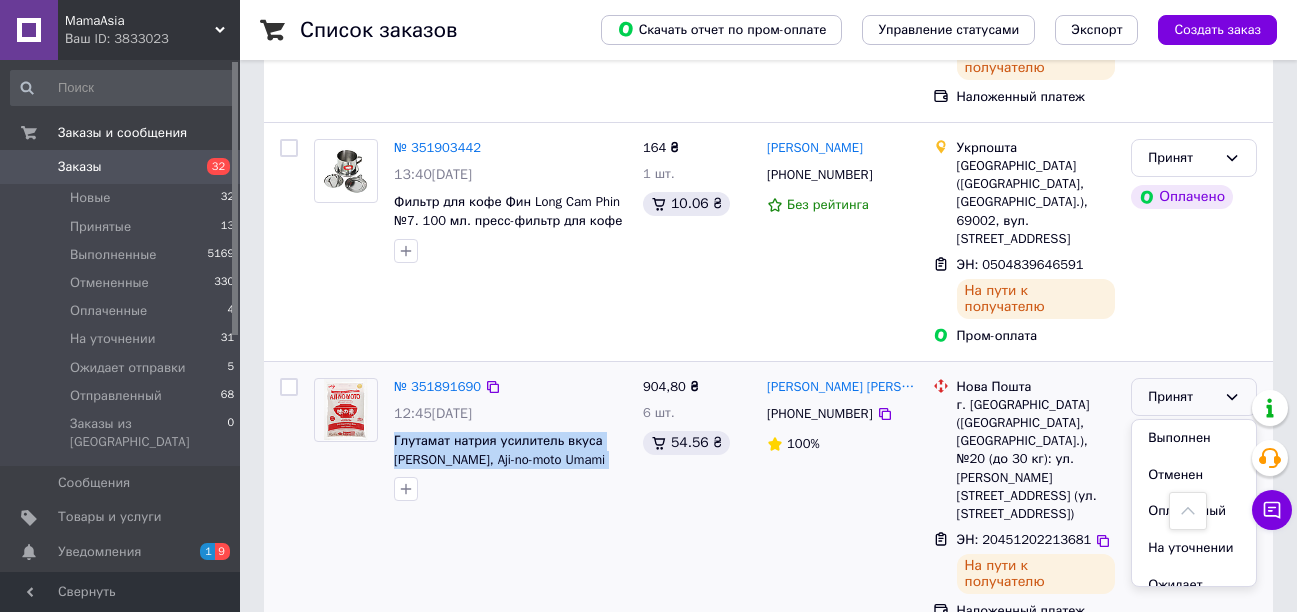 scroll, scrollTop: 1976, scrollLeft: 0, axis: vertical 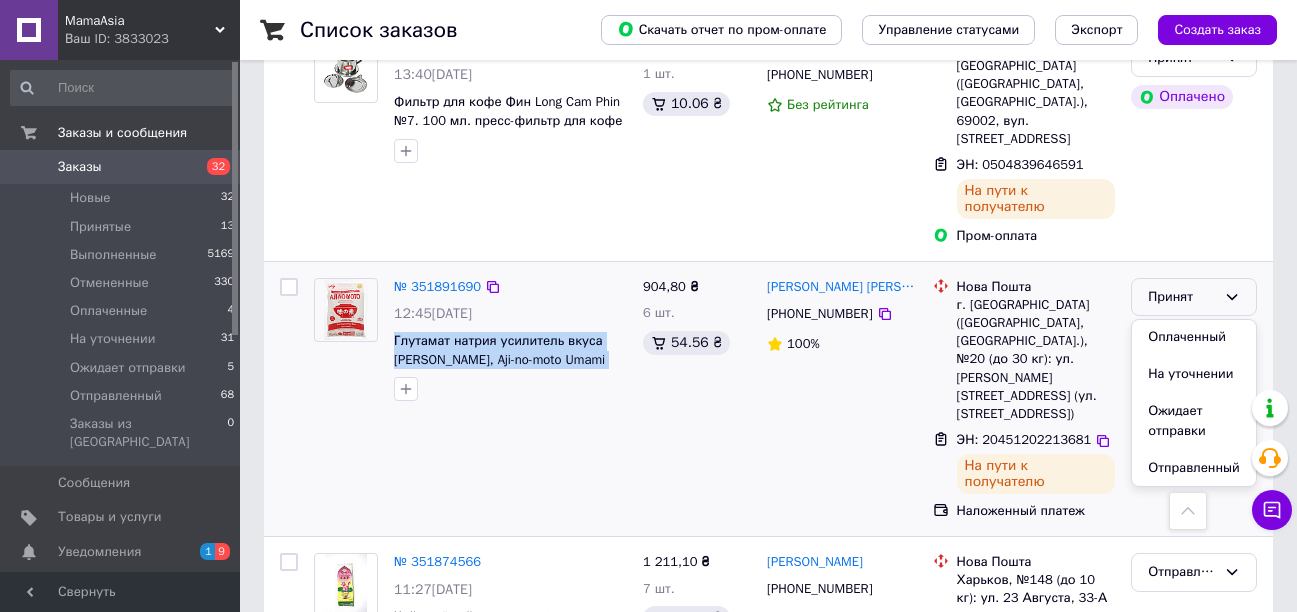 click on "Отправленный" at bounding box center [1194, 468] 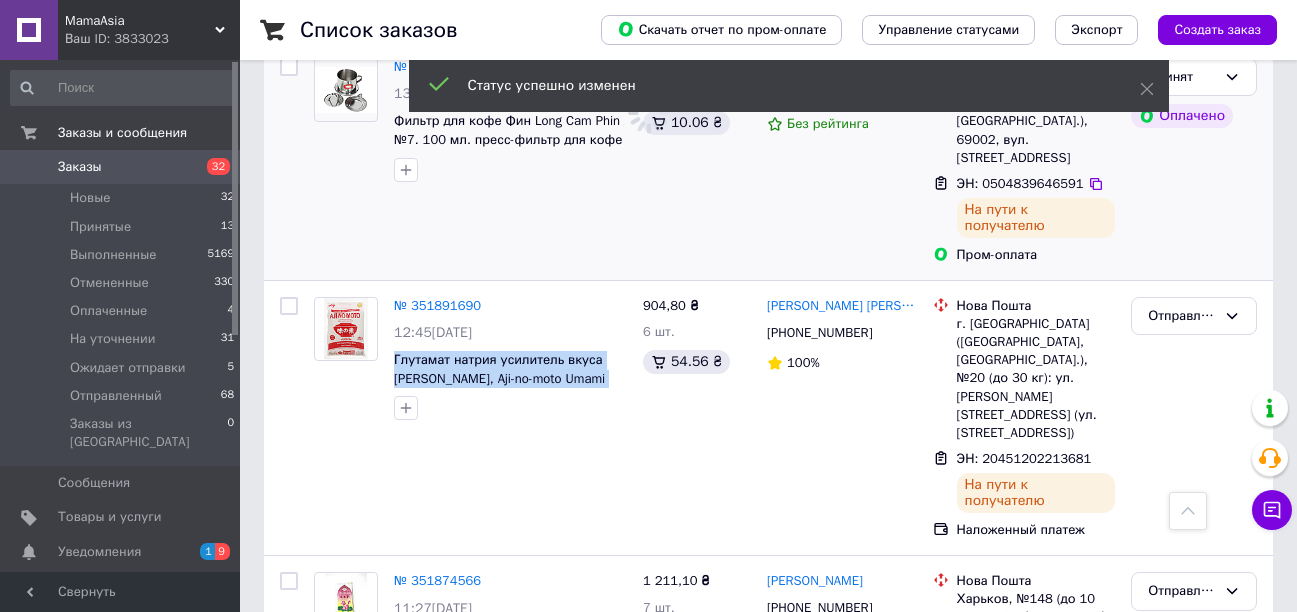 scroll, scrollTop: 1861, scrollLeft: 0, axis: vertical 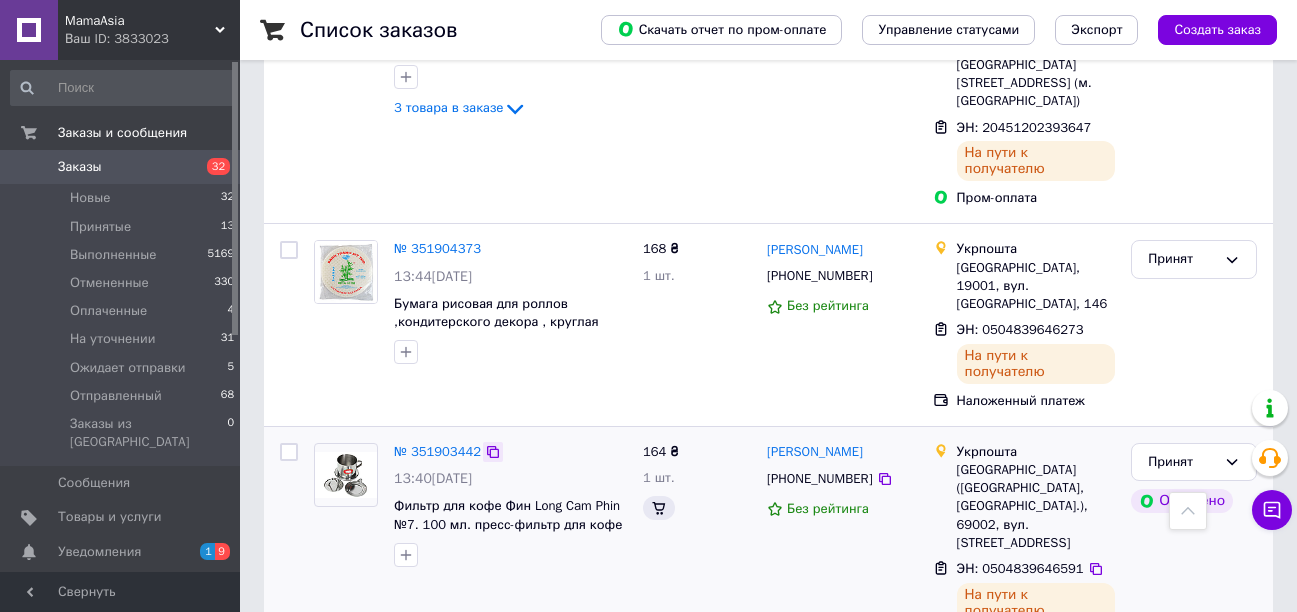 click 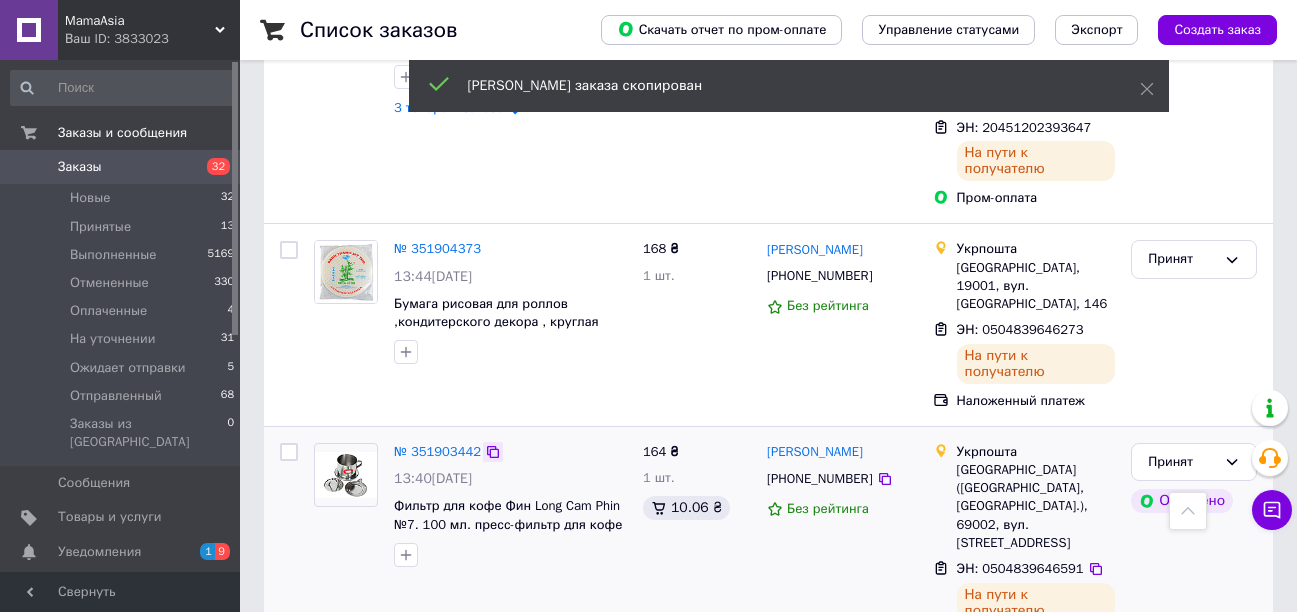 scroll, scrollTop: 1761, scrollLeft: 0, axis: vertical 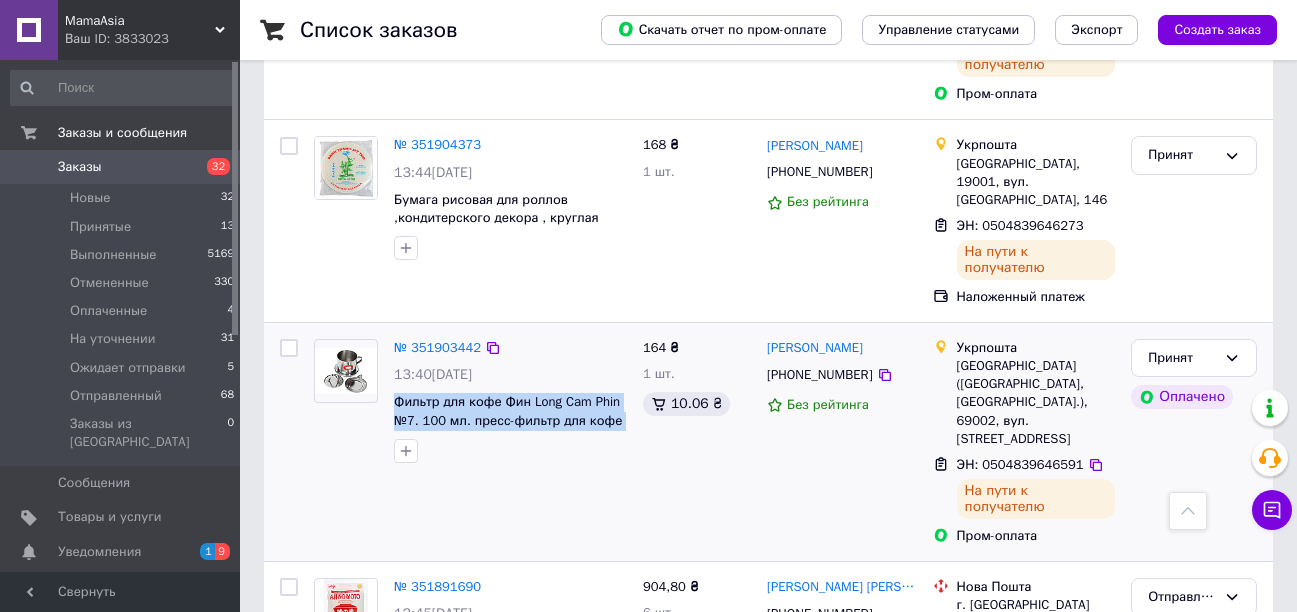 drag, startPoint x: 396, startPoint y: 253, endPoint x: 555, endPoint y: 296, distance: 164.71187 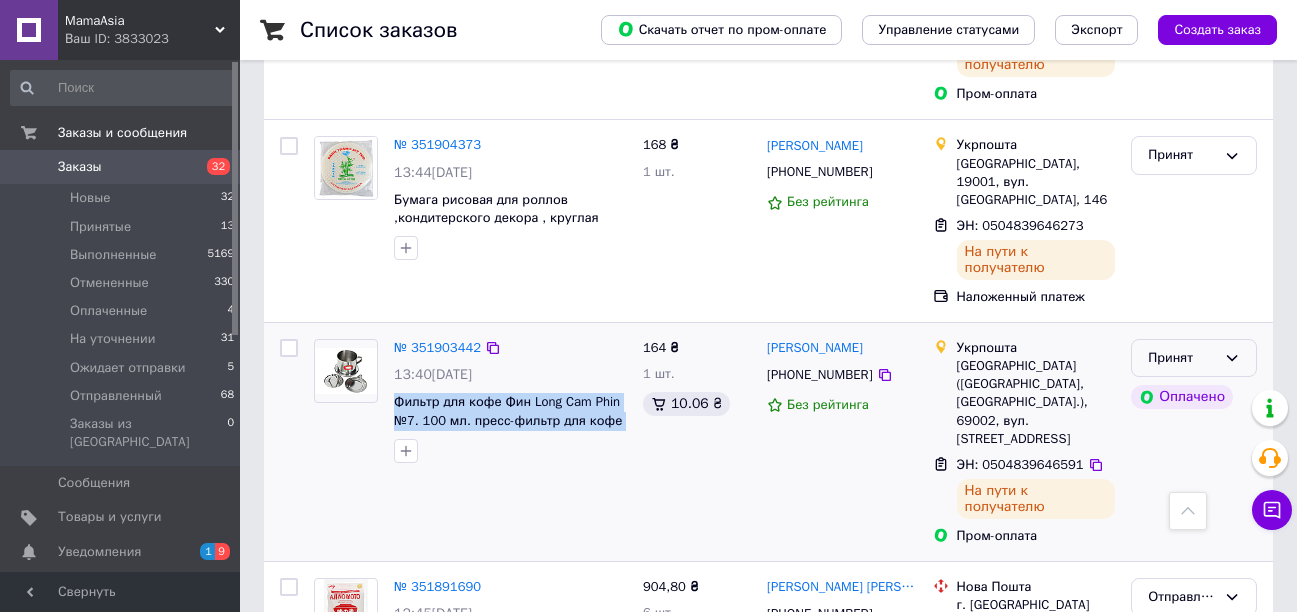 click 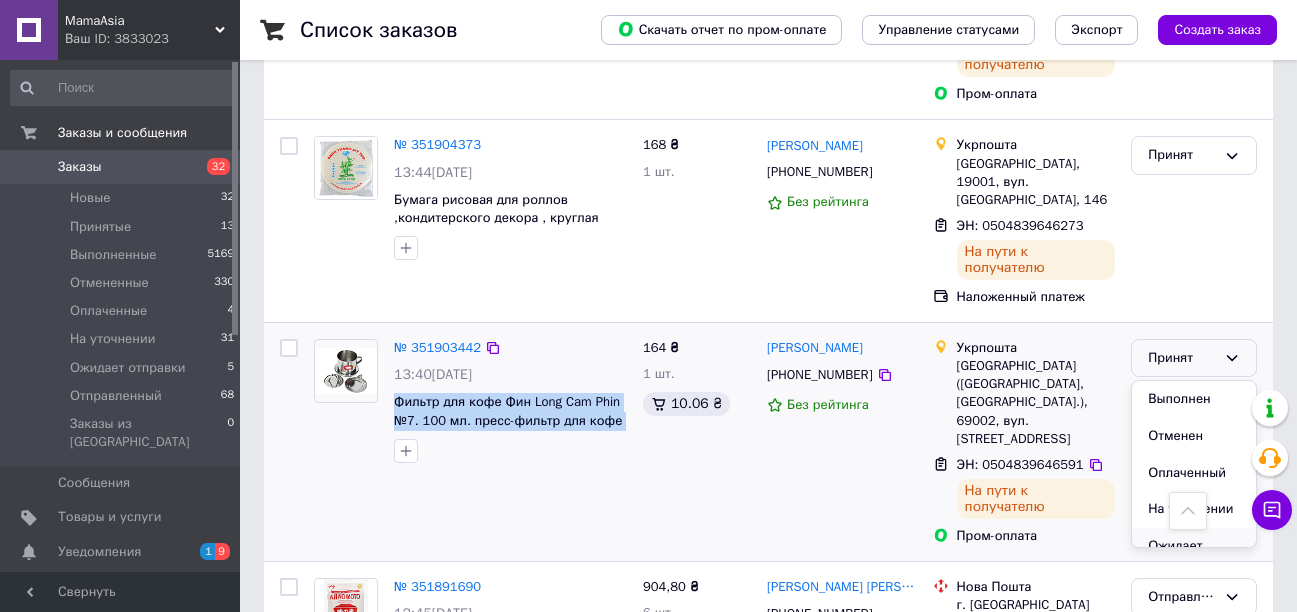 scroll, scrollTop: 95, scrollLeft: 0, axis: vertical 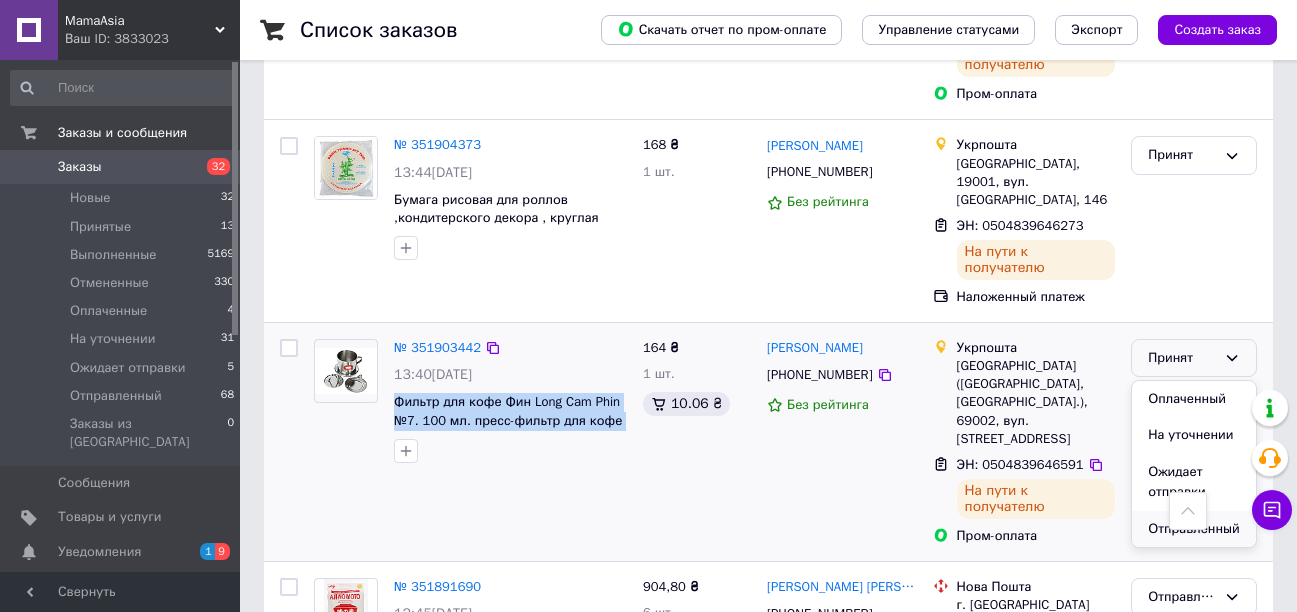 click on "Отправленный" at bounding box center [1194, 529] 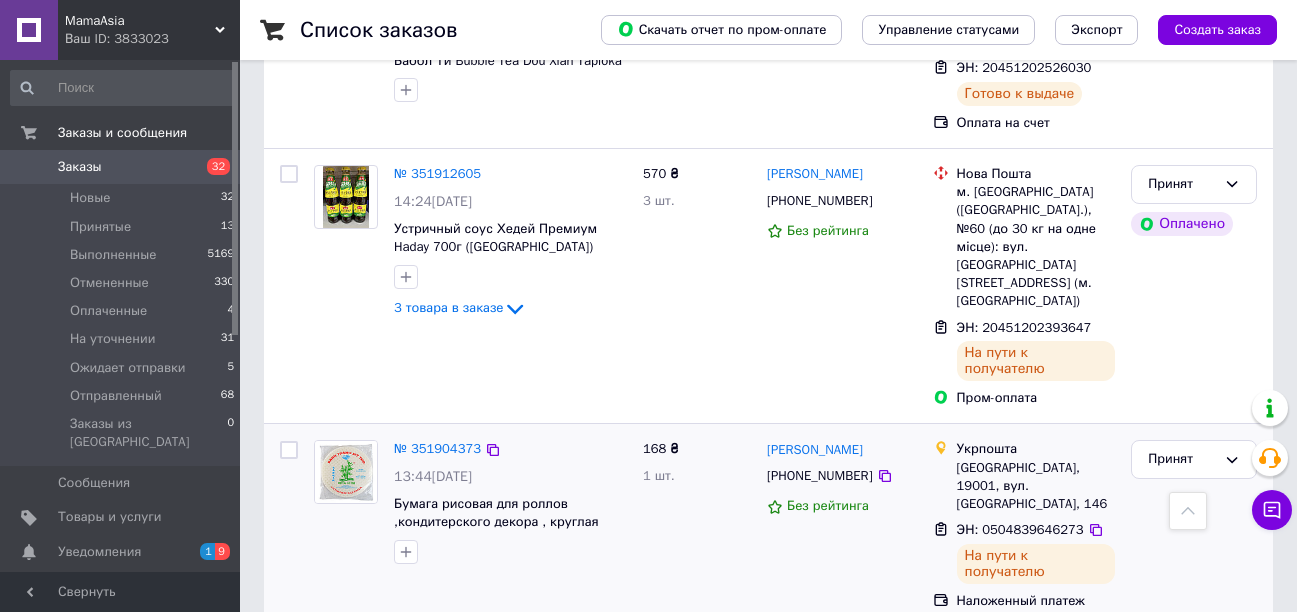 scroll, scrollTop: 1561, scrollLeft: 0, axis: vertical 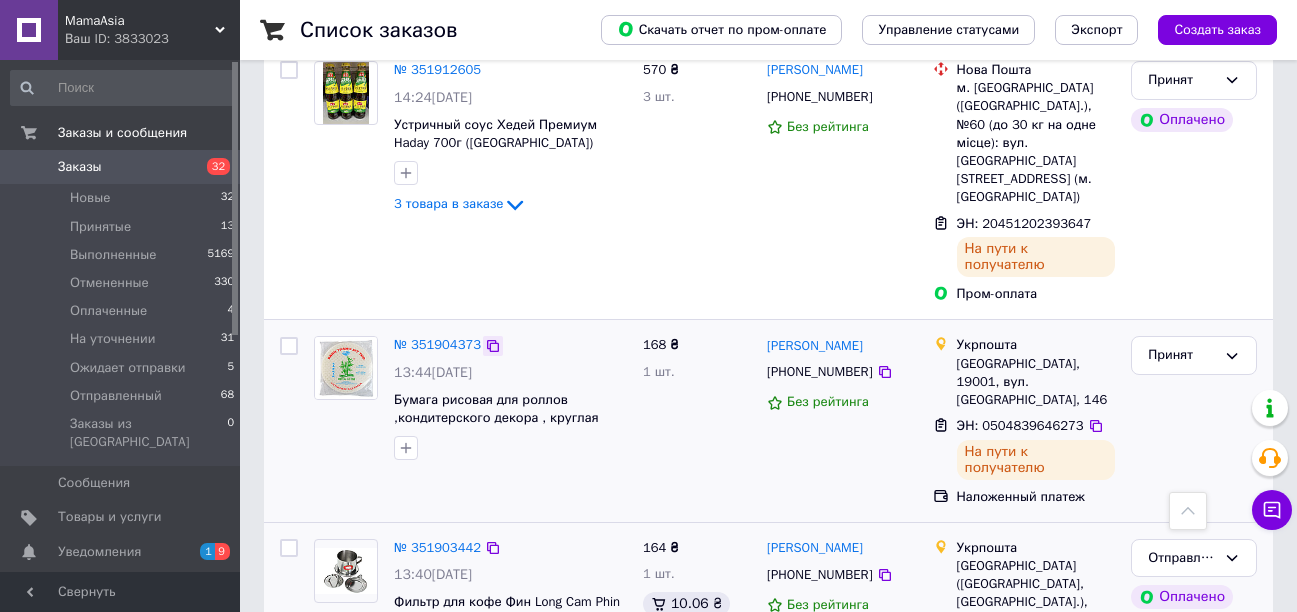click 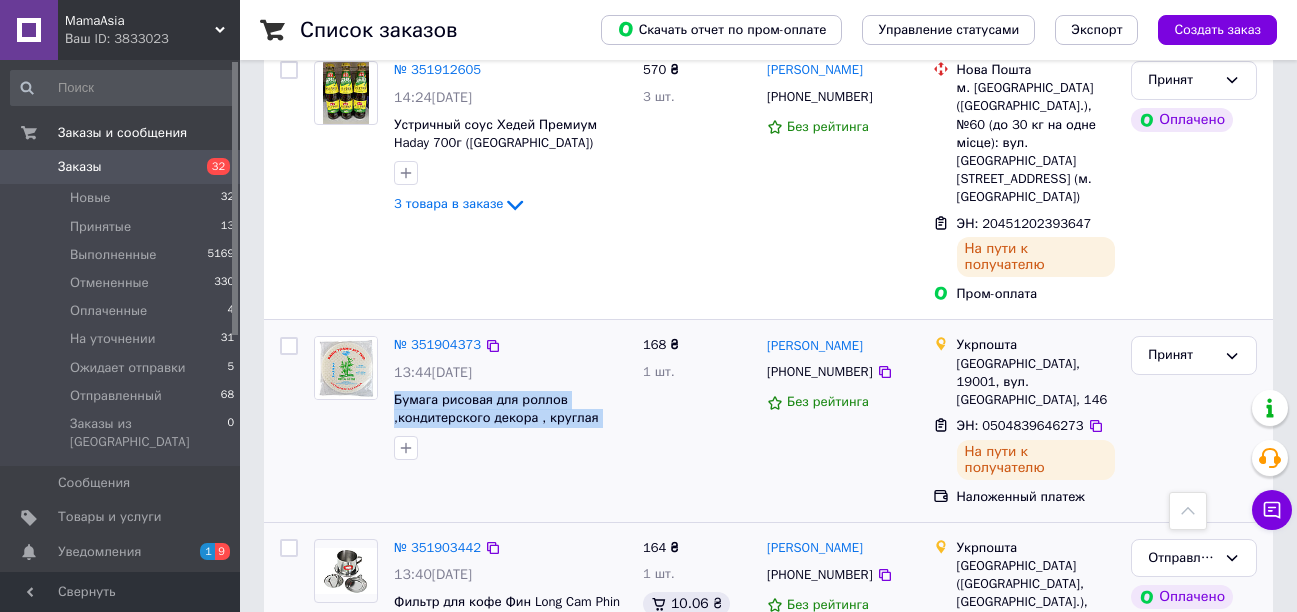 drag, startPoint x: 391, startPoint y: 288, endPoint x: 526, endPoint y: 327, distance: 140.52046 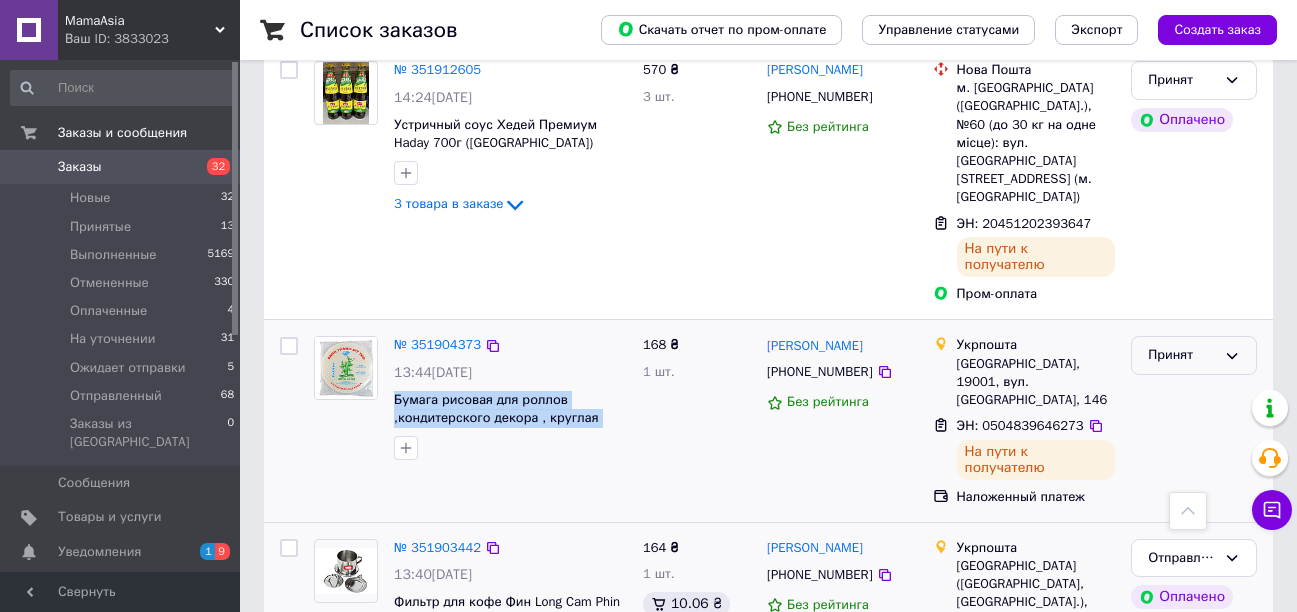 click on "Принят" at bounding box center [1194, 355] 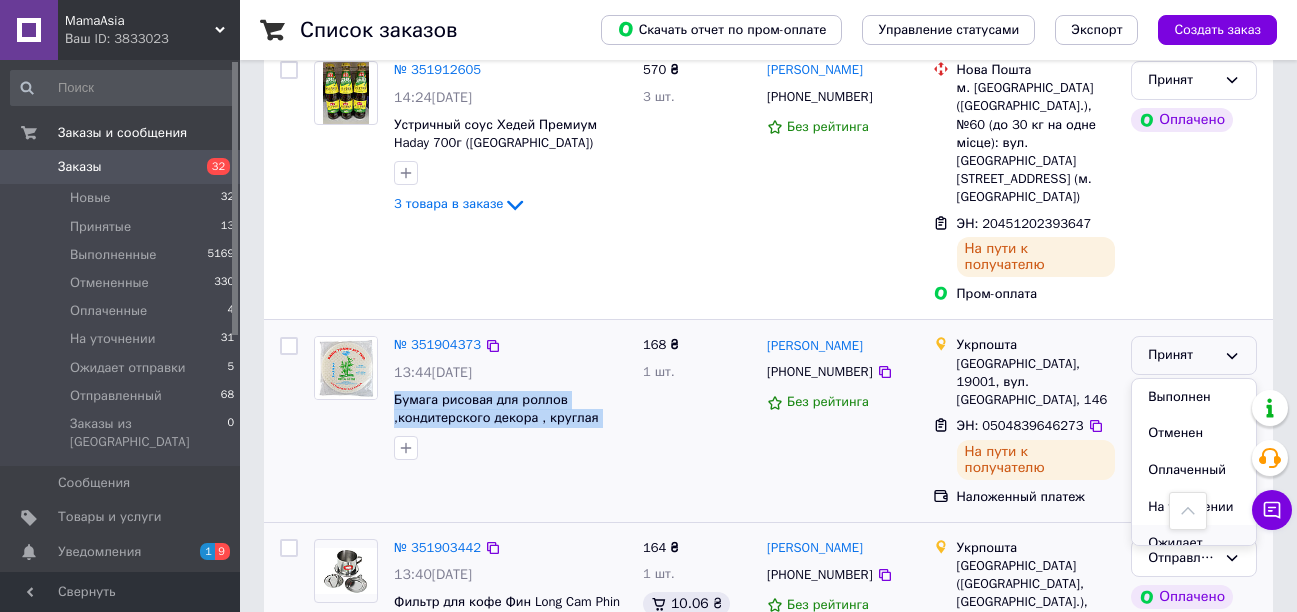 scroll, scrollTop: 95, scrollLeft: 0, axis: vertical 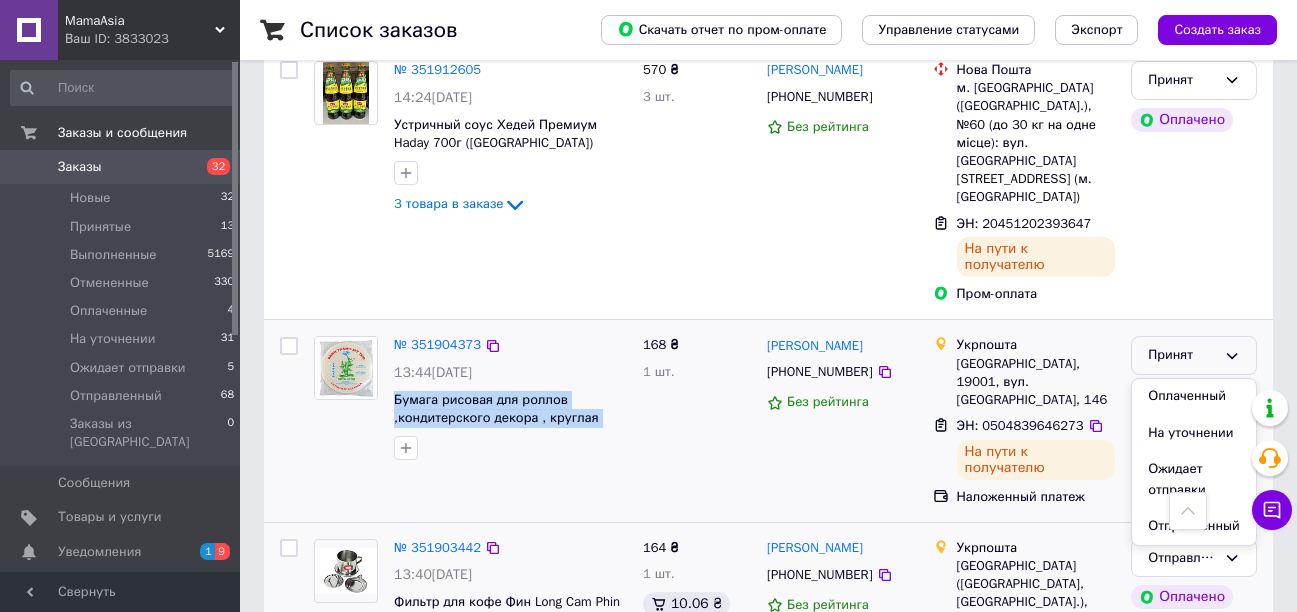 click on "Отправленный" at bounding box center [1194, 526] 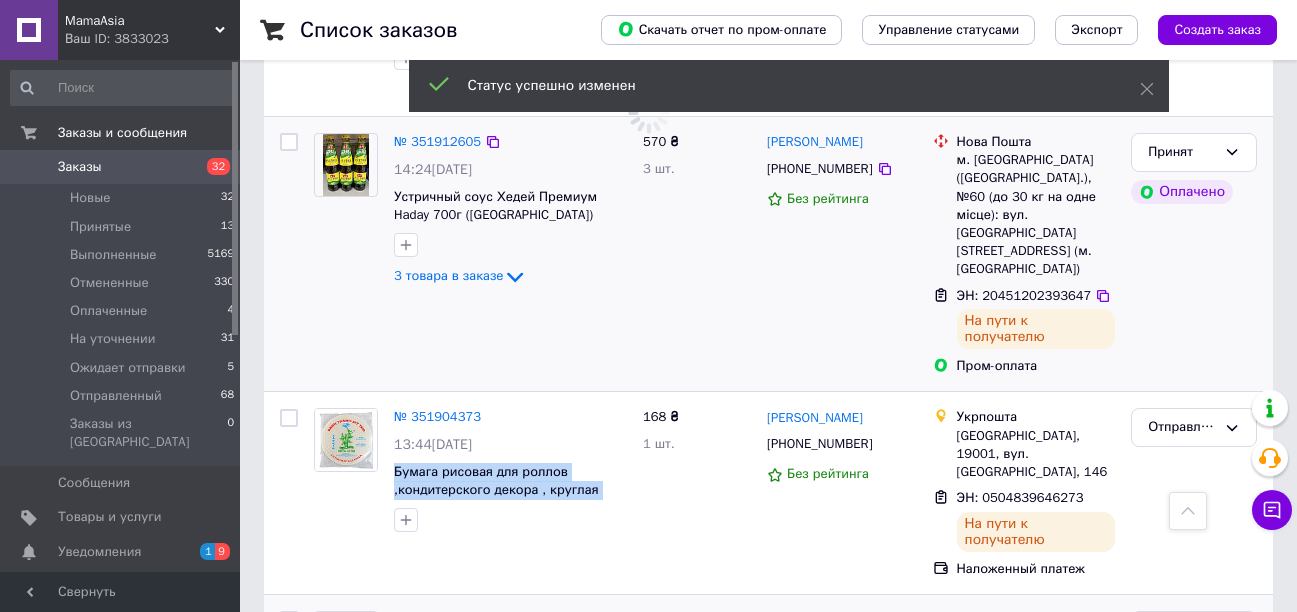 scroll, scrollTop: 1461, scrollLeft: 0, axis: vertical 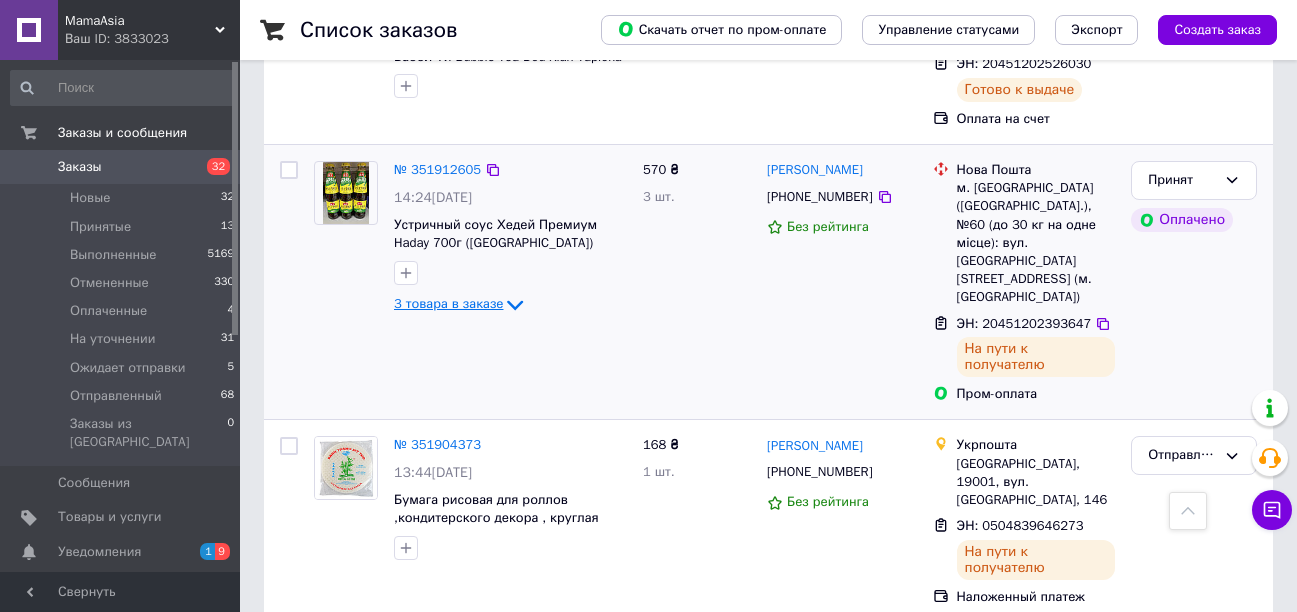 click 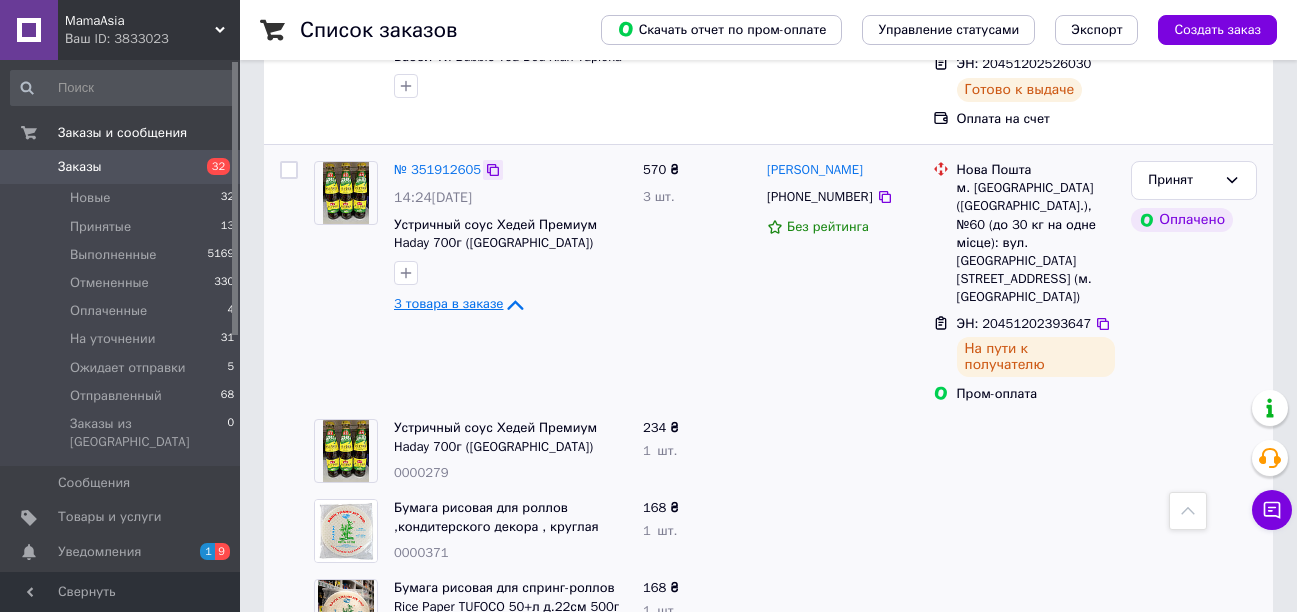 click 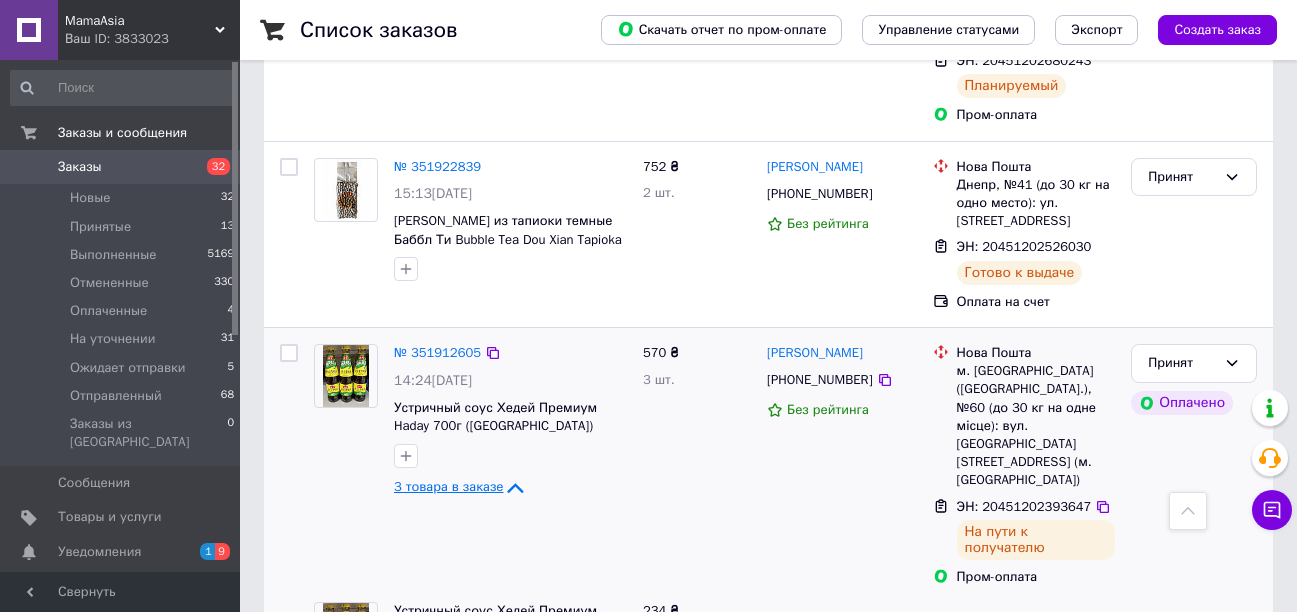 scroll, scrollTop: 1261, scrollLeft: 0, axis: vertical 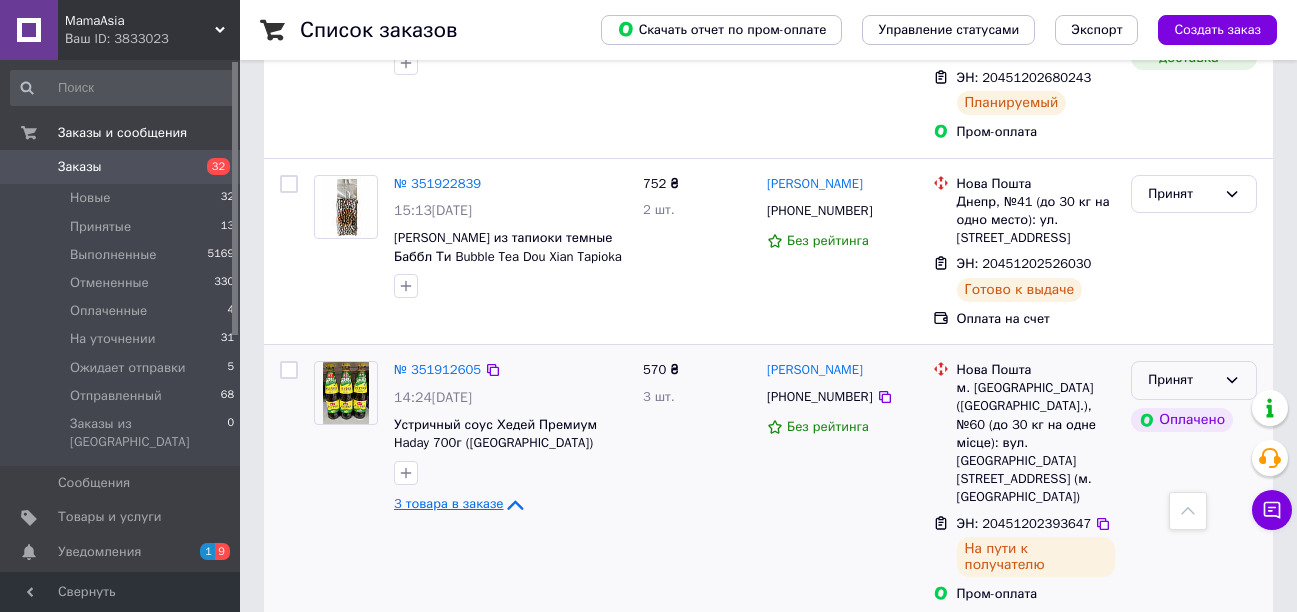 click on "Принят" at bounding box center (1194, 380) 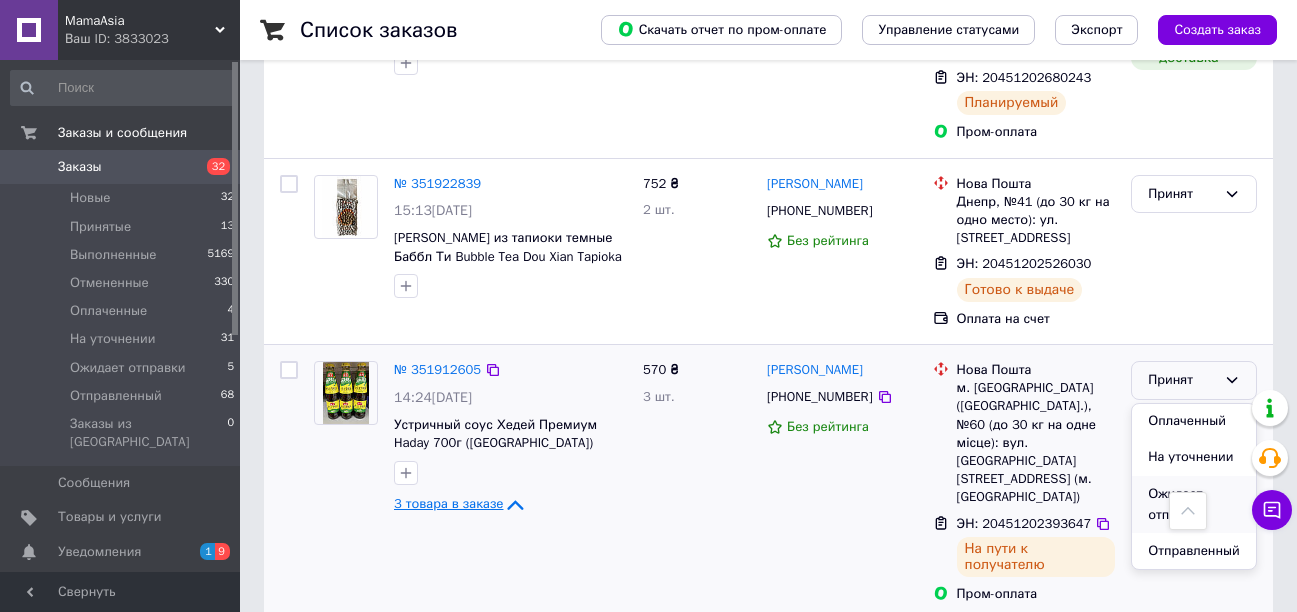 scroll, scrollTop: 95, scrollLeft: 0, axis: vertical 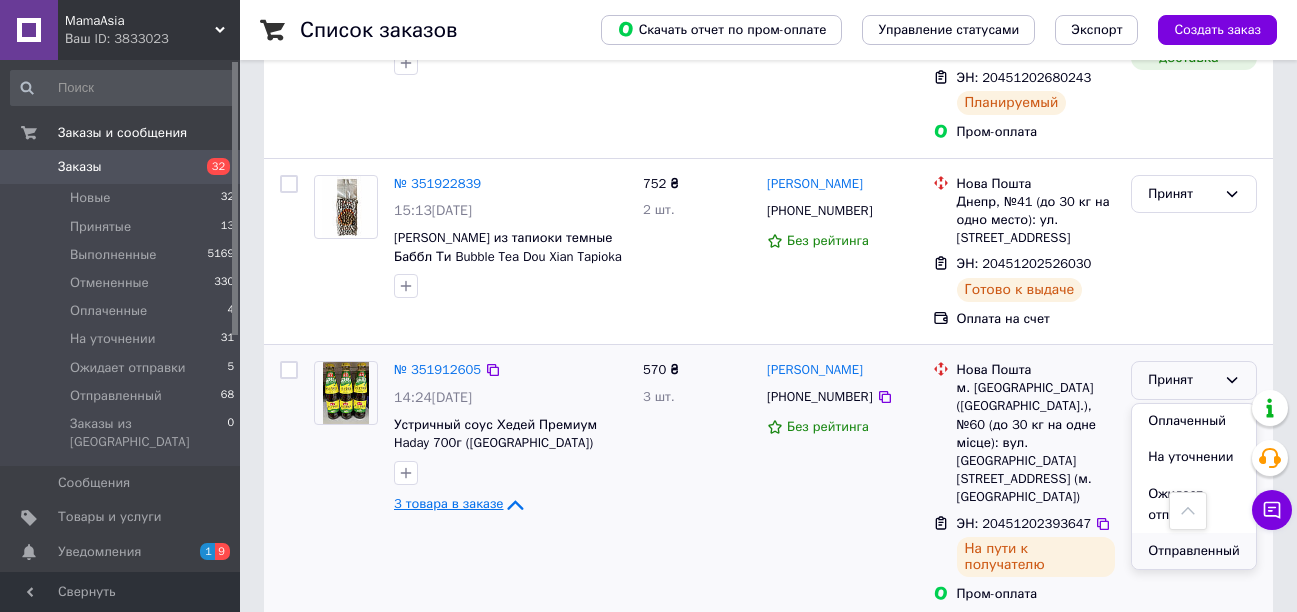 click on "Отправленный" at bounding box center (1194, 551) 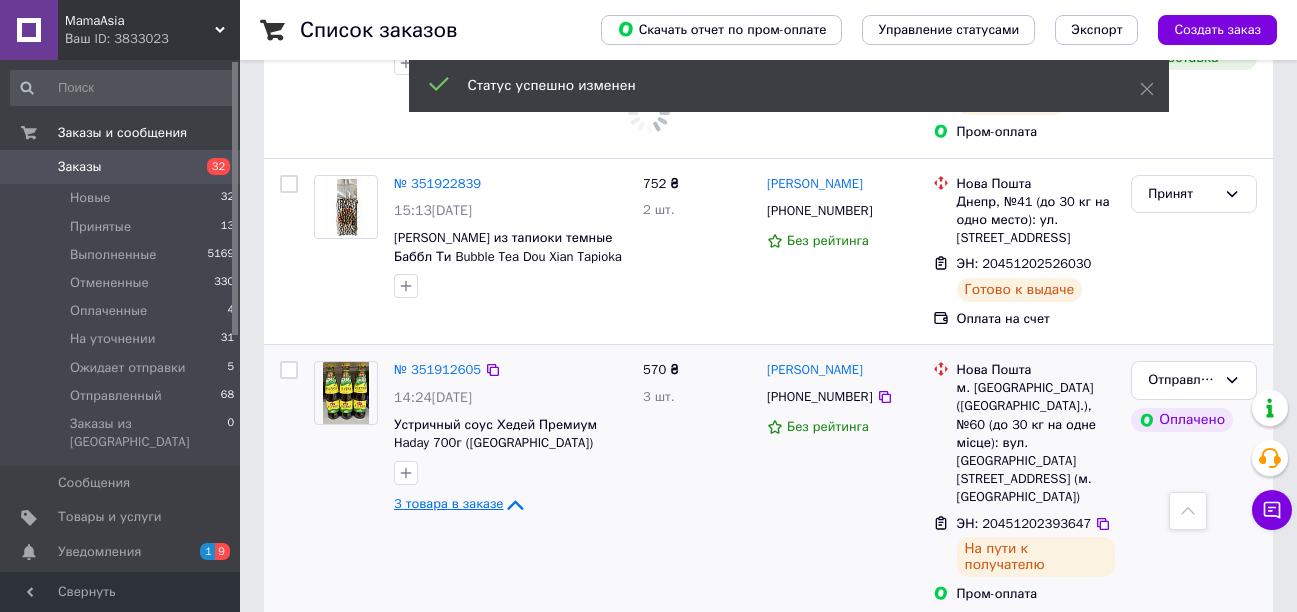 click 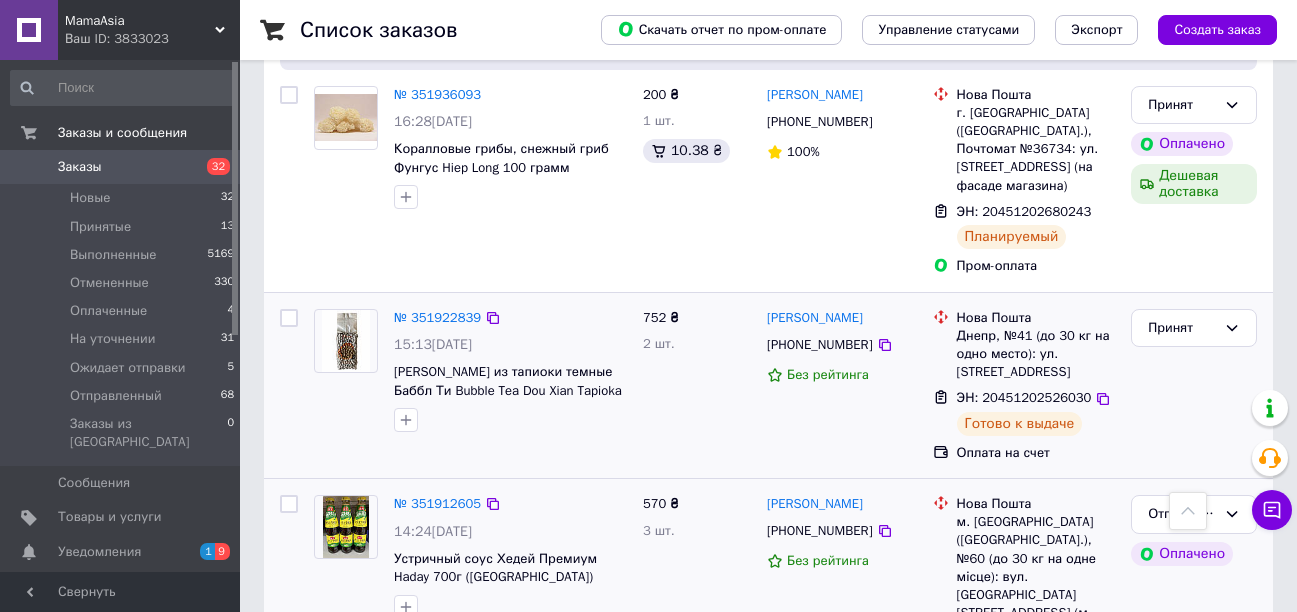 scroll, scrollTop: 1161, scrollLeft: 0, axis: vertical 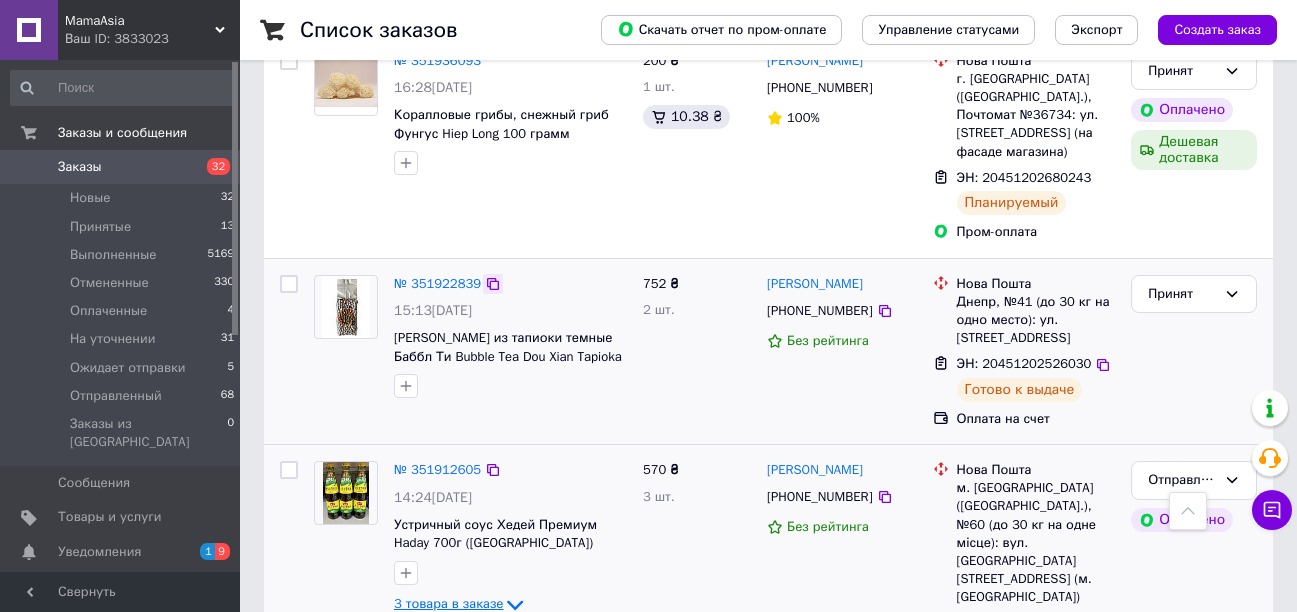 click 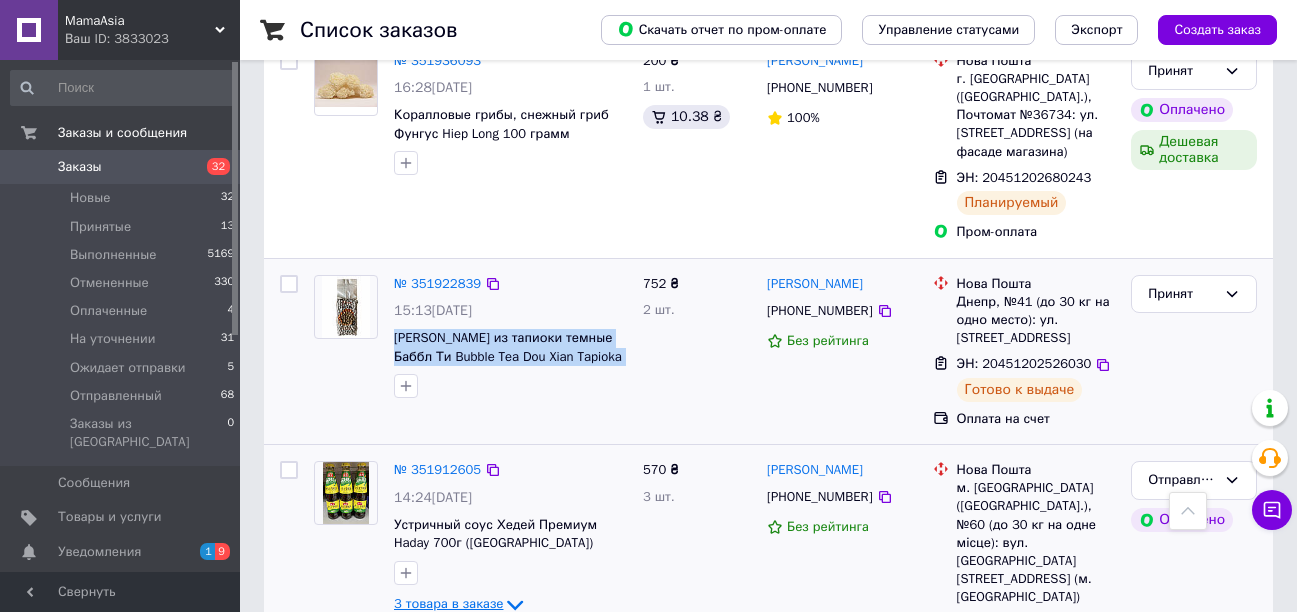 drag, startPoint x: 389, startPoint y: 271, endPoint x: 599, endPoint y: 311, distance: 213.77559 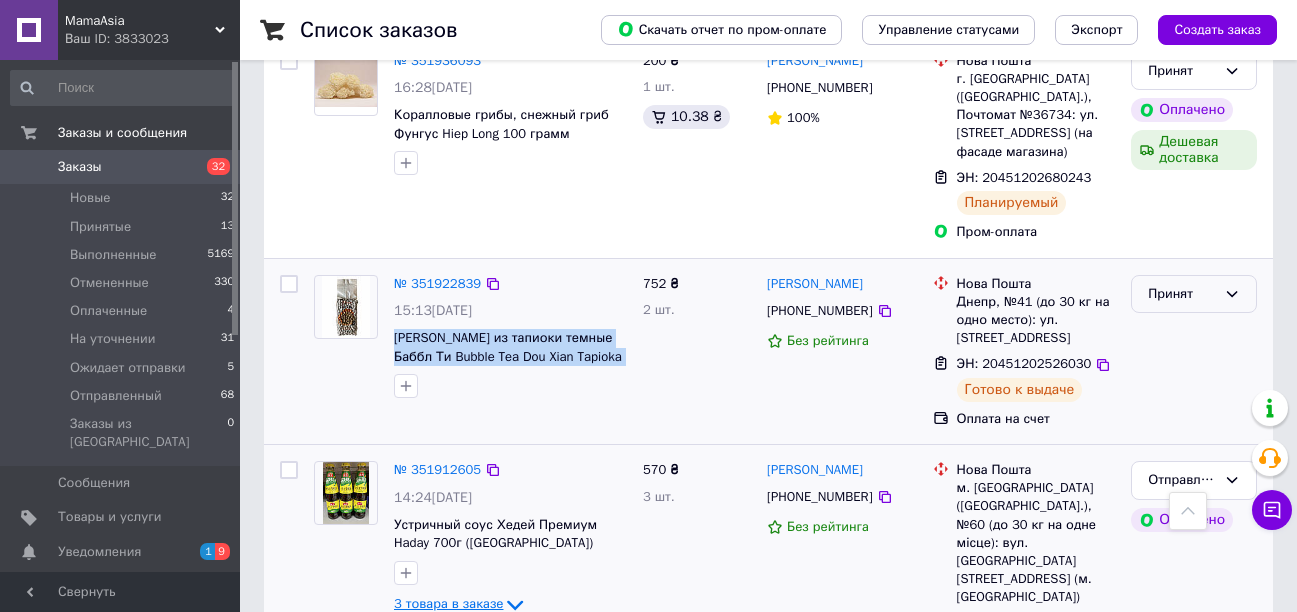 click 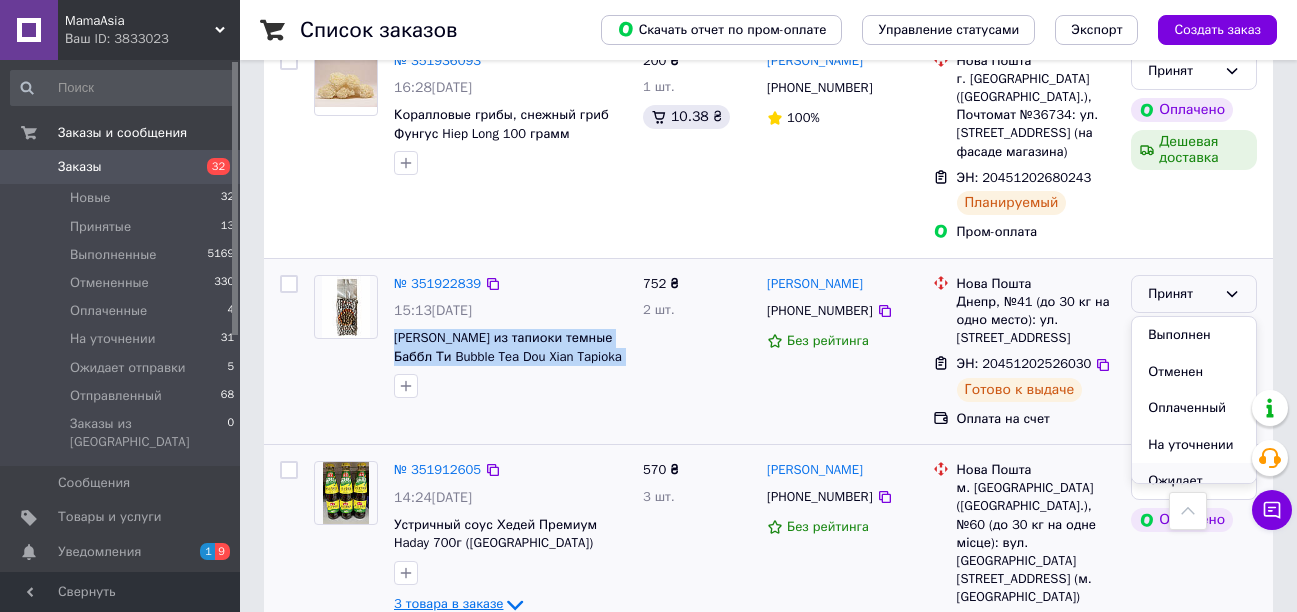 scroll, scrollTop: 95, scrollLeft: 0, axis: vertical 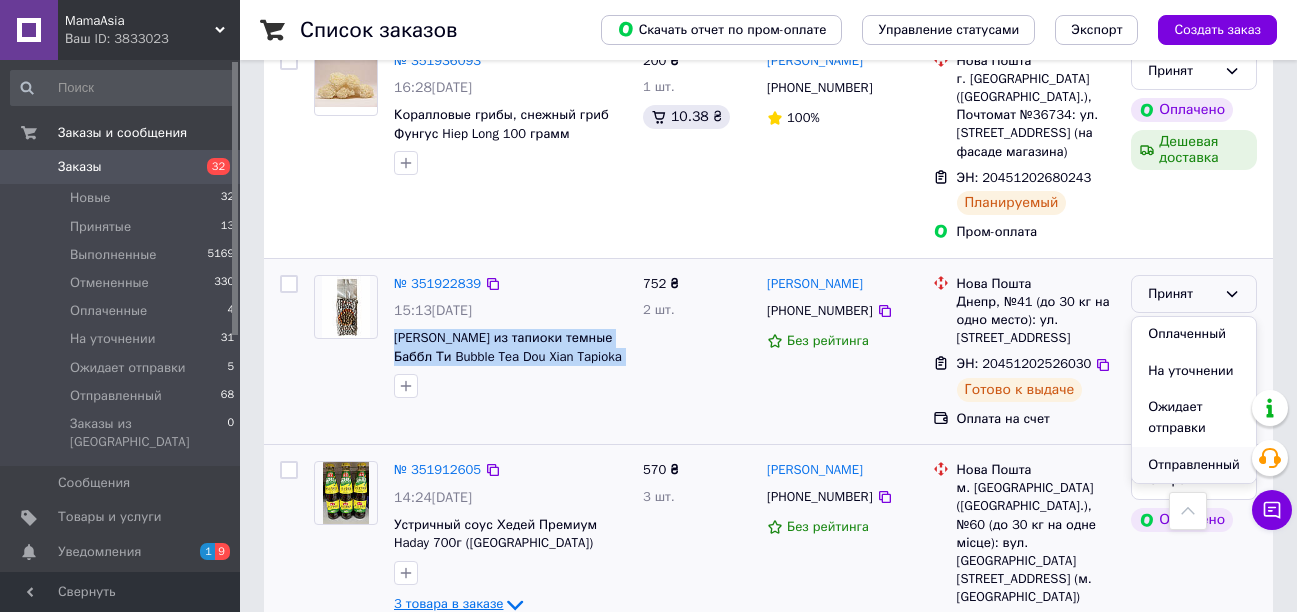 click on "Отправленный" at bounding box center (1194, 465) 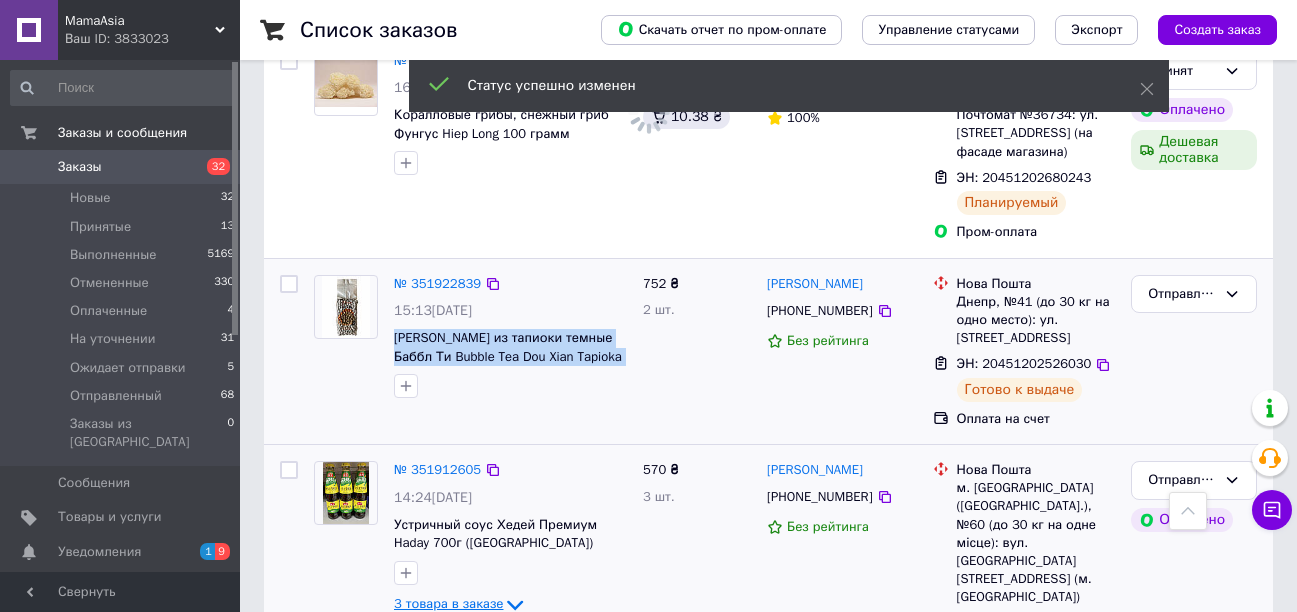 click 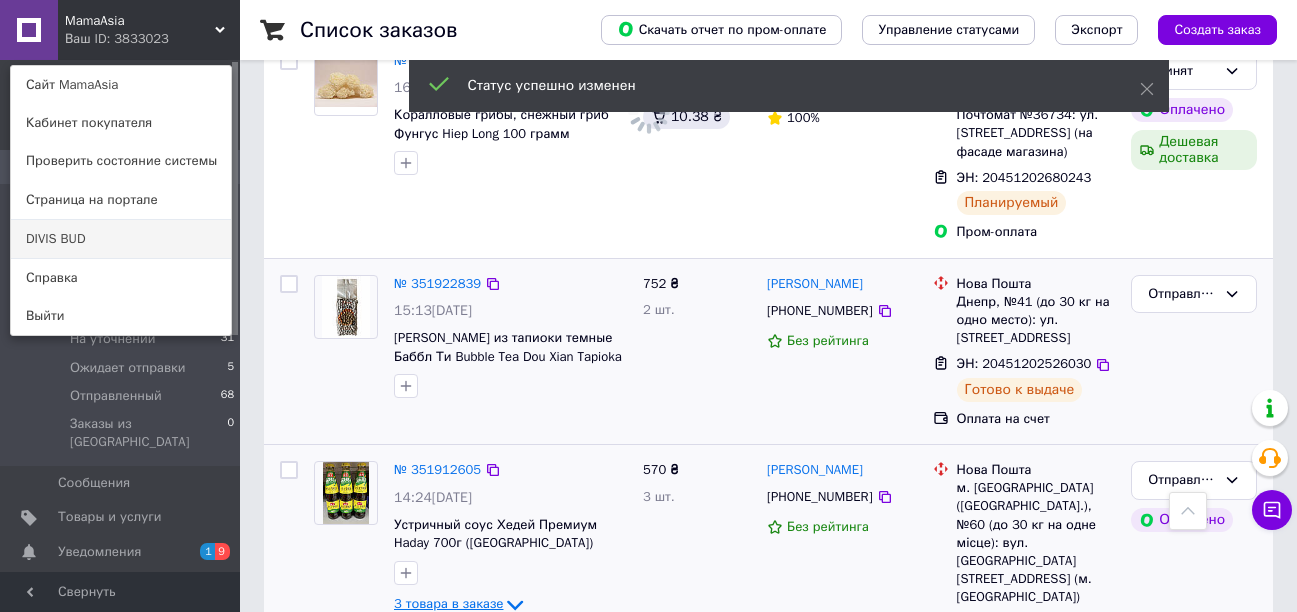 click on "DIVIS BUD" at bounding box center [121, 239] 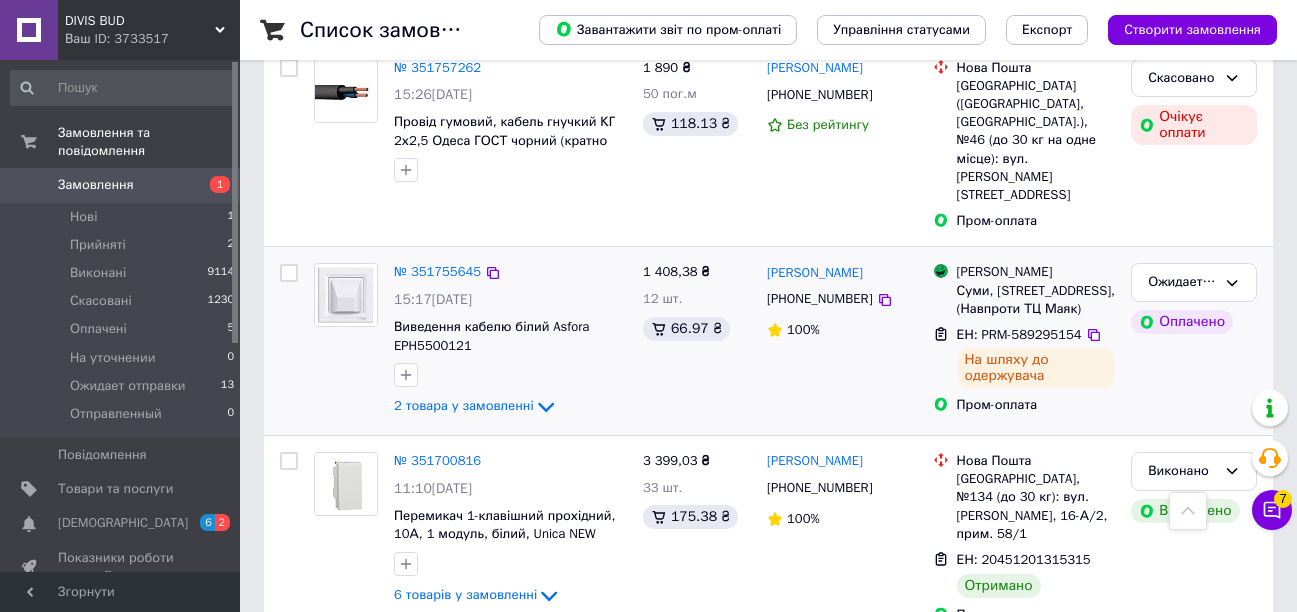 scroll, scrollTop: 2300, scrollLeft: 0, axis: vertical 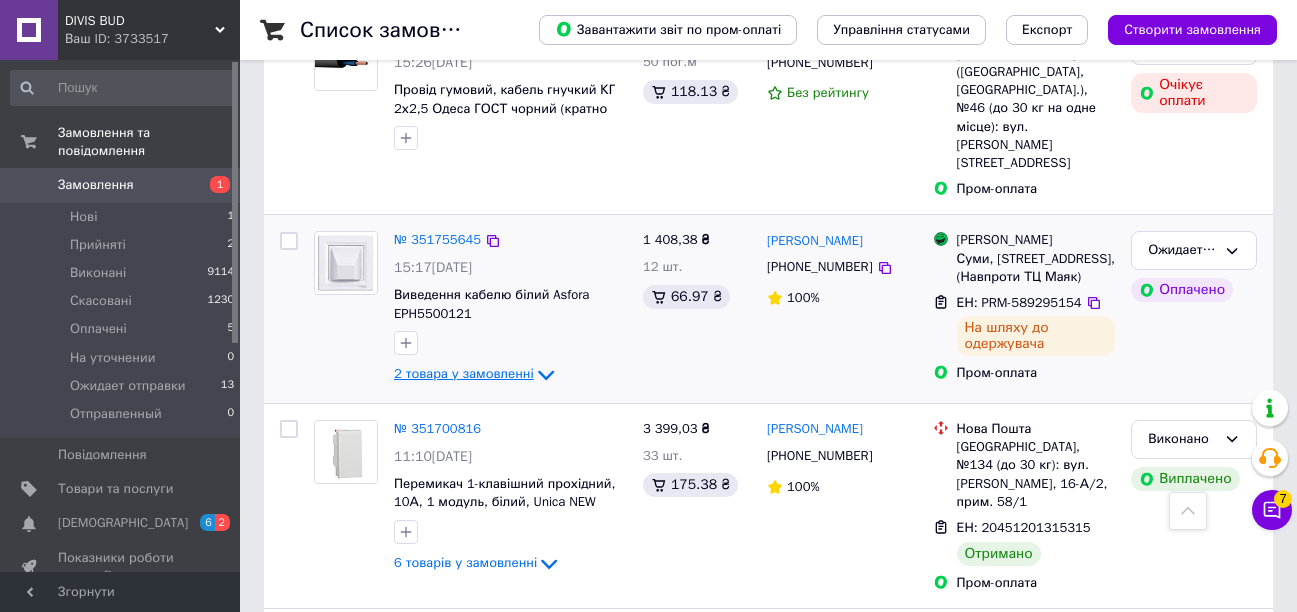 click 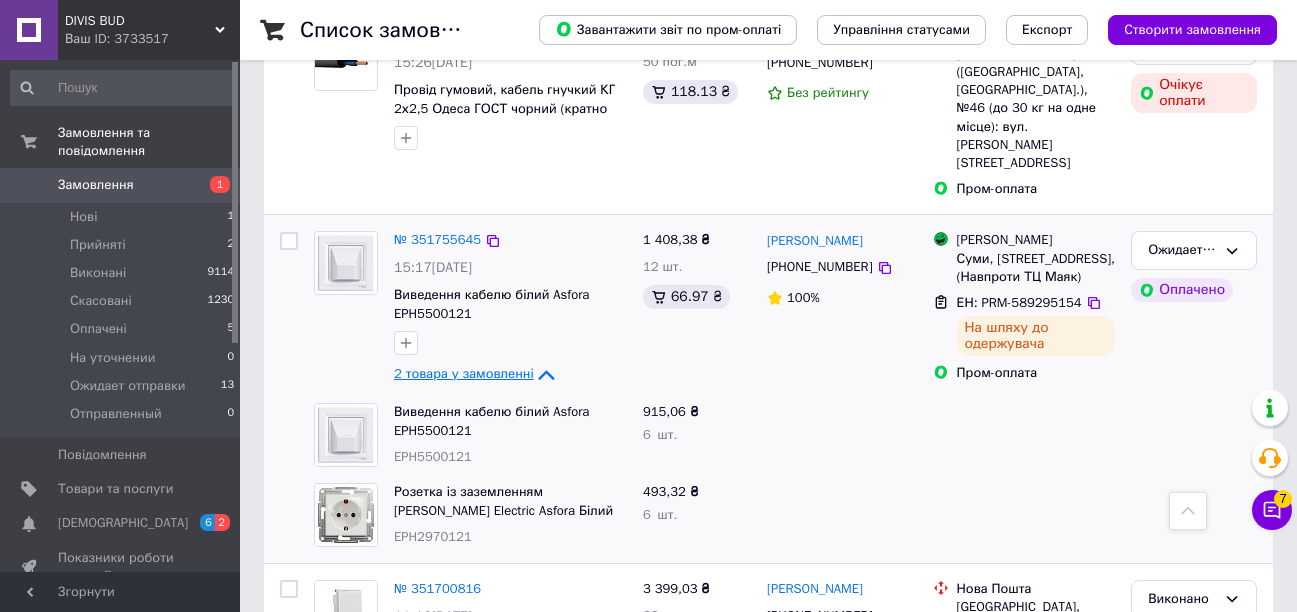 click 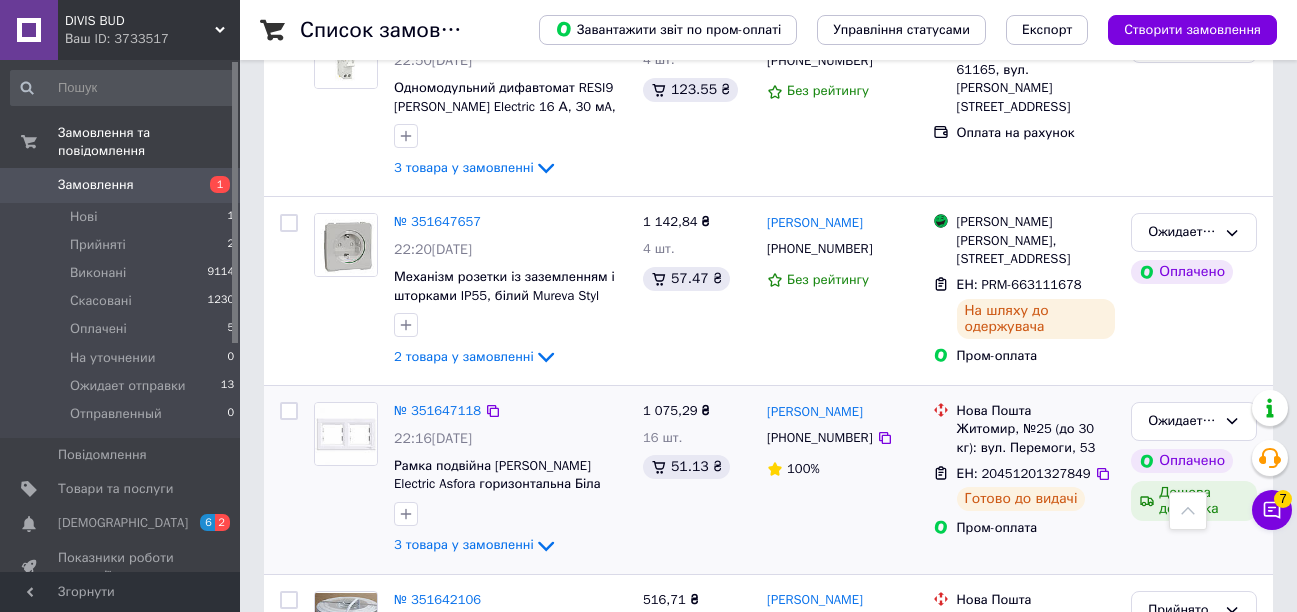 scroll, scrollTop: 3000, scrollLeft: 0, axis: vertical 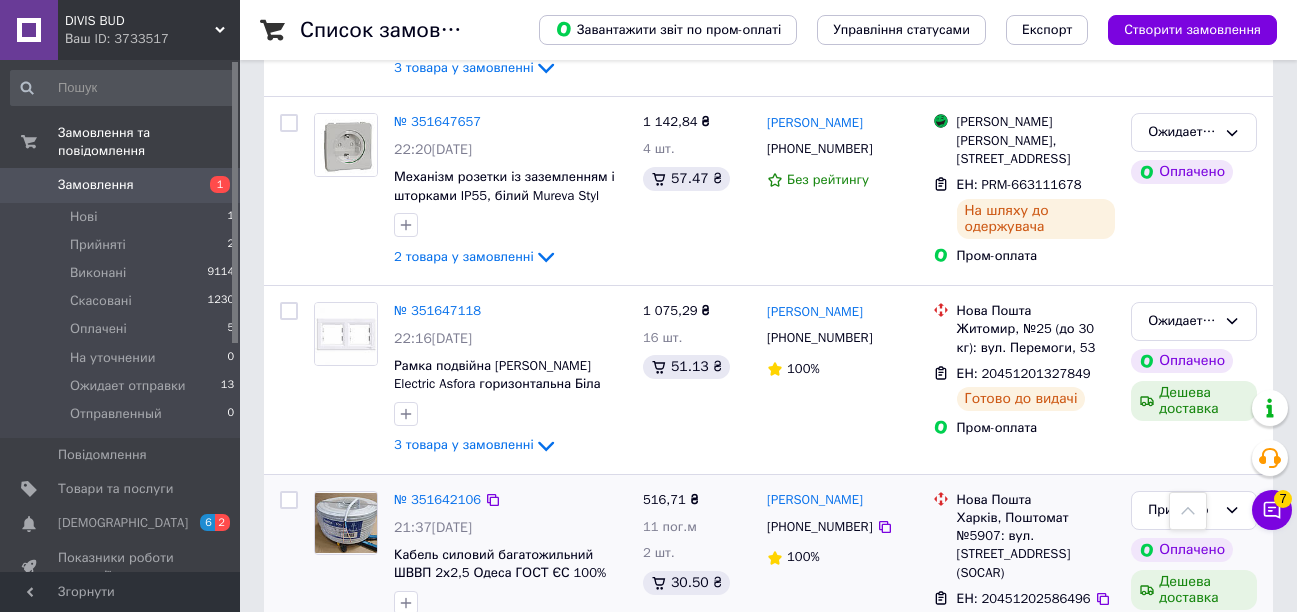 click 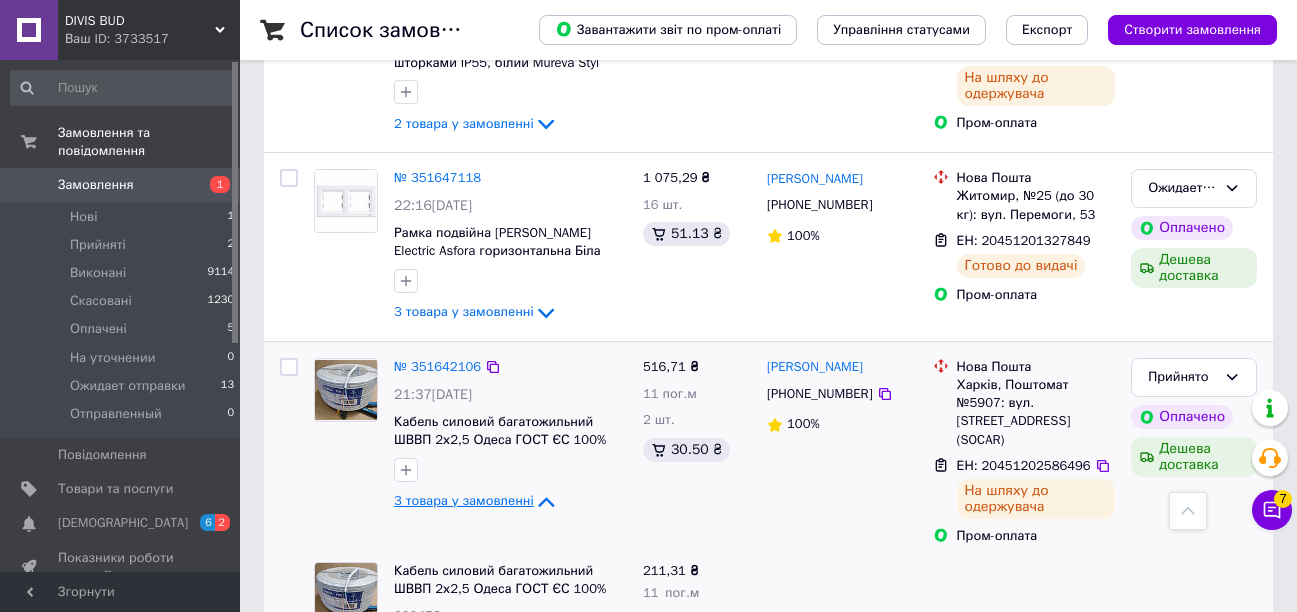 scroll, scrollTop: 3100, scrollLeft: 0, axis: vertical 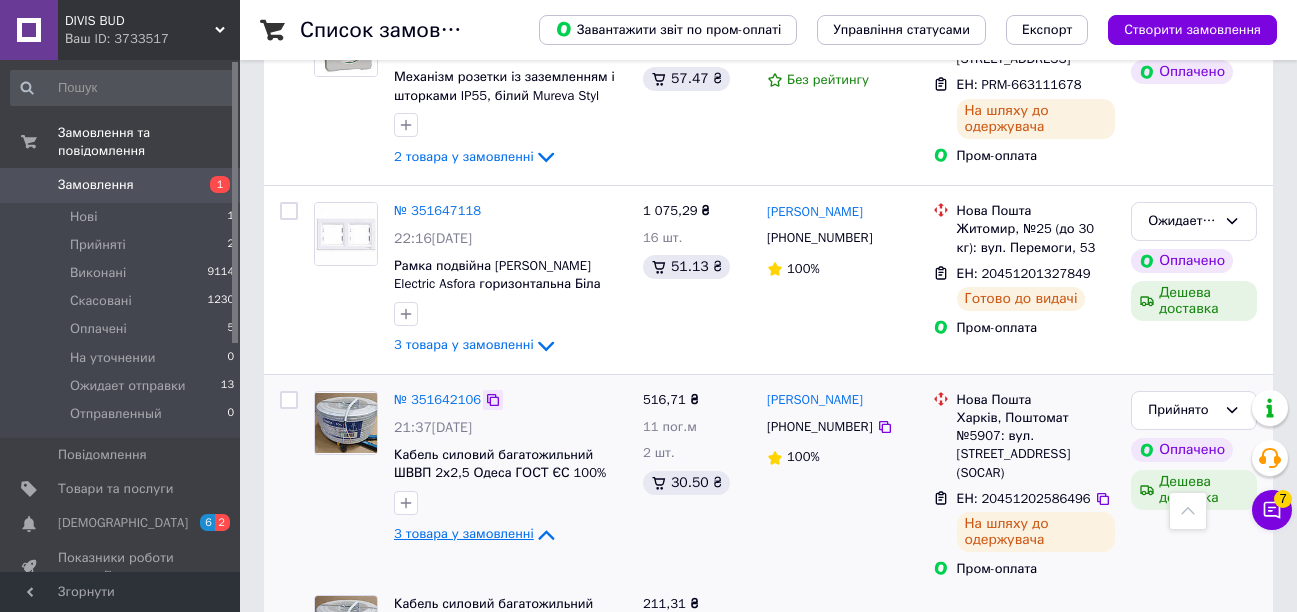 click 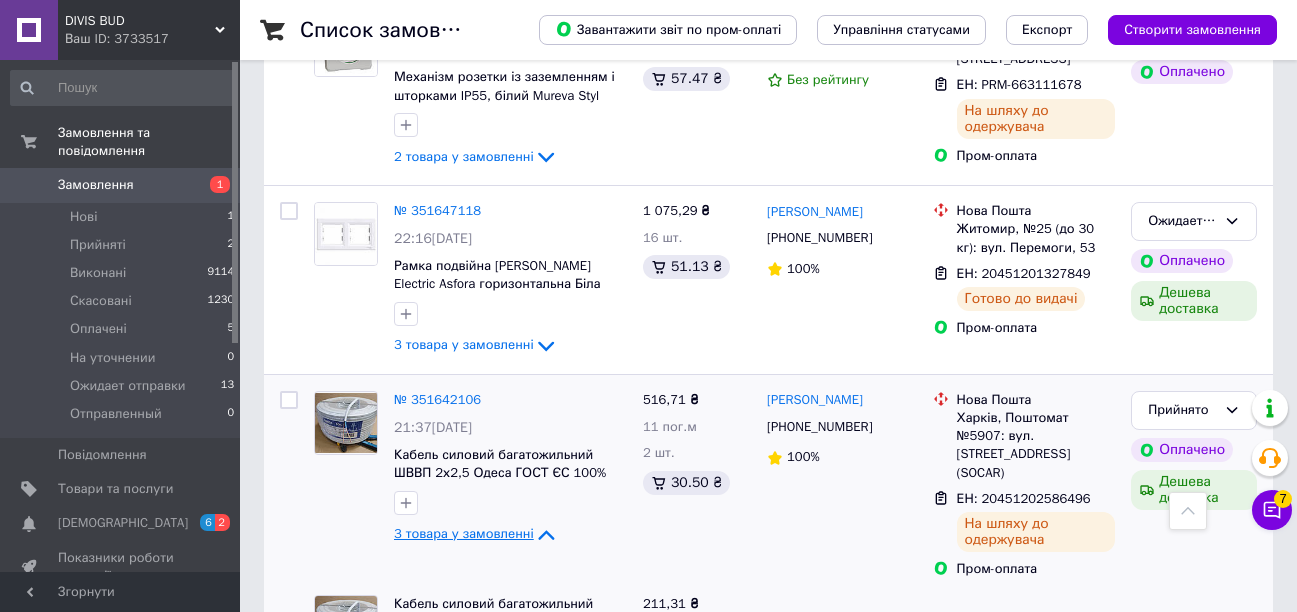click on "DIVIS BUD Ваш ID: 3733517" at bounding box center [149, 30] 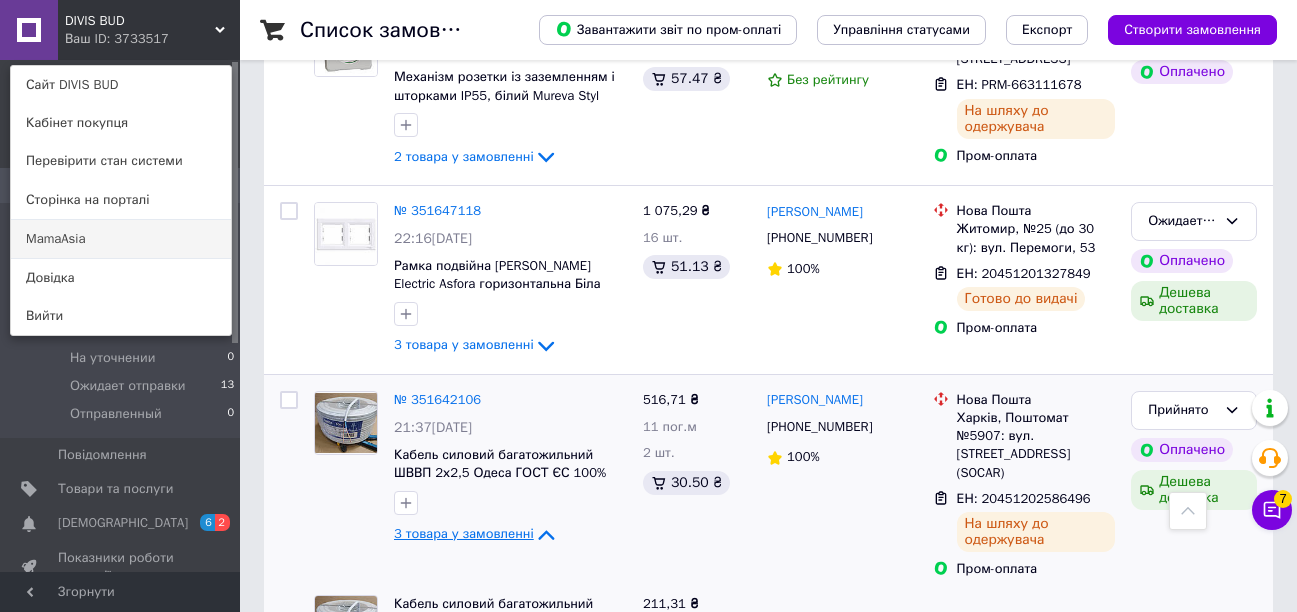 click on "MamaAsia" at bounding box center [121, 239] 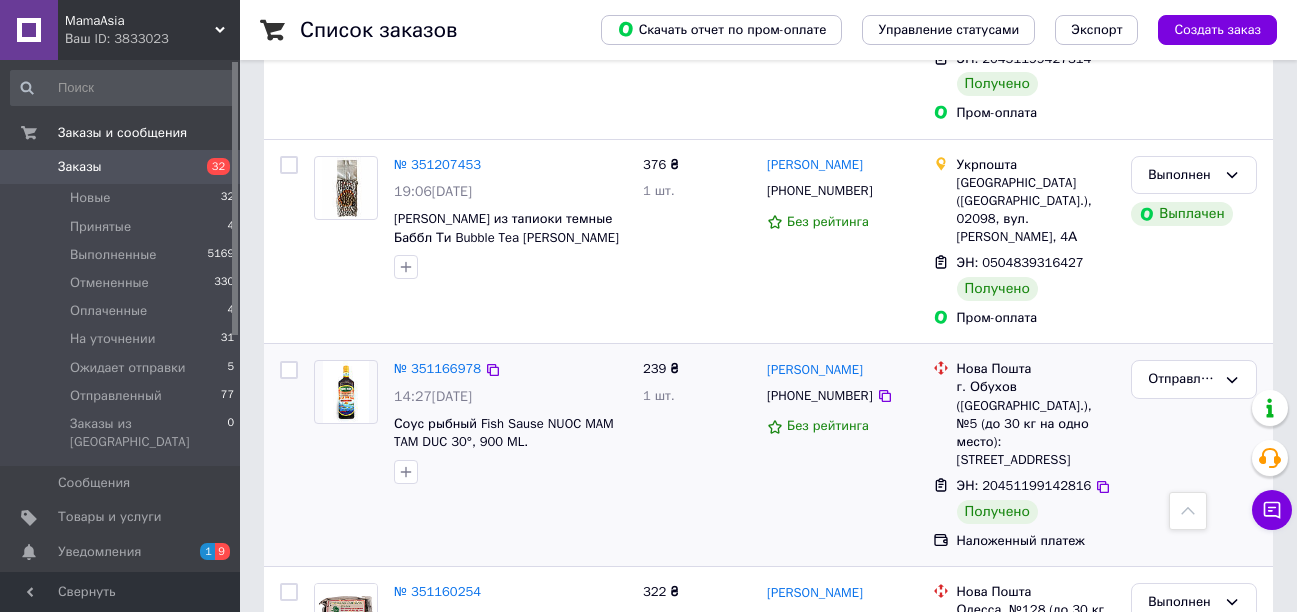 scroll, scrollTop: 8364, scrollLeft: 0, axis: vertical 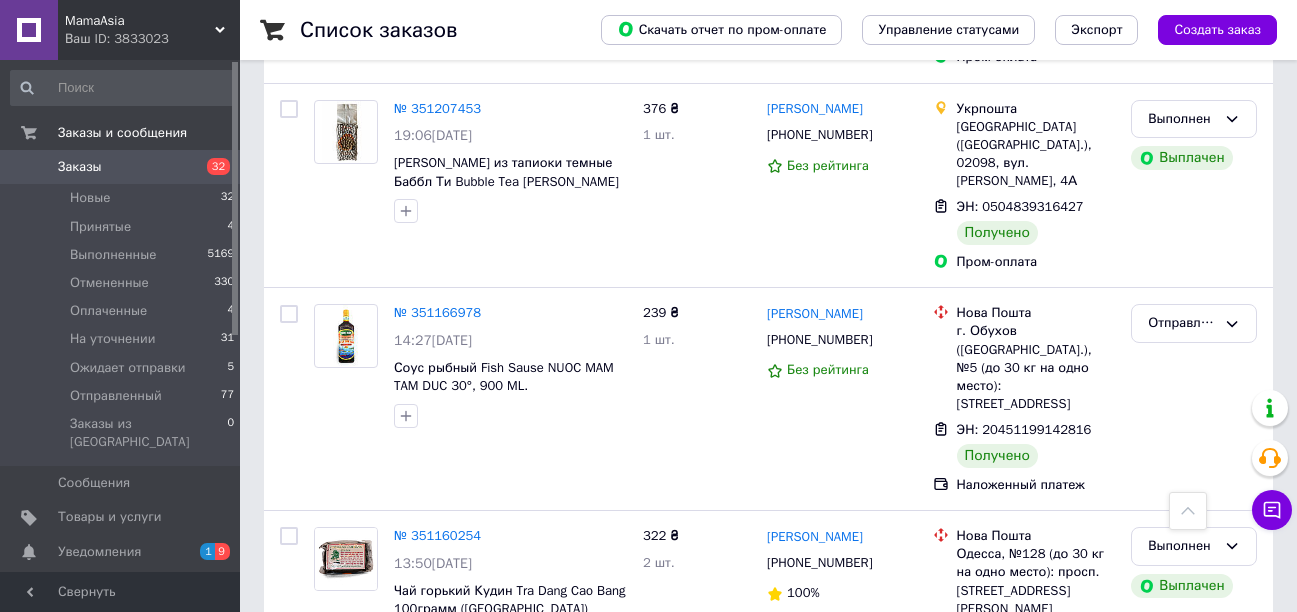 click 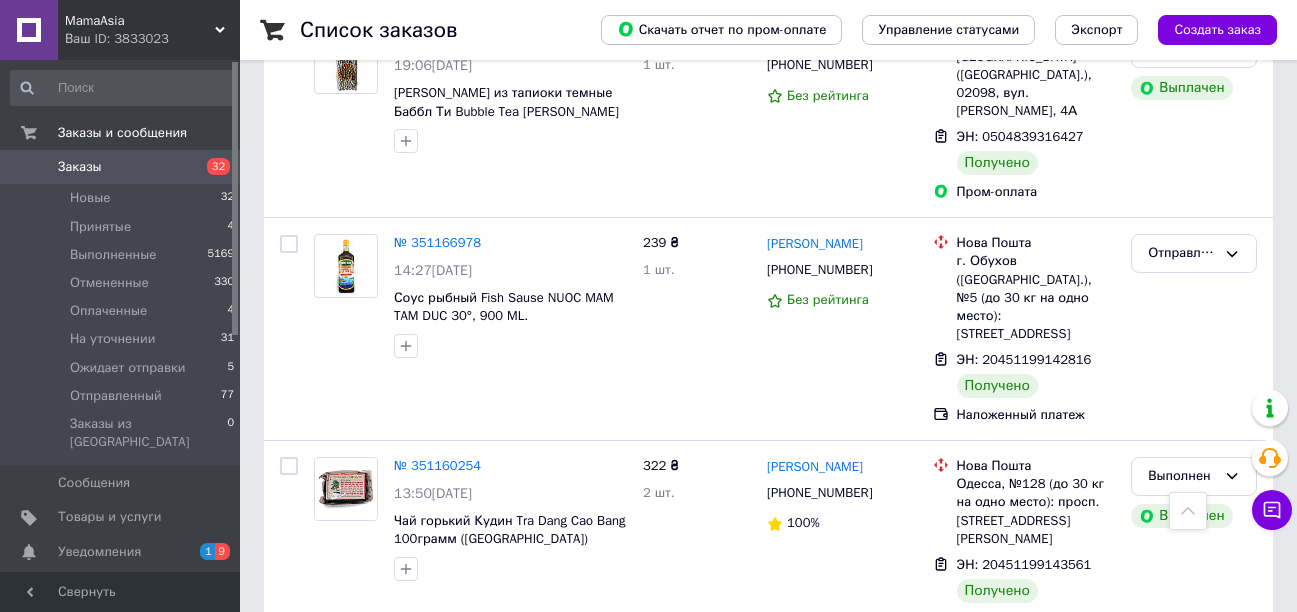 scroll, scrollTop: 8564, scrollLeft: 0, axis: vertical 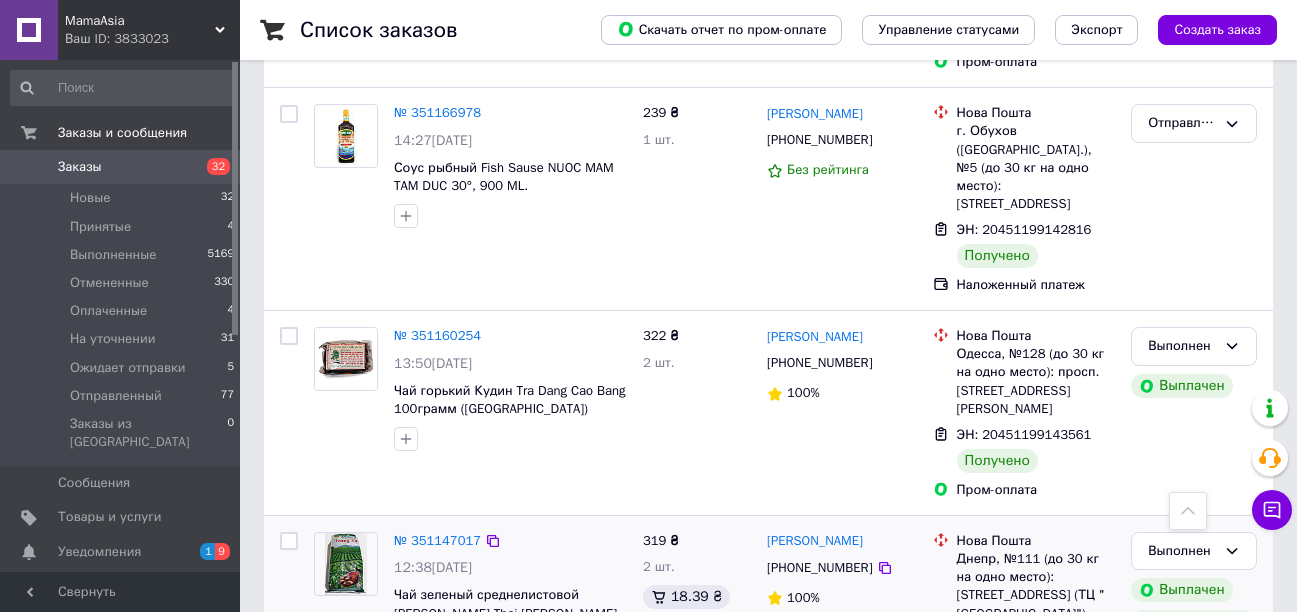click 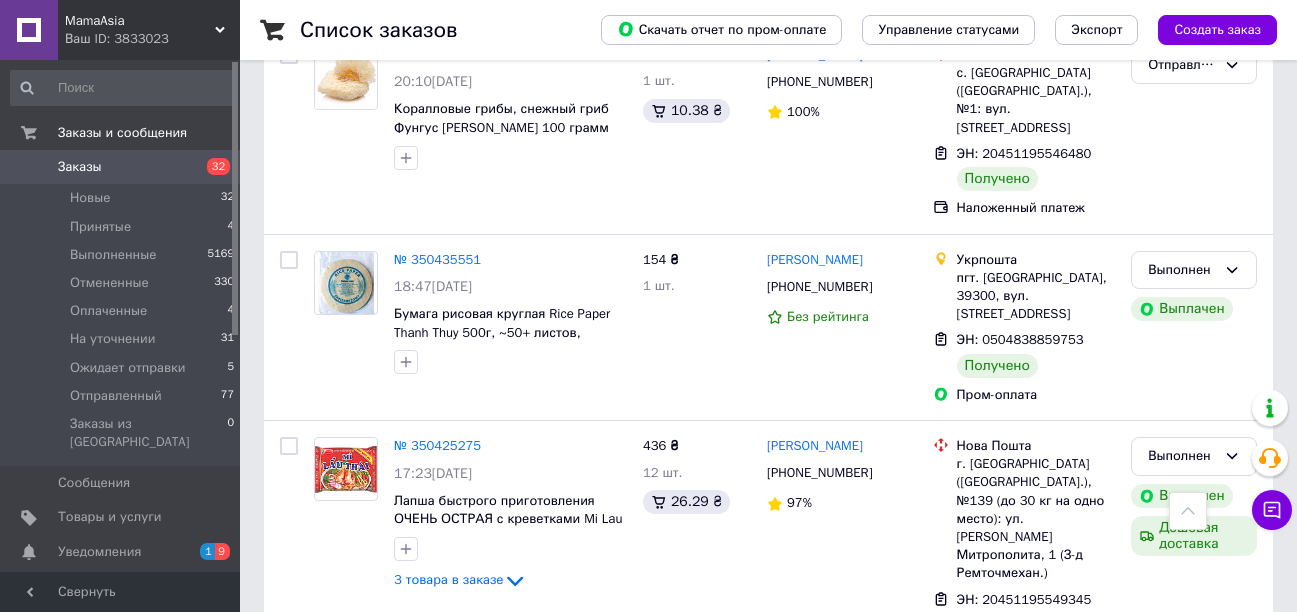 scroll, scrollTop: 19069, scrollLeft: 0, axis: vertical 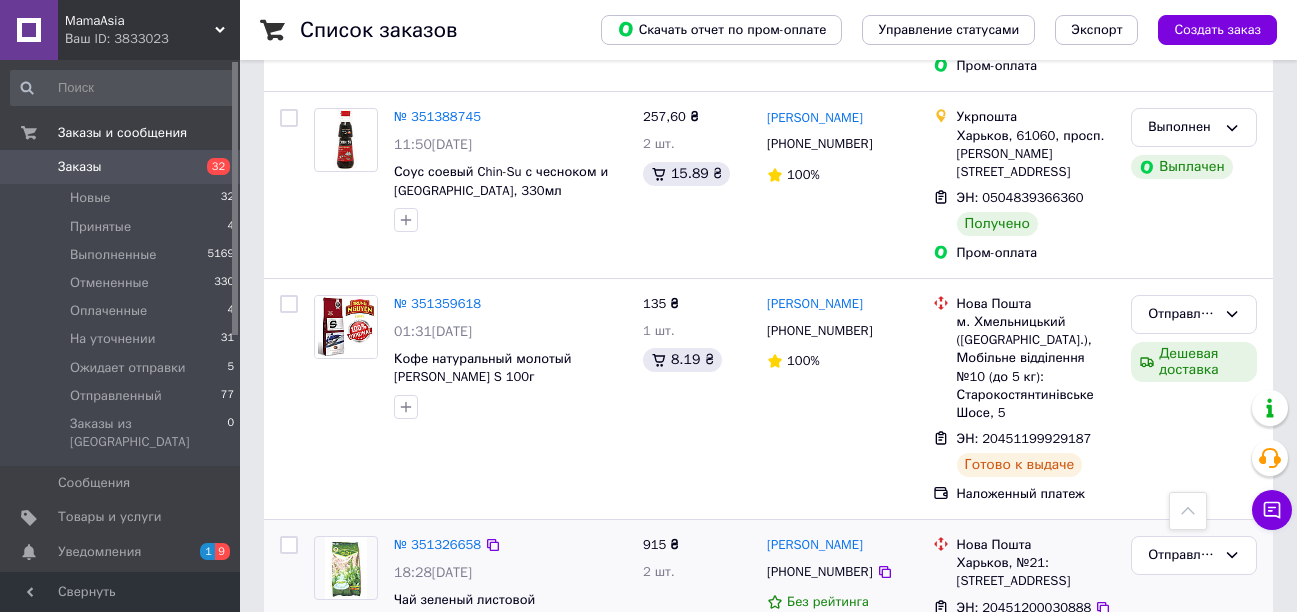 click 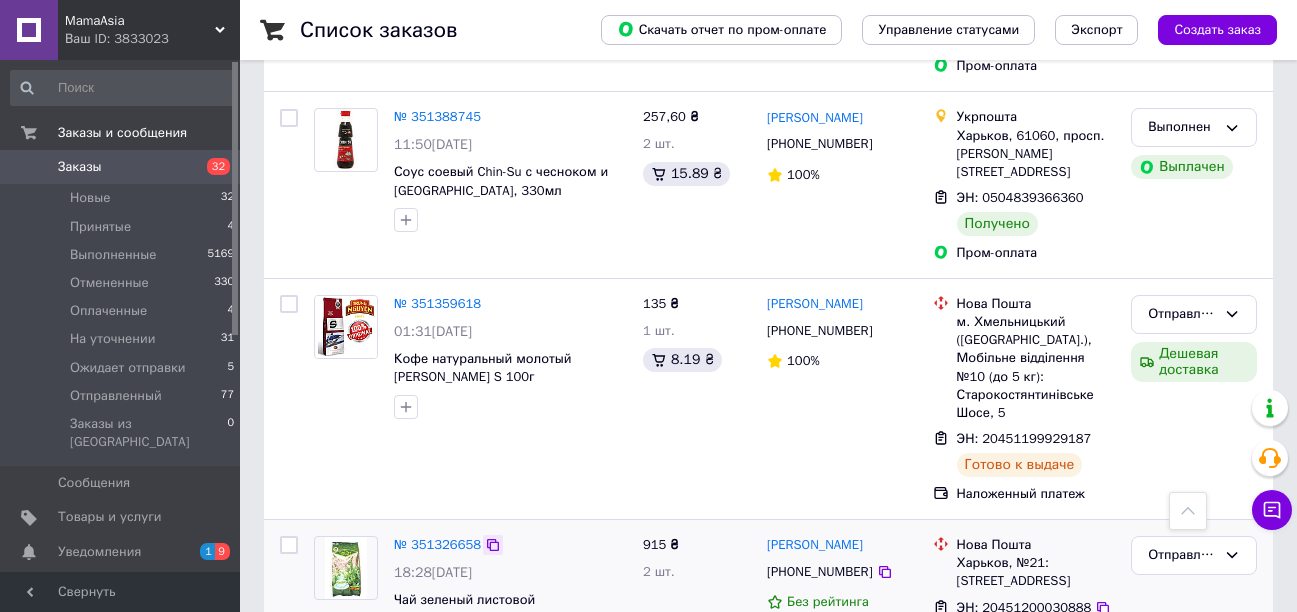 click 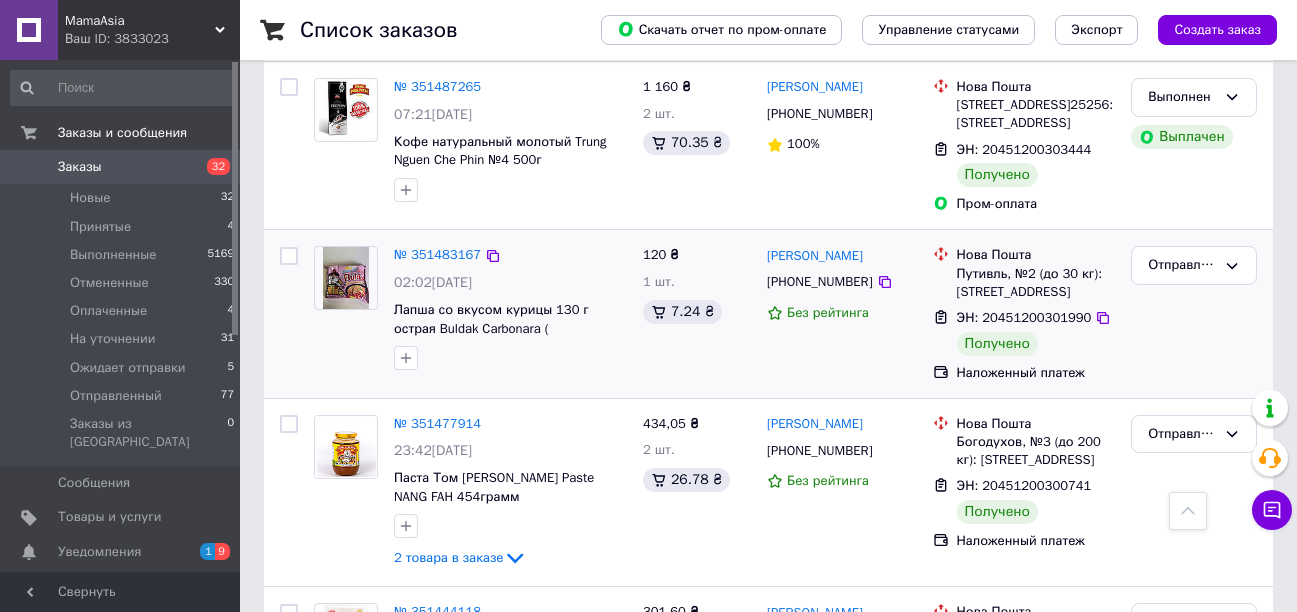 scroll, scrollTop: 5000, scrollLeft: 0, axis: vertical 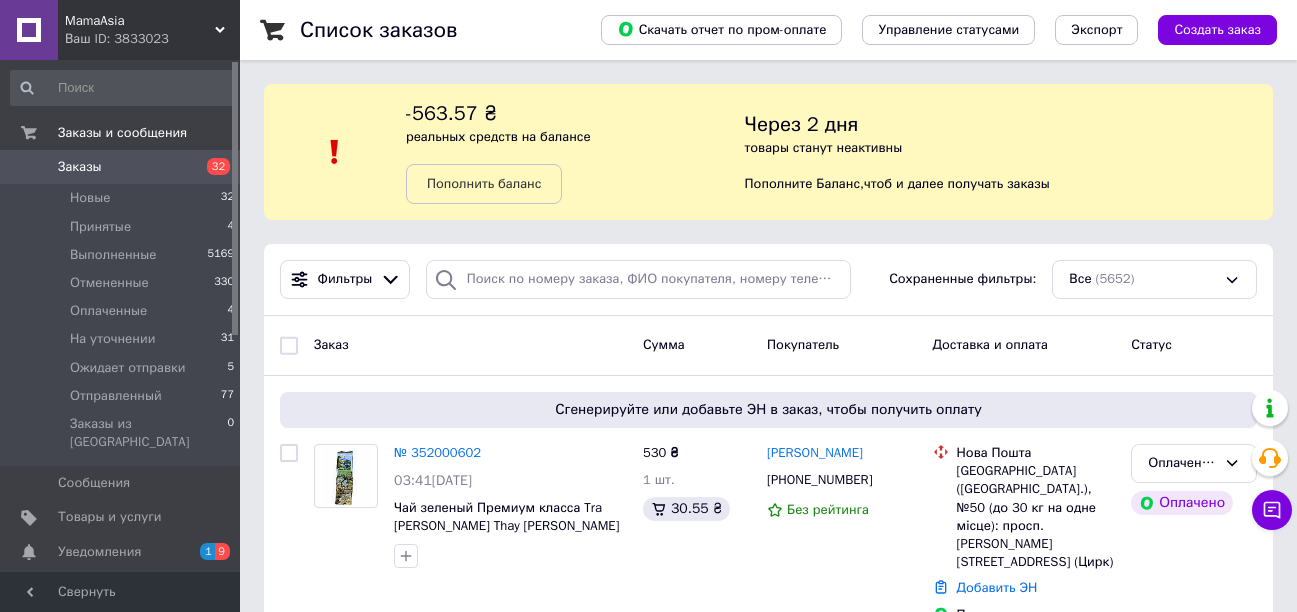 click on "MamaAsia Ваш ID: 3833023" at bounding box center [149, 30] 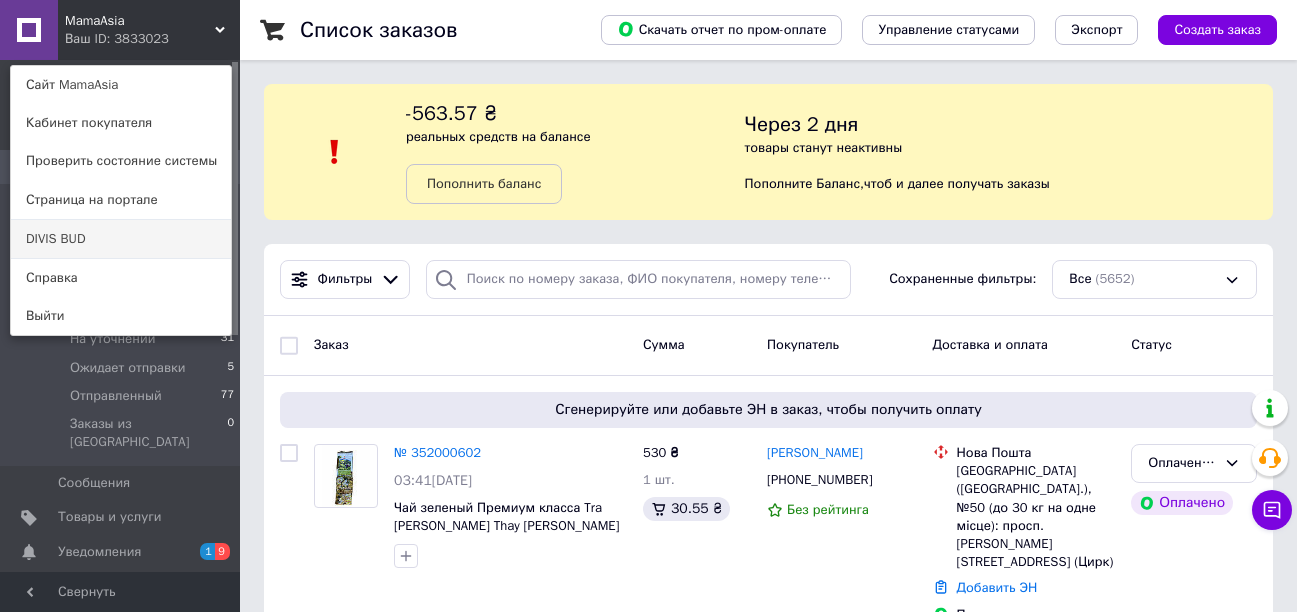 click on "DIVIS BUD" at bounding box center (121, 239) 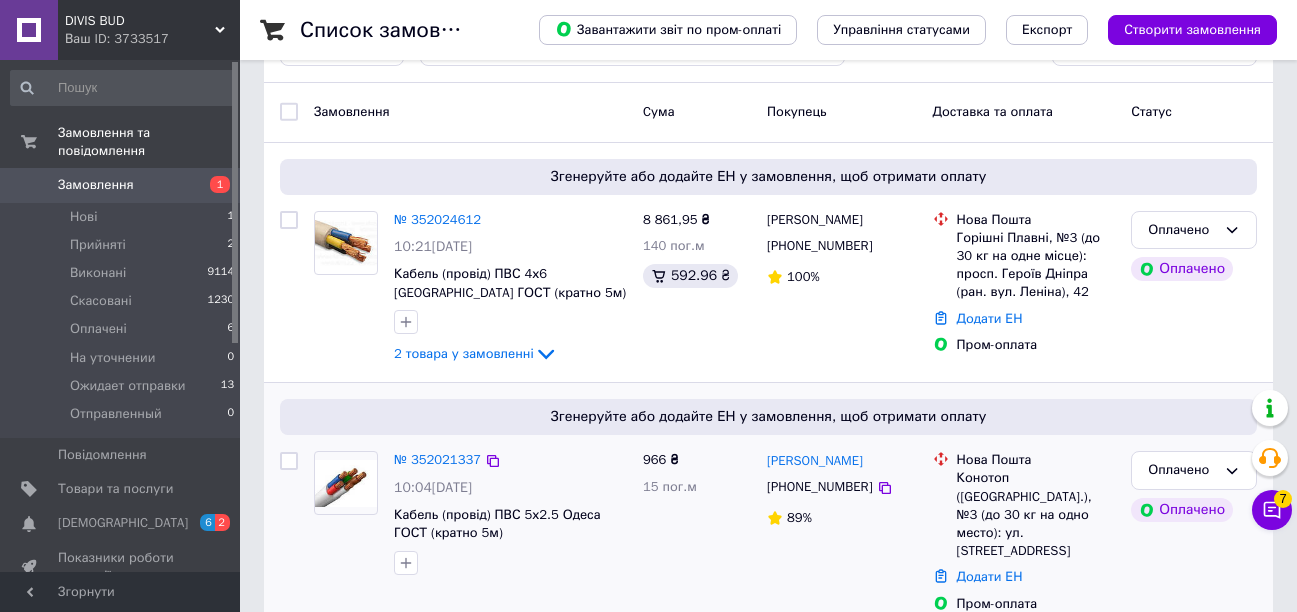 scroll, scrollTop: 0, scrollLeft: 0, axis: both 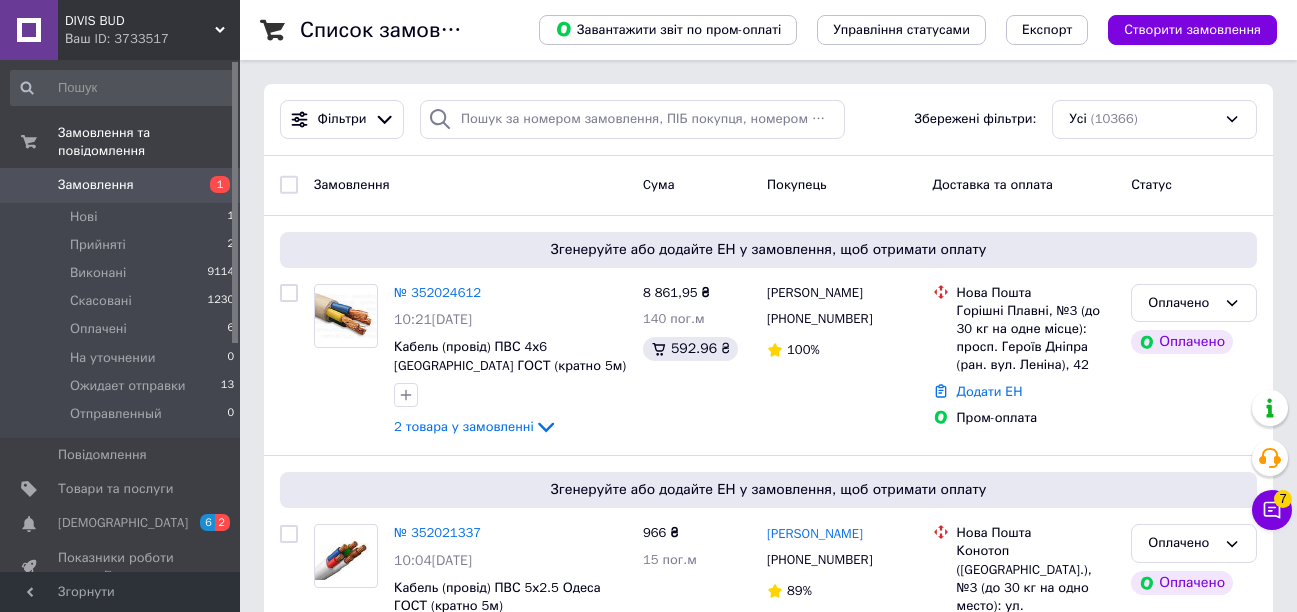 click on "DIVIS BUD" at bounding box center [140, 21] 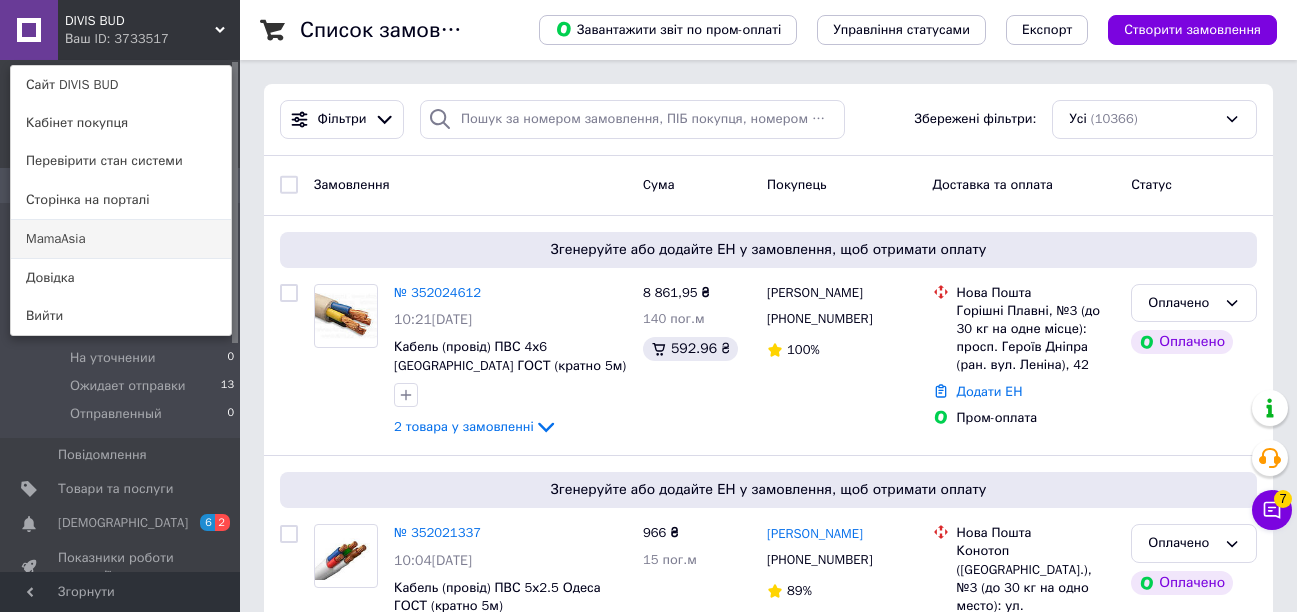 click on "MamaAsia" at bounding box center (121, 239) 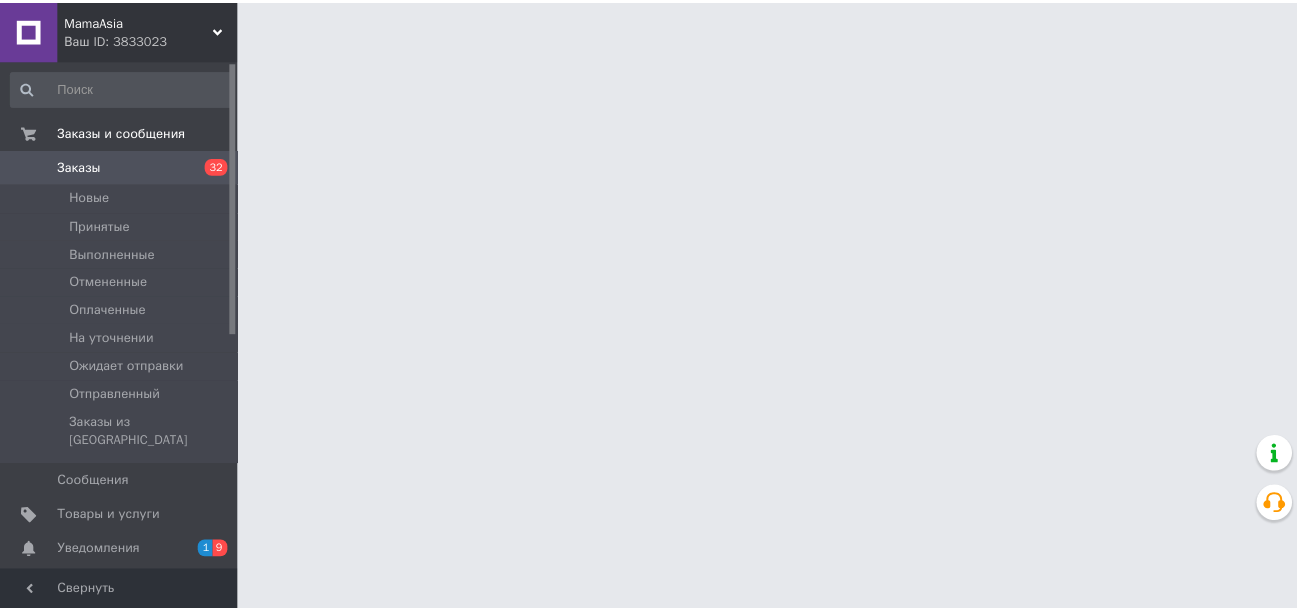 scroll, scrollTop: 0, scrollLeft: 0, axis: both 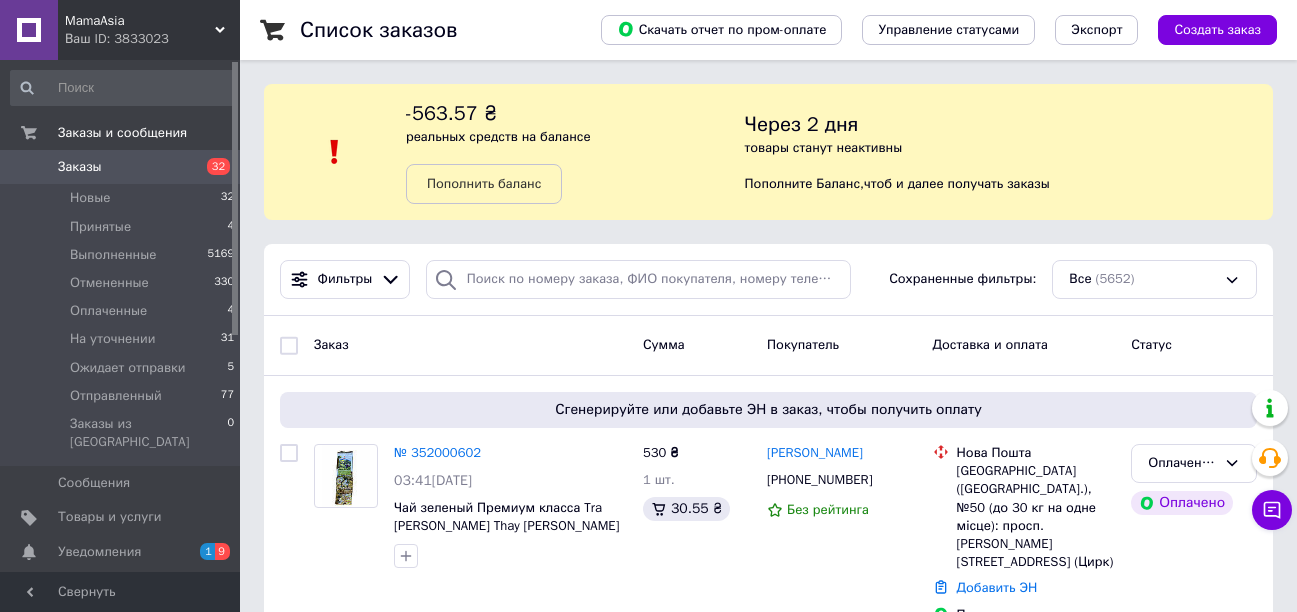 click on "MamaAsia Ваш ID: 3833023" at bounding box center [149, 30] 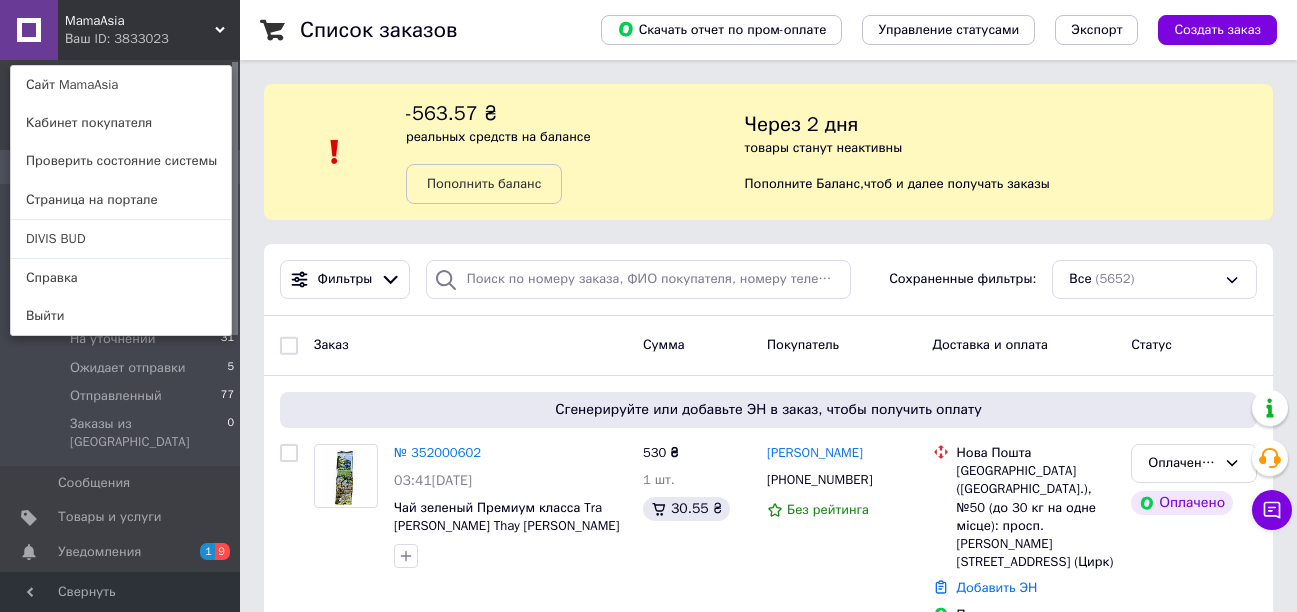 click on "DIVIS BUD" at bounding box center (121, 239) 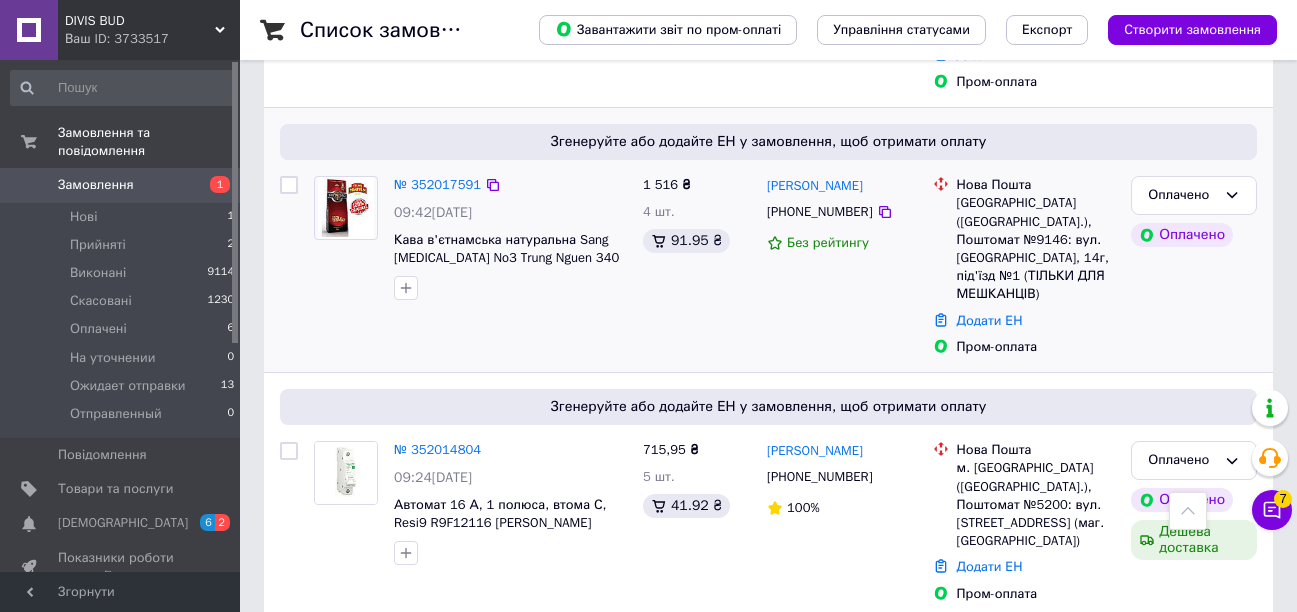 scroll, scrollTop: 600, scrollLeft: 0, axis: vertical 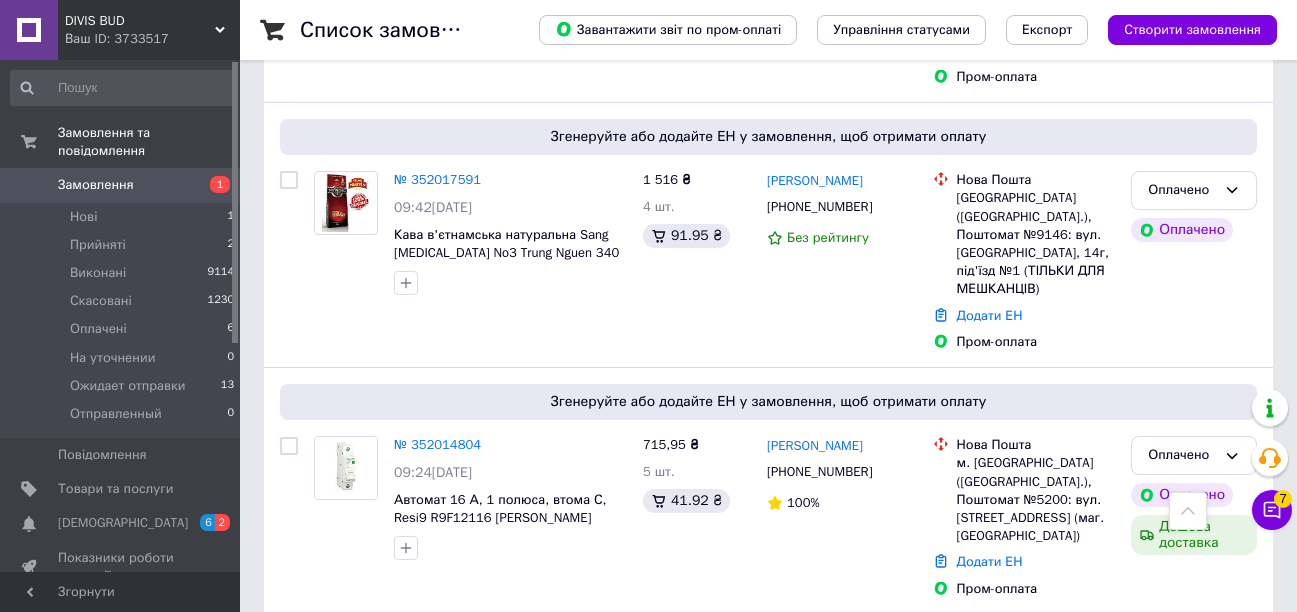 click on "DIVIS BUD Ваш ID: 3733517" at bounding box center [149, 30] 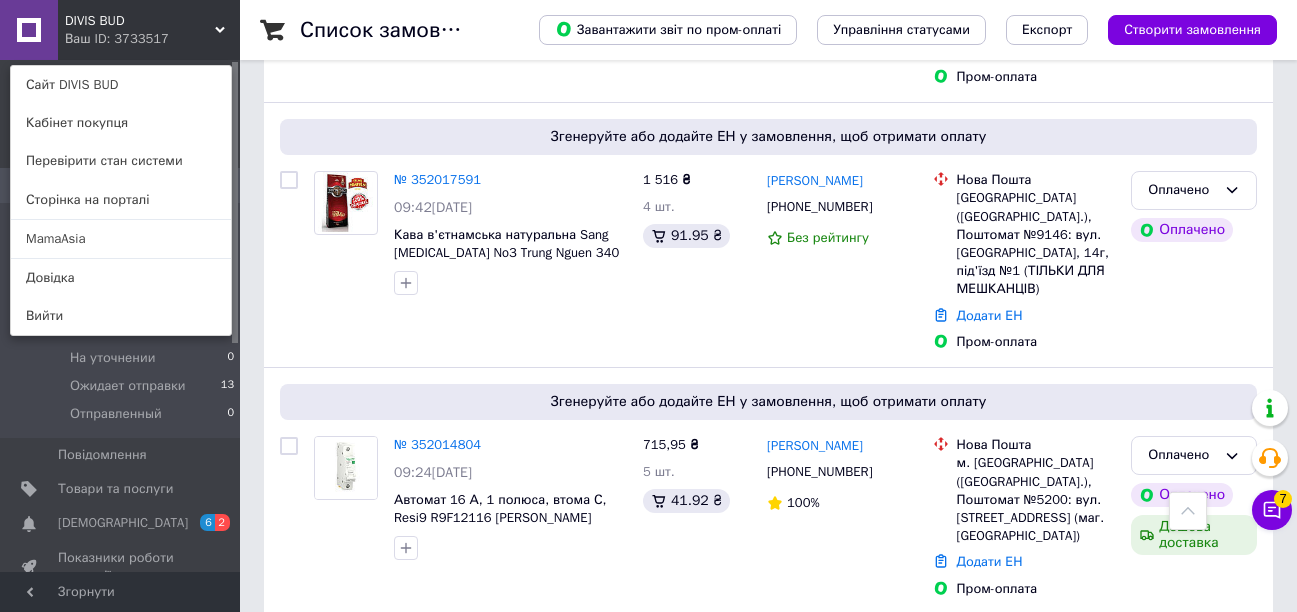 click on "MamaAsia" at bounding box center [121, 239] 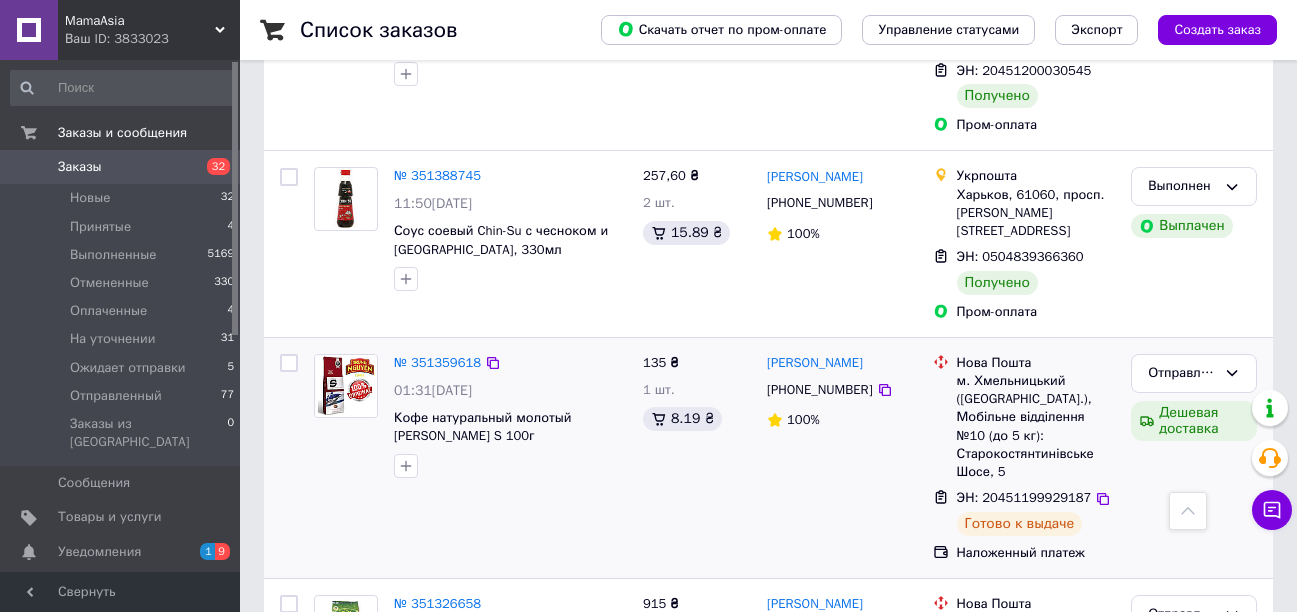 scroll, scrollTop: 6500, scrollLeft: 0, axis: vertical 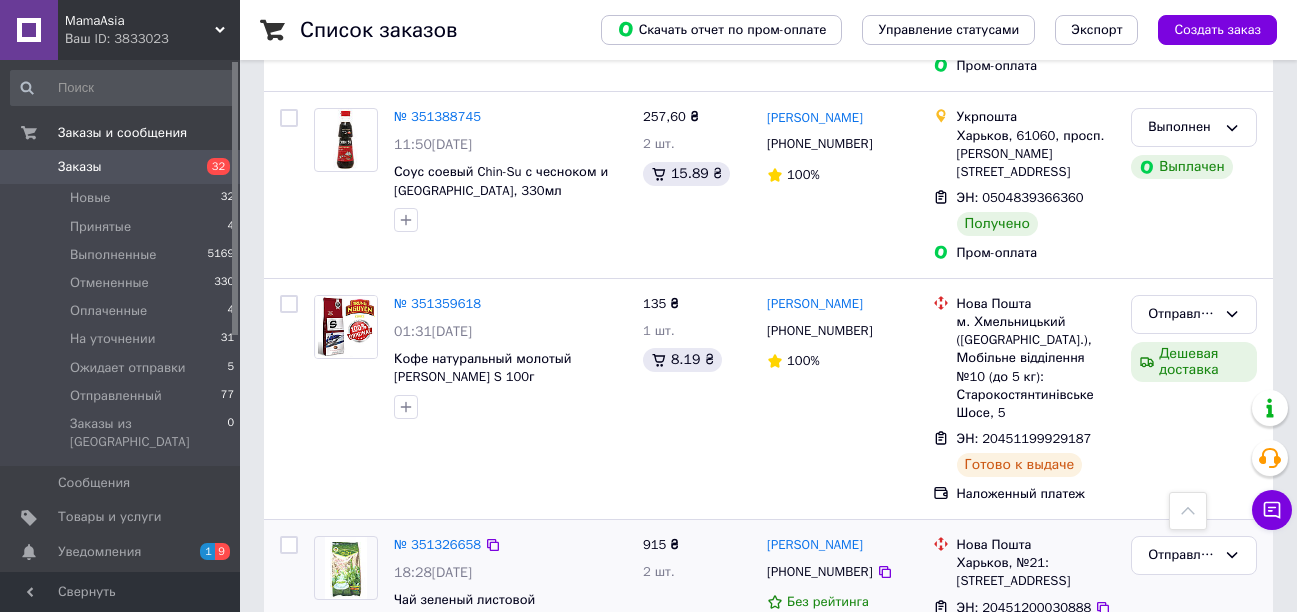 click 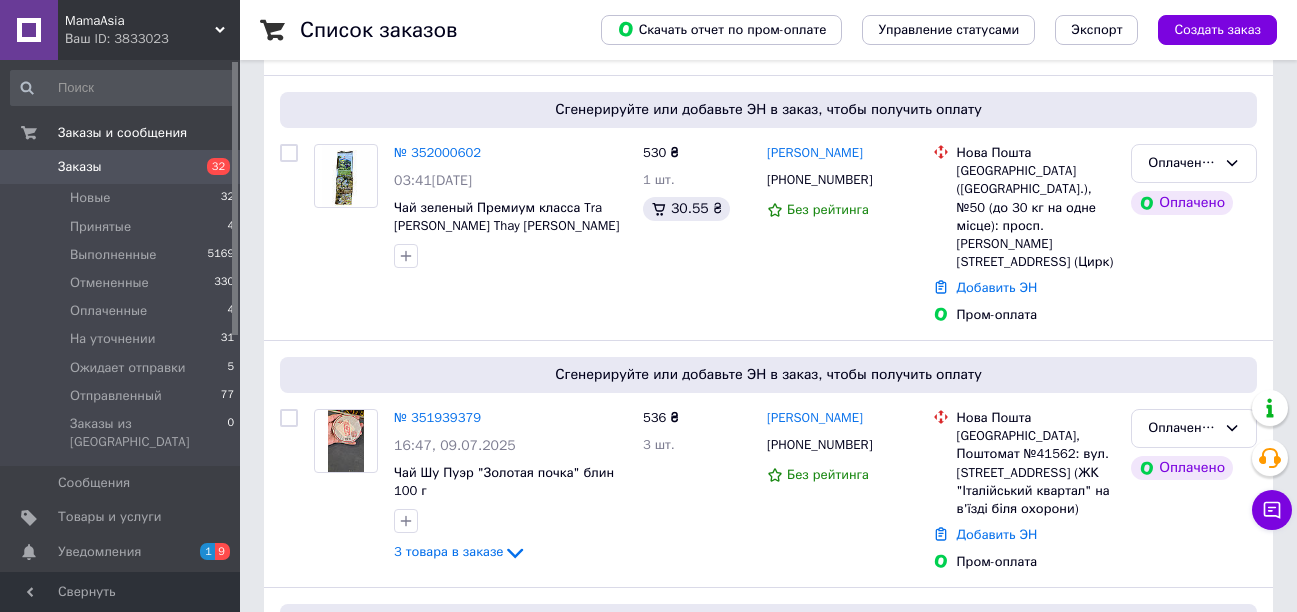 scroll, scrollTop: 0, scrollLeft: 0, axis: both 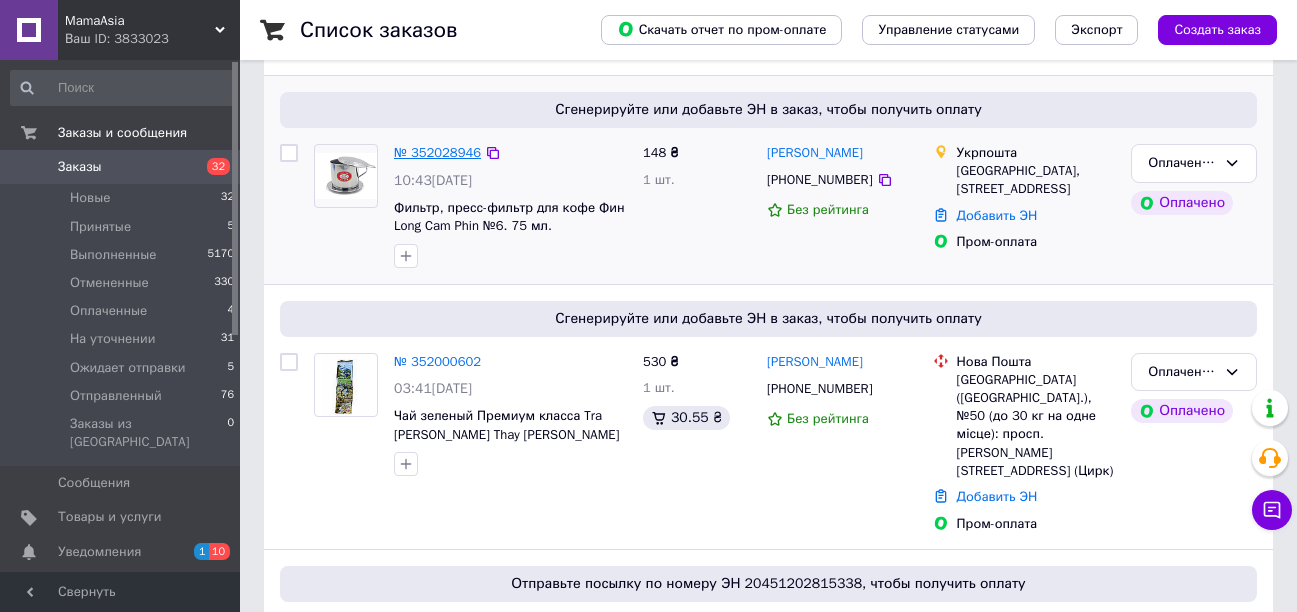 click on "№ 352028946" at bounding box center [437, 152] 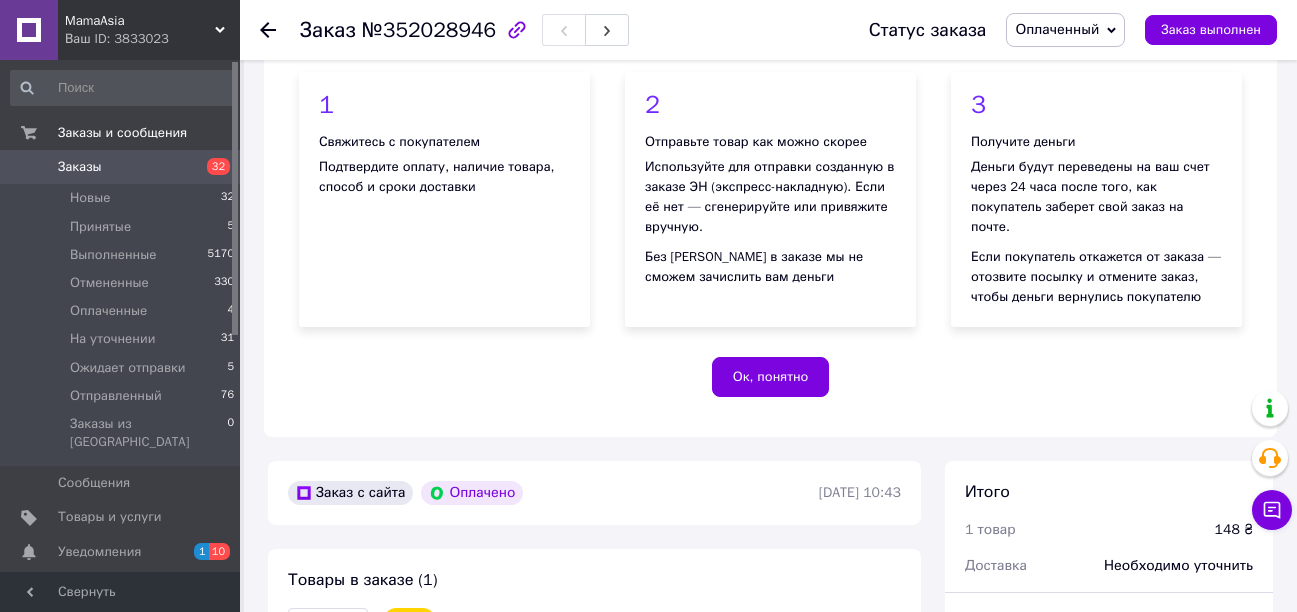 scroll, scrollTop: 0, scrollLeft: 0, axis: both 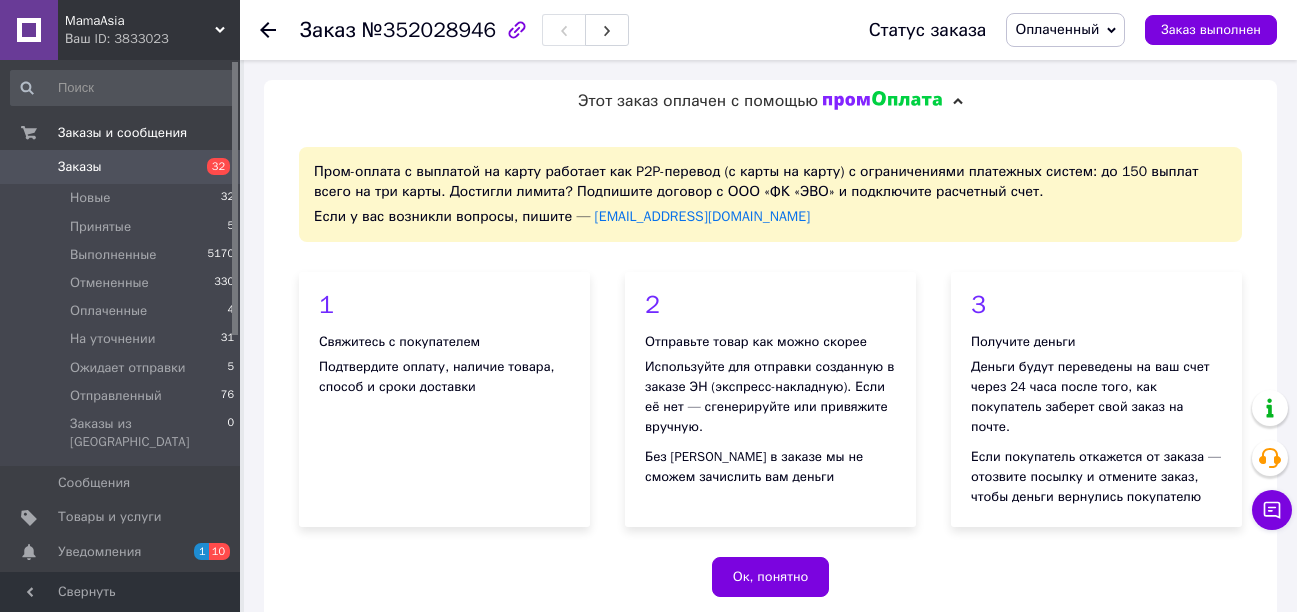 click 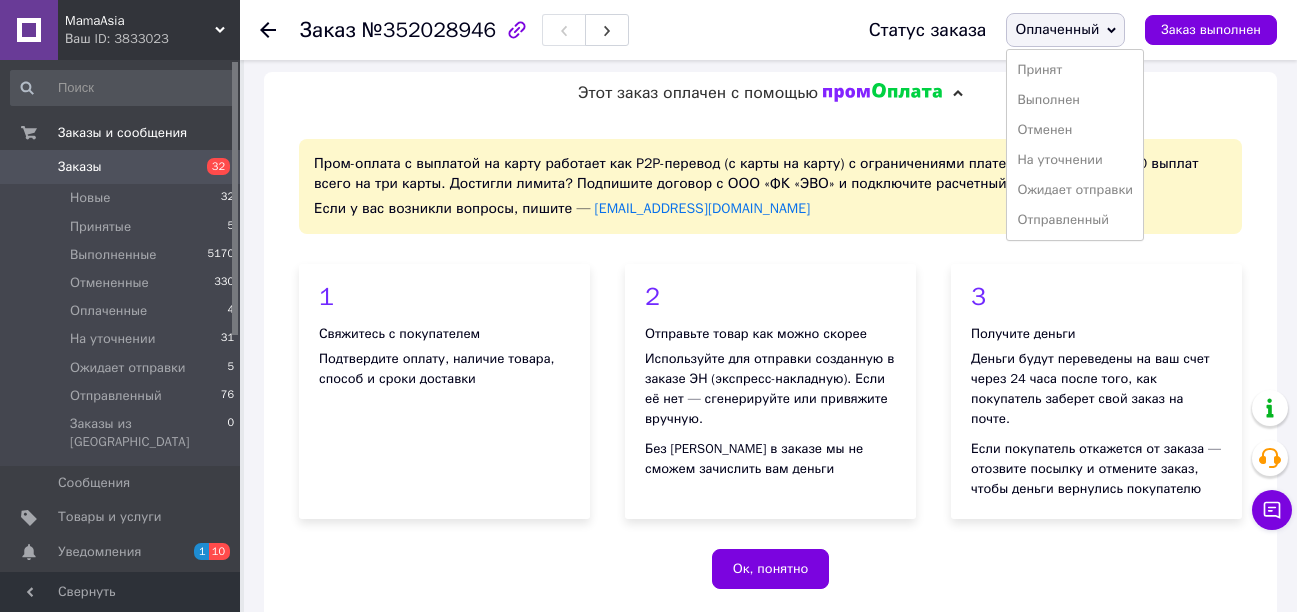 scroll, scrollTop: 0, scrollLeft: 0, axis: both 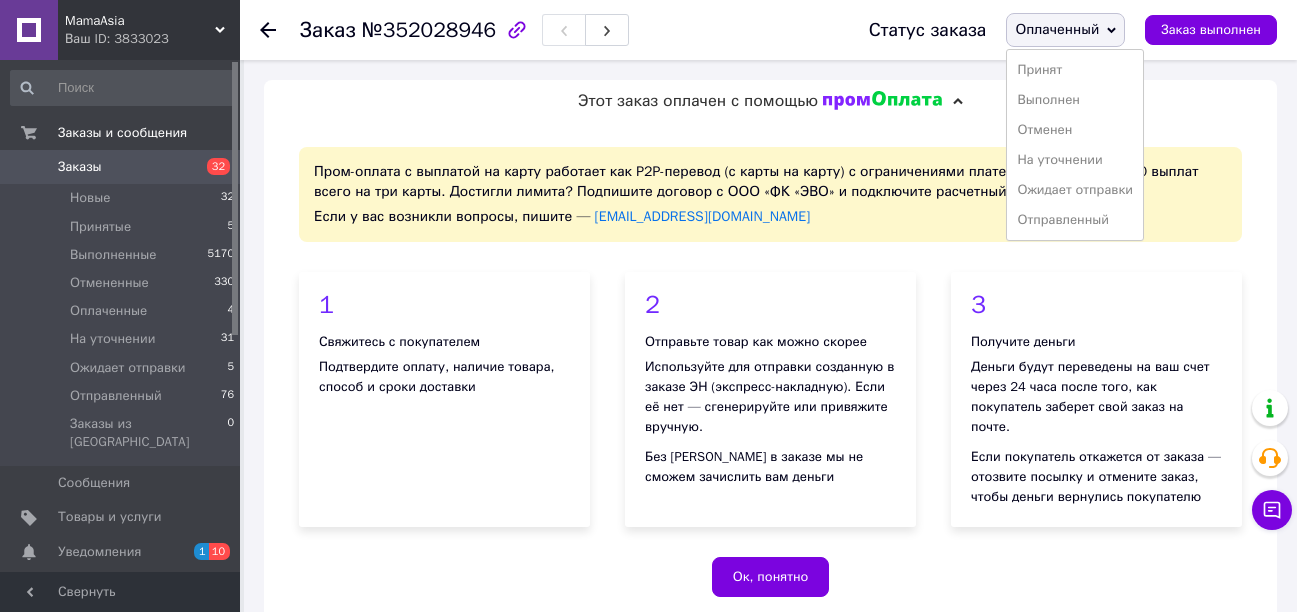 click on "2 Отправьте товар как можно скорее Используйте для отправки созданную в заказе ЭН (экспресс-накладную).
Если её нет — сгенерируйте или привяжите вручную. Без ЭН в заказе мы не сможем зачислить вам деньги" at bounding box center [771, 400] 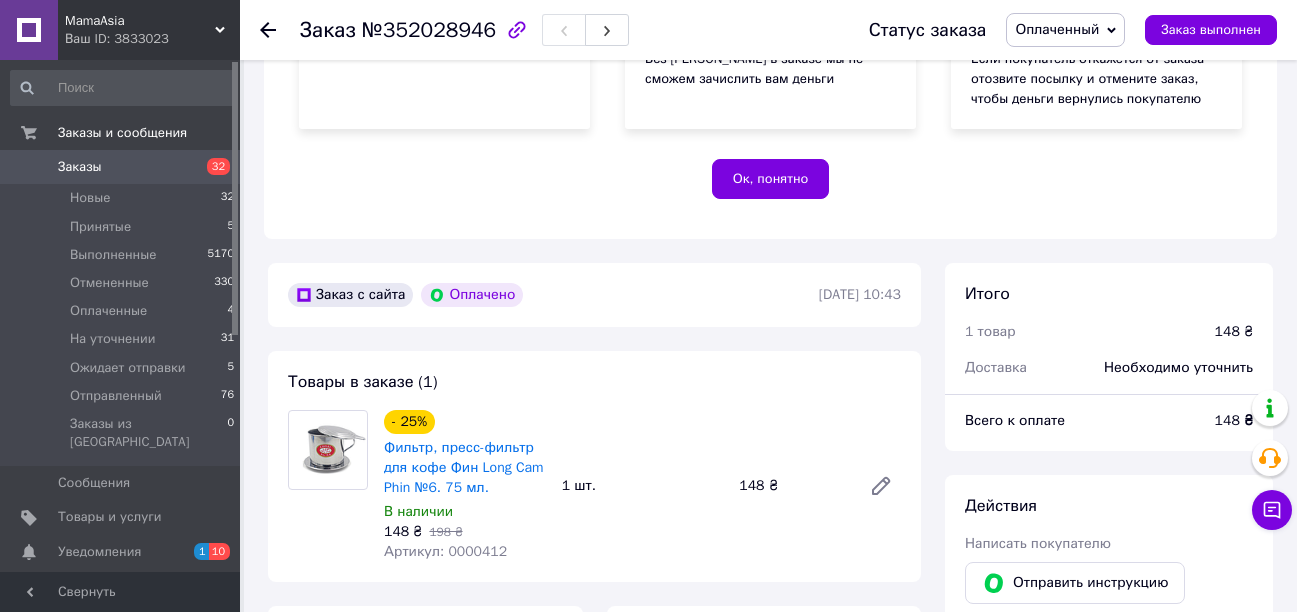 scroll, scrollTop: 400, scrollLeft: 0, axis: vertical 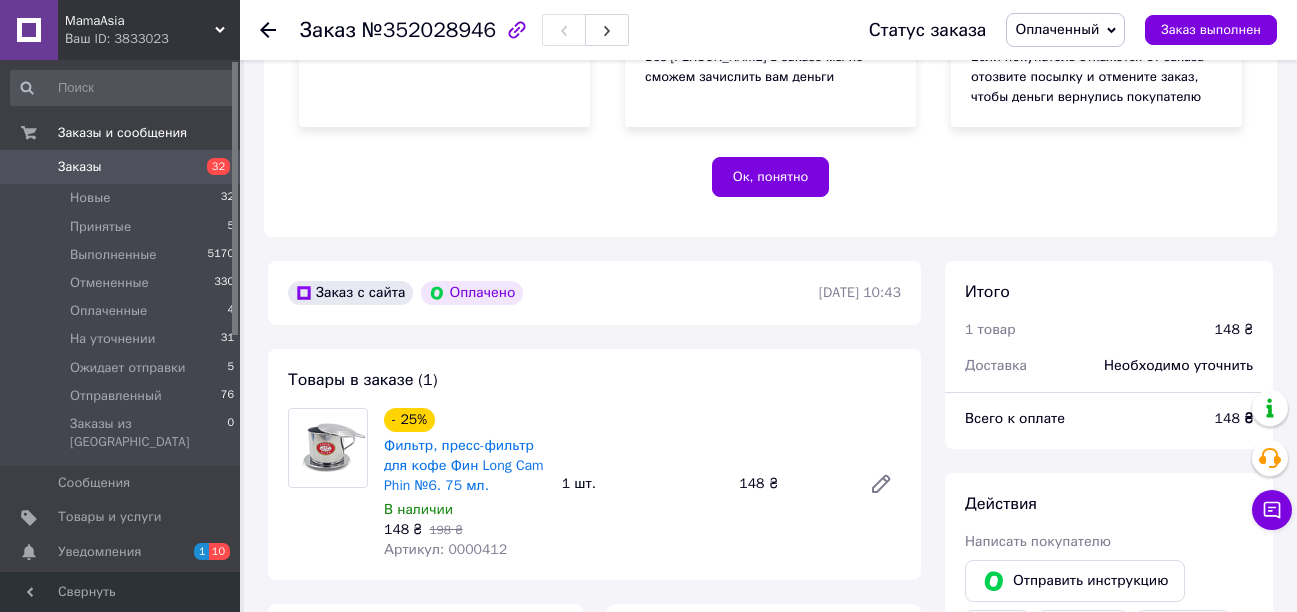 click 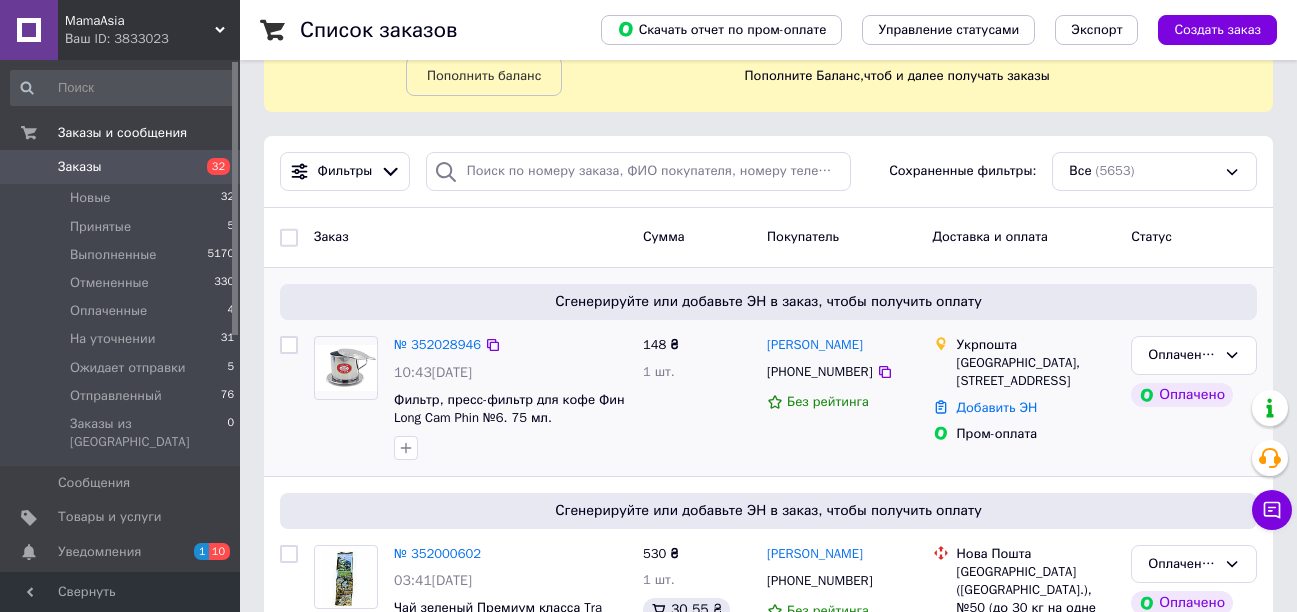 scroll, scrollTop: 200, scrollLeft: 0, axis: vertical 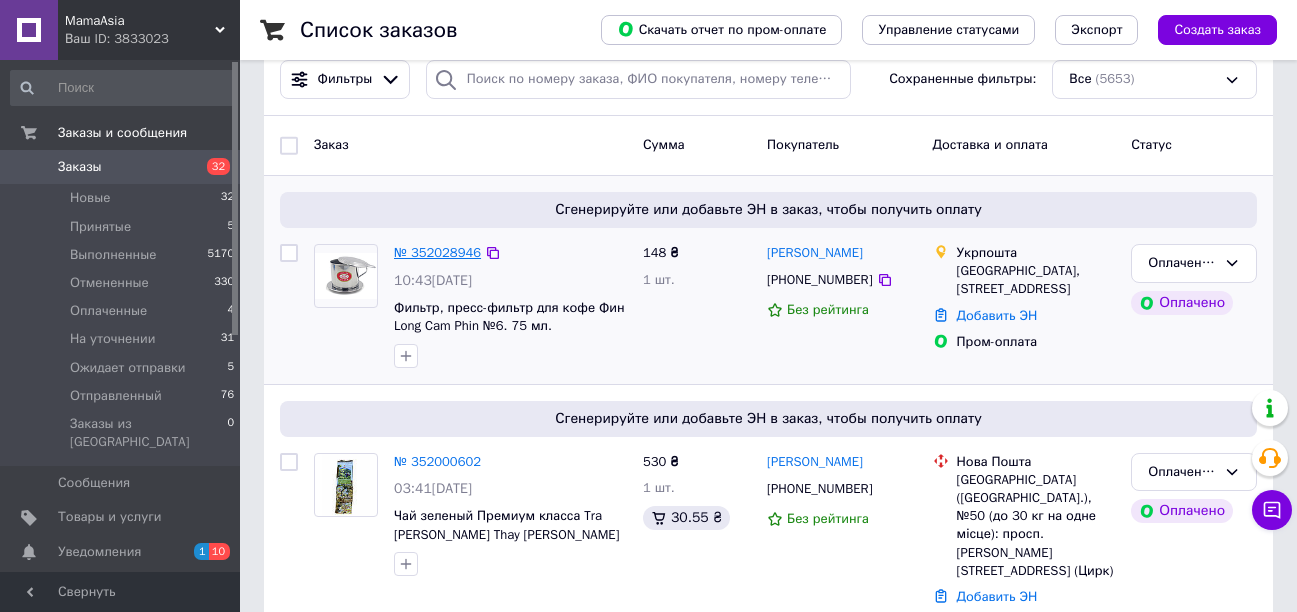 click on "№ 352028946" at bounding box center (437, 252) 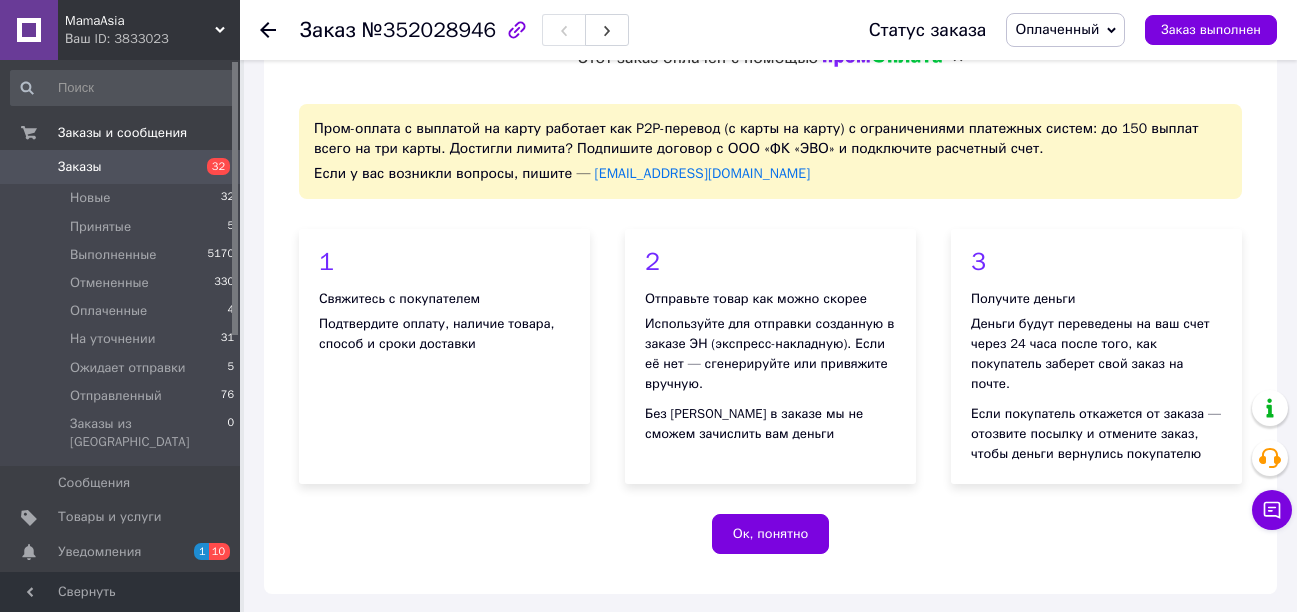 scroll, scrollTop: 0, scrollLeft: 0, axis: both 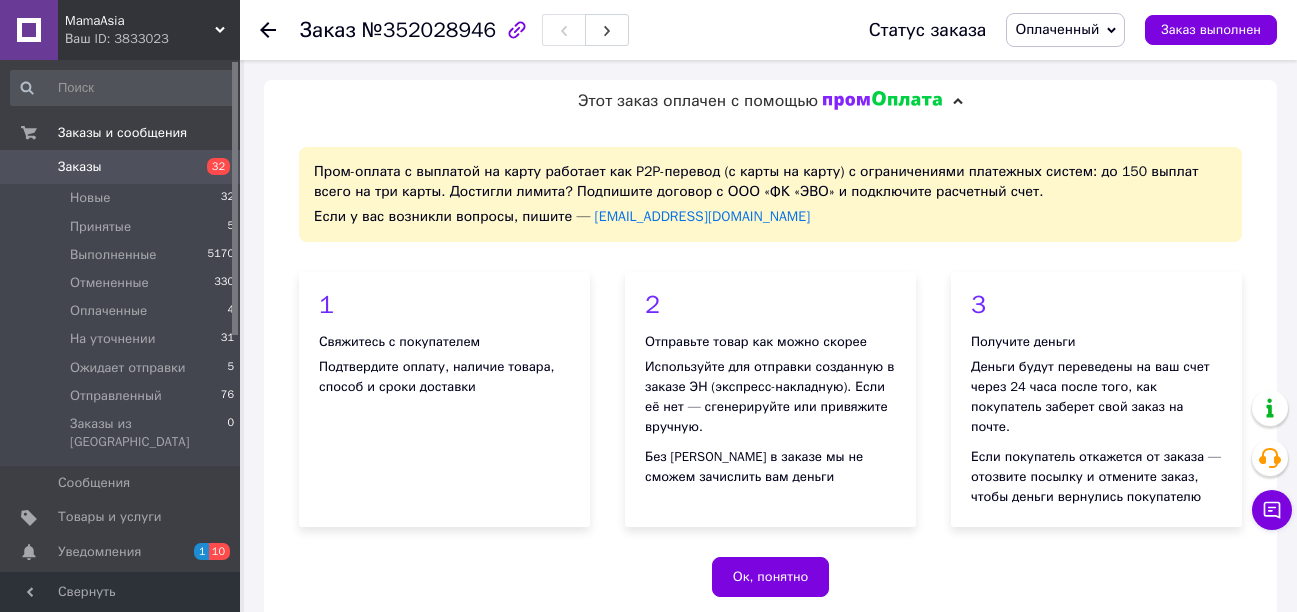 click 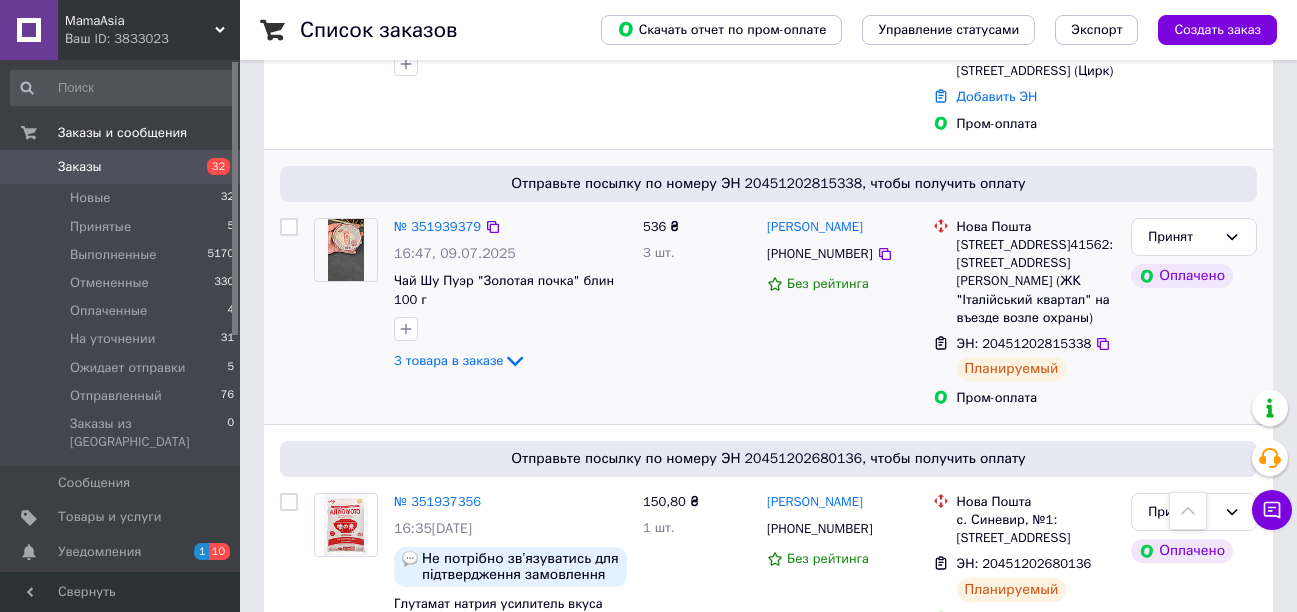 scroll, scrollTop: 200, scrollLeft: 0, axis: vertical 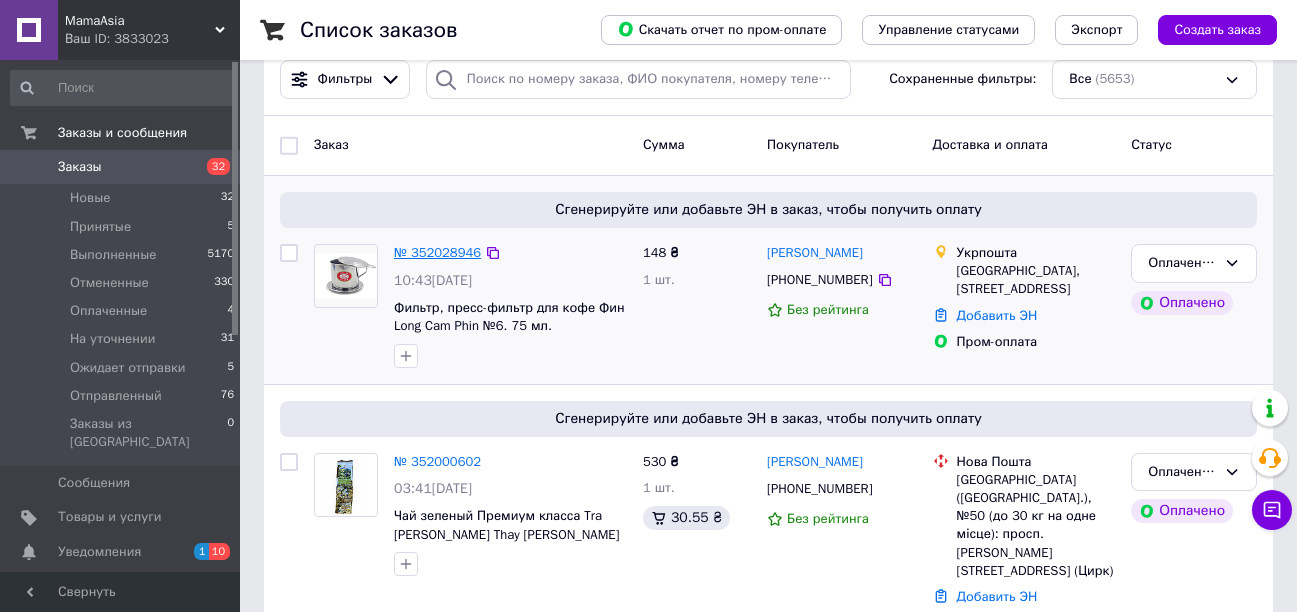 click on "№ 352028946" at bounding box center [437, 252] 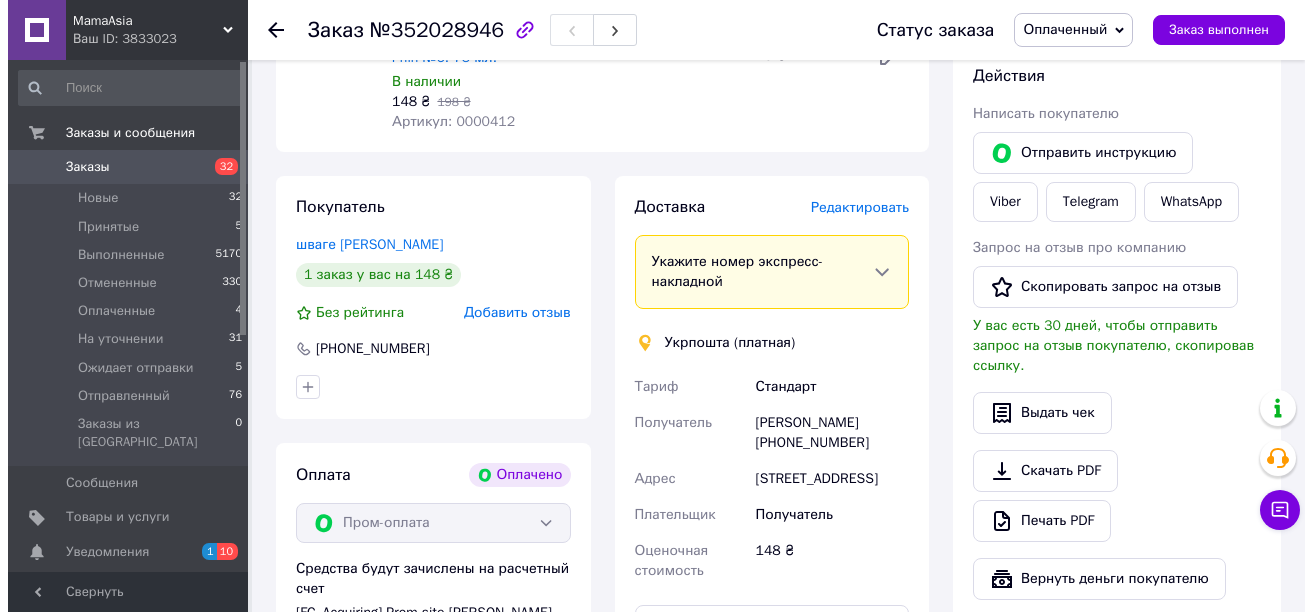 scroll, scrollTop: 800, scrollLeft: 0, axis: vertical 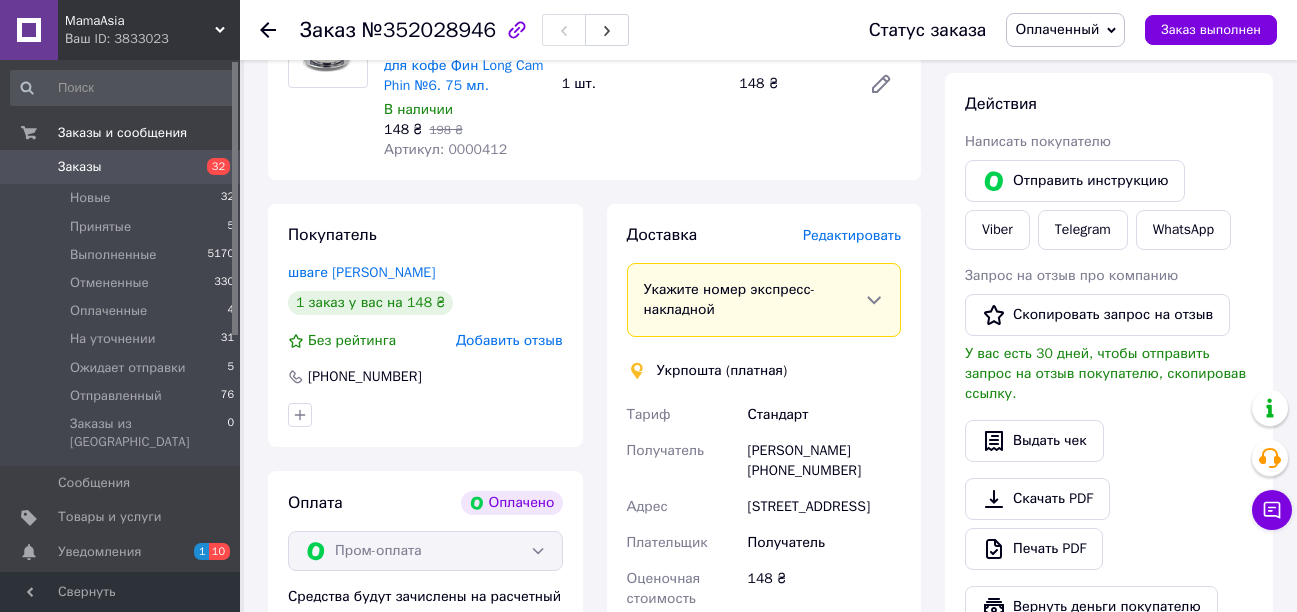 click on "Оплаченный" at bounding box center [1065, 30] 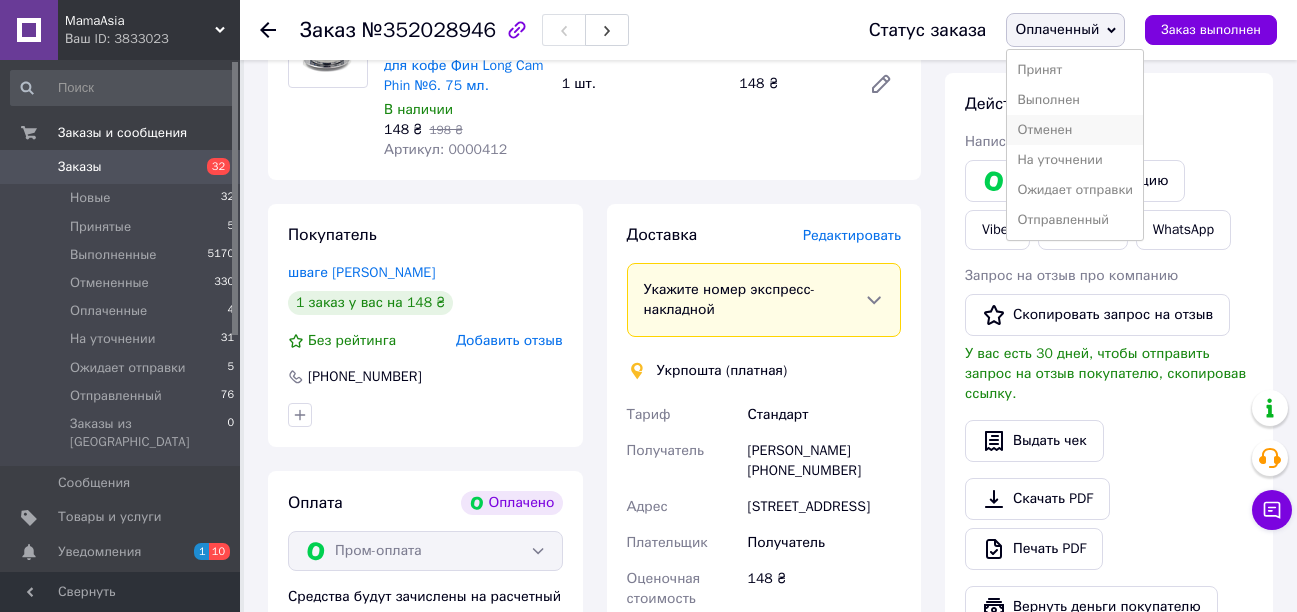 click on "Отменен" at bounding box center [1075, 130] 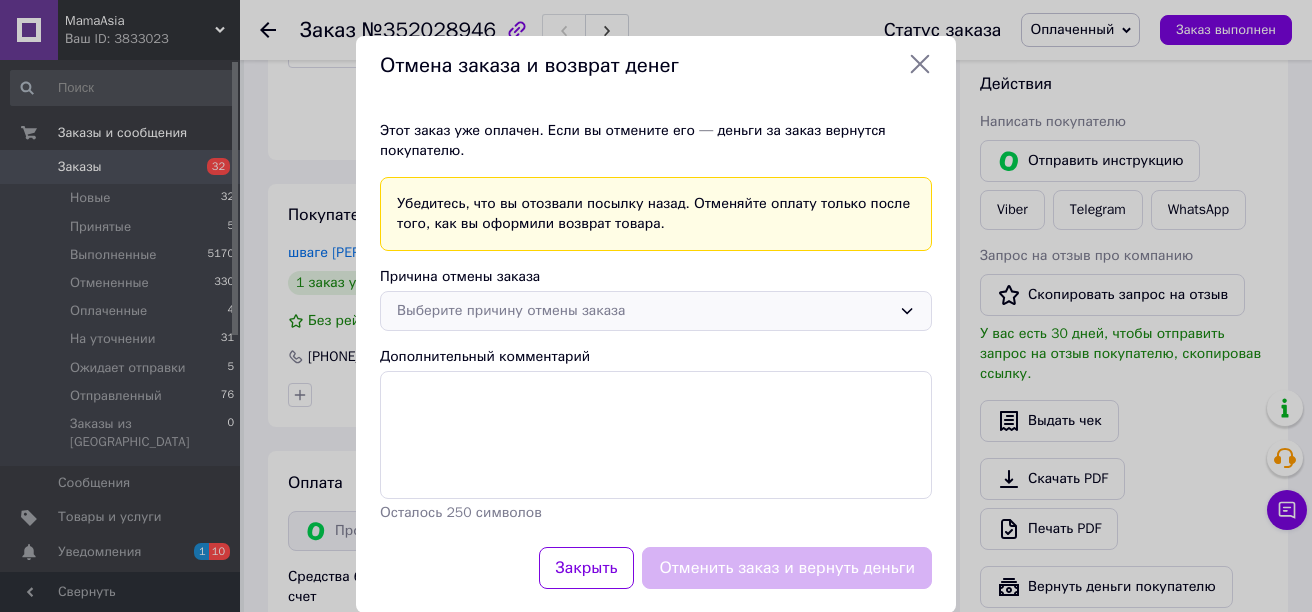 click 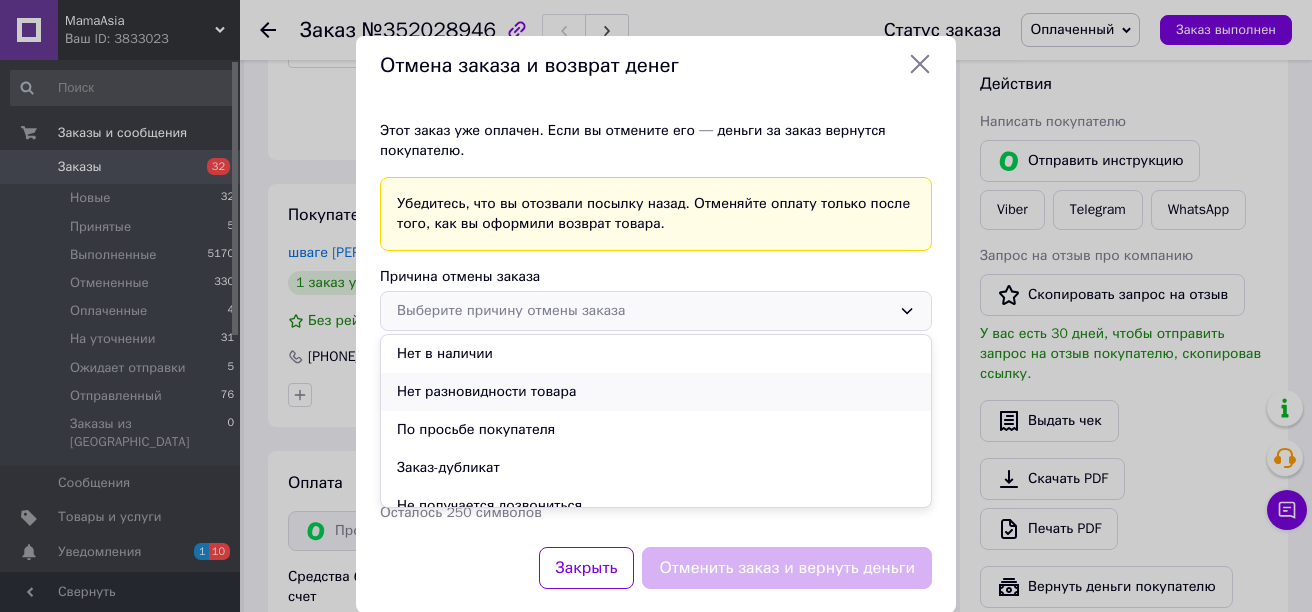 scroll, scrollTop: 56, scrollLeft: 0, axis: vertical 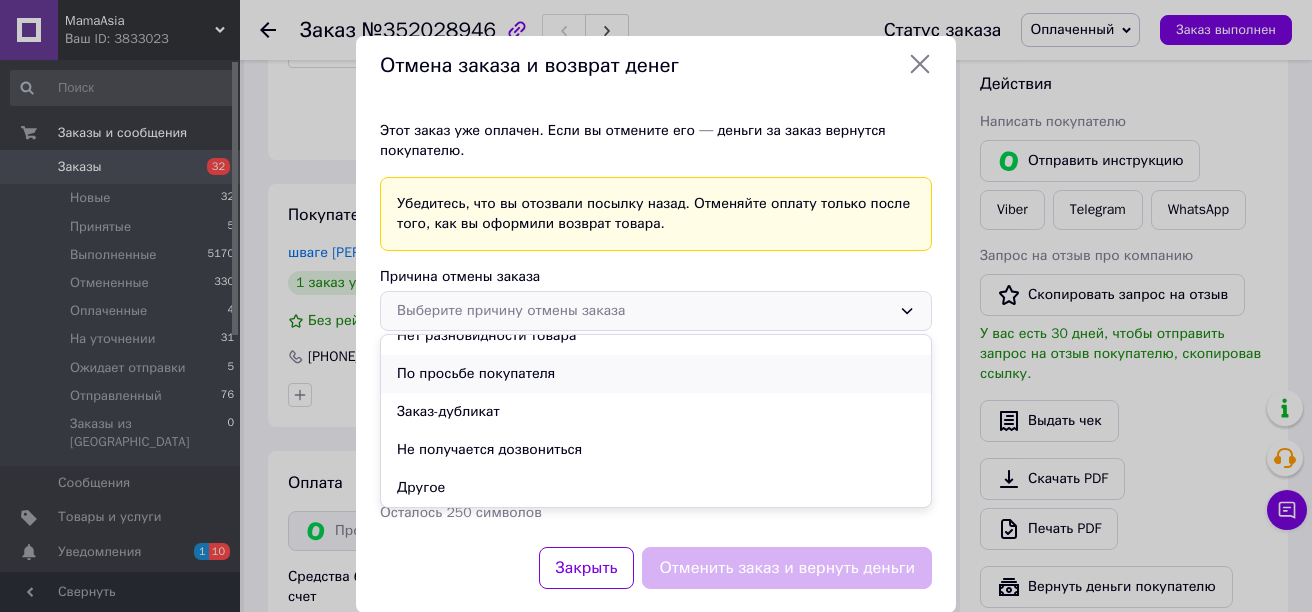 click on "По просьбе покупателя" at bounding box center [656, 374] 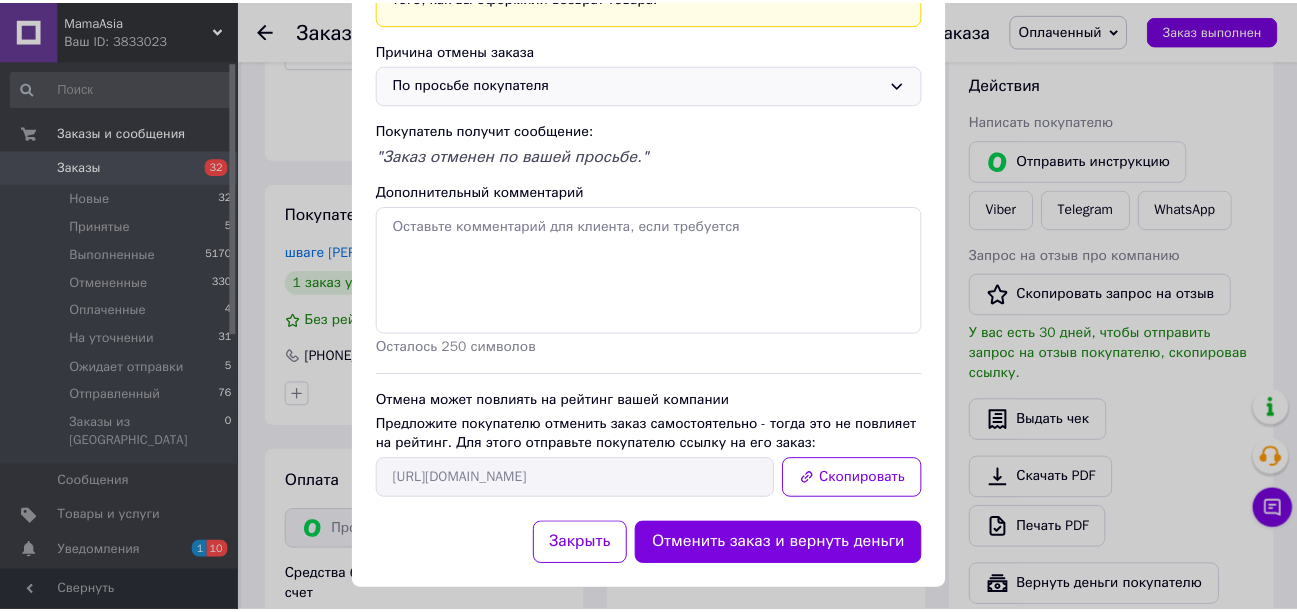 scroll, scrollTop: 241, scrollLeft: 0, axis: vertical 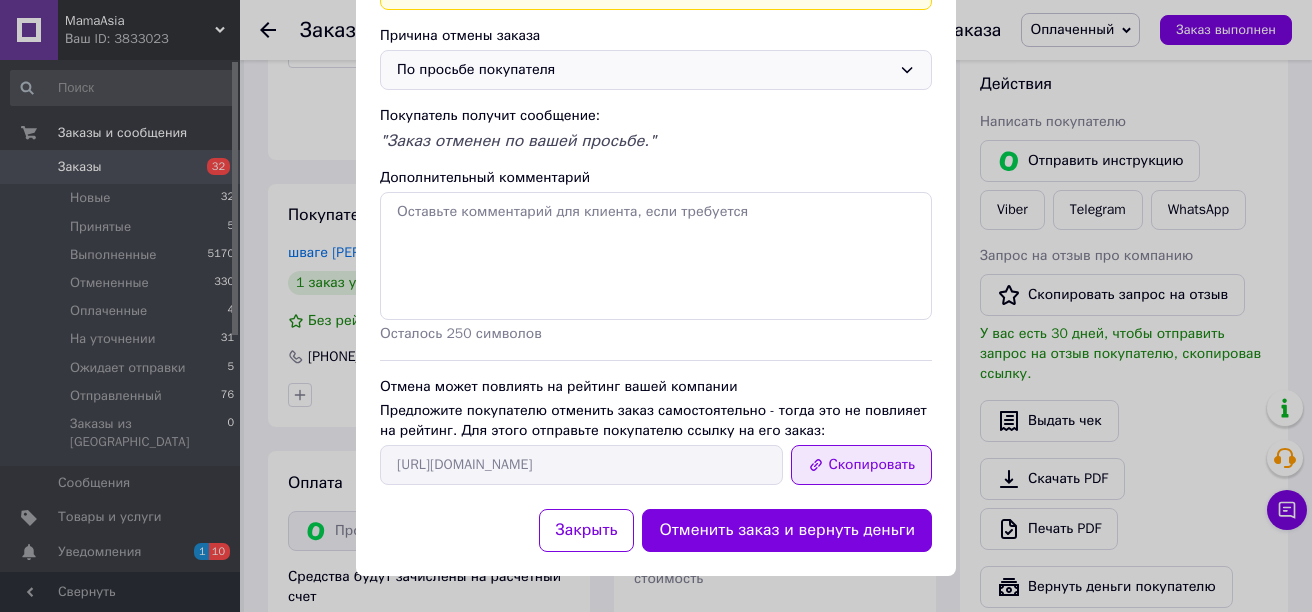 click 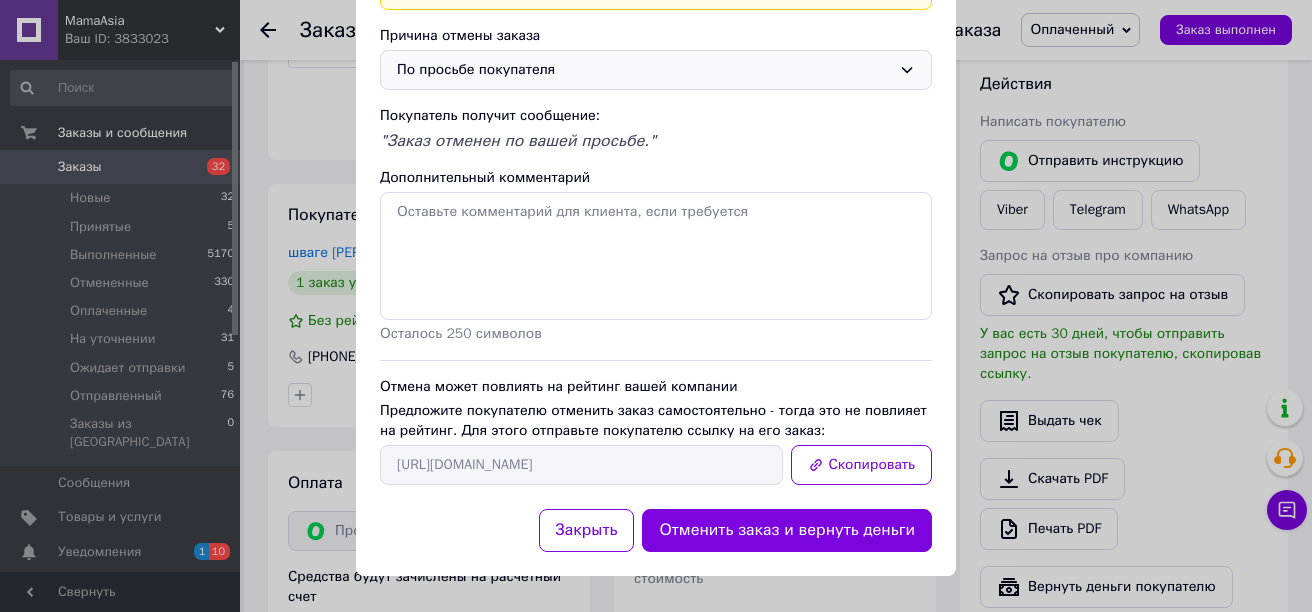 click on "Отмена заказа и возврат денег Этот заказ уже оплачен. Если вы отмените его —
деньги за заказ вернутся покупателю. Убедитесь, что вы отозвали посылку назад. Отменяйте оплату
только после того, как вы оформили возврат товара. Причина отмены заказа По просьбе покупателя Покупатель получит сообщение: "Заказ отменен по вашей просьбе." Дополнительный комментарий Осталось 250 символов Отмена может повлиять на рейтинг вашей компании https://my.prom.ua/cabinet/user/orders/352028946   Скопировать Закрыть Отменить заказ и вернуть деньги" at bounding box center [656, 185] 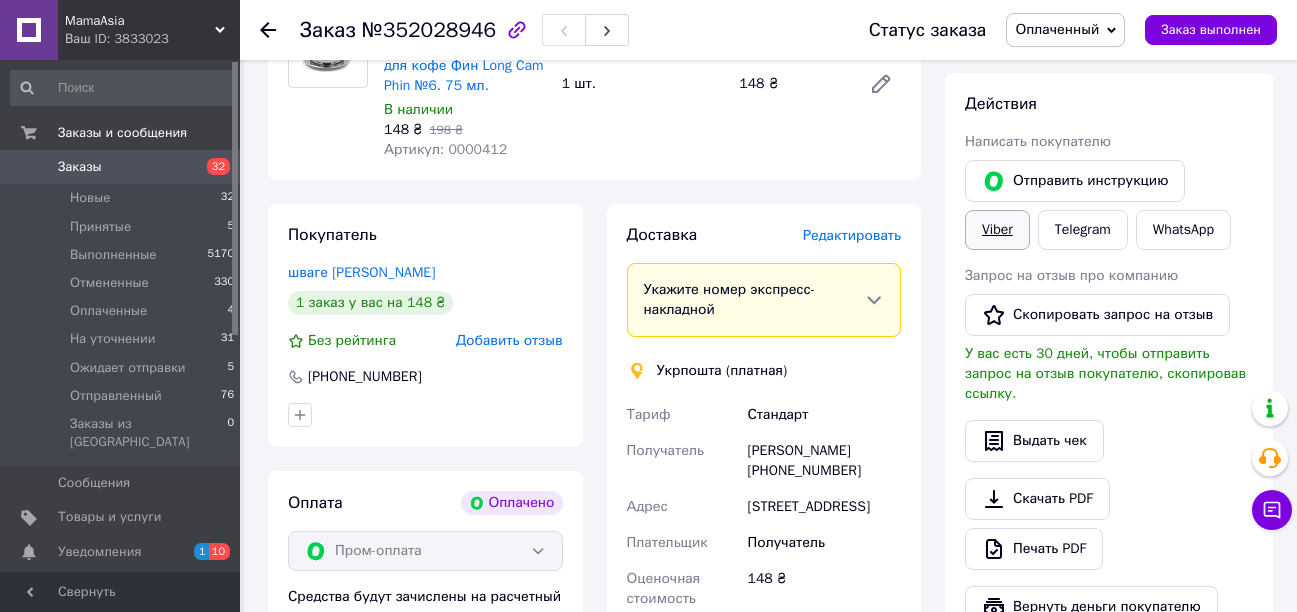 click on "Viber" at bounding box center (997, 230) 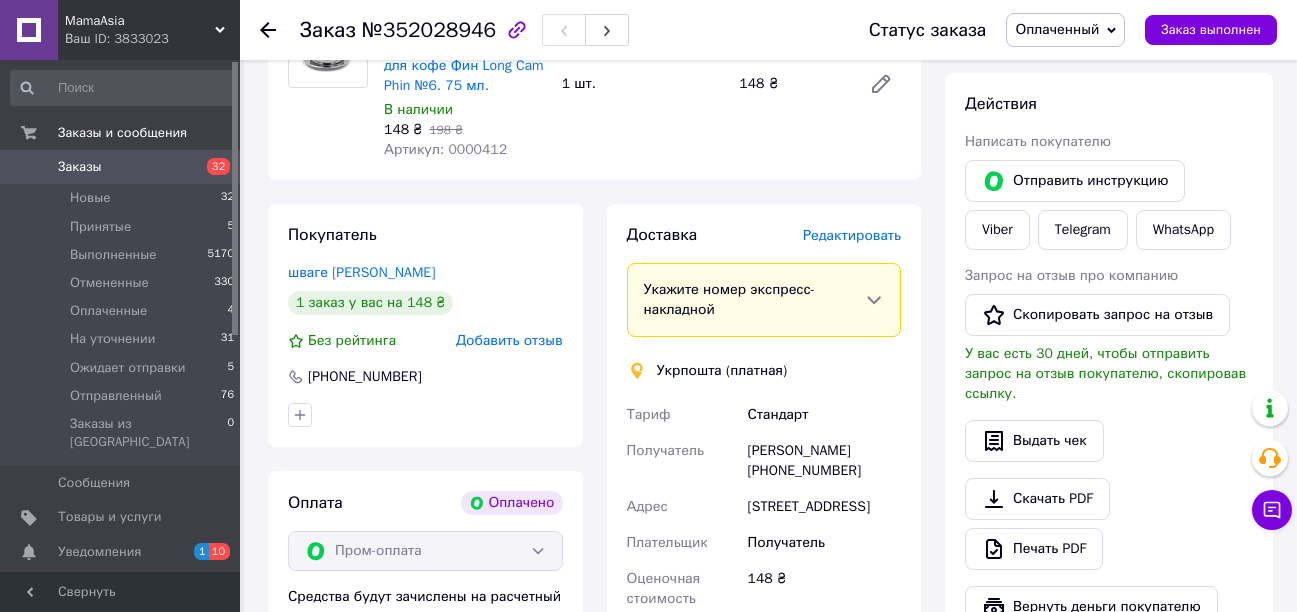 click on "Действия Написать покупателю   Отправить инструкцию Viber Telegram WhatsApp Запрос на отзыв про компанию   Скопировать запрос на отзыв У вас есть 30 дней, чтобы отправить запрос на отзыв покупателю, скопировав ссылку.   Выдать чек   Скачать PDF   Печать PDF   Вернуть деньги покупателю" at bounding box center (1109, 360) 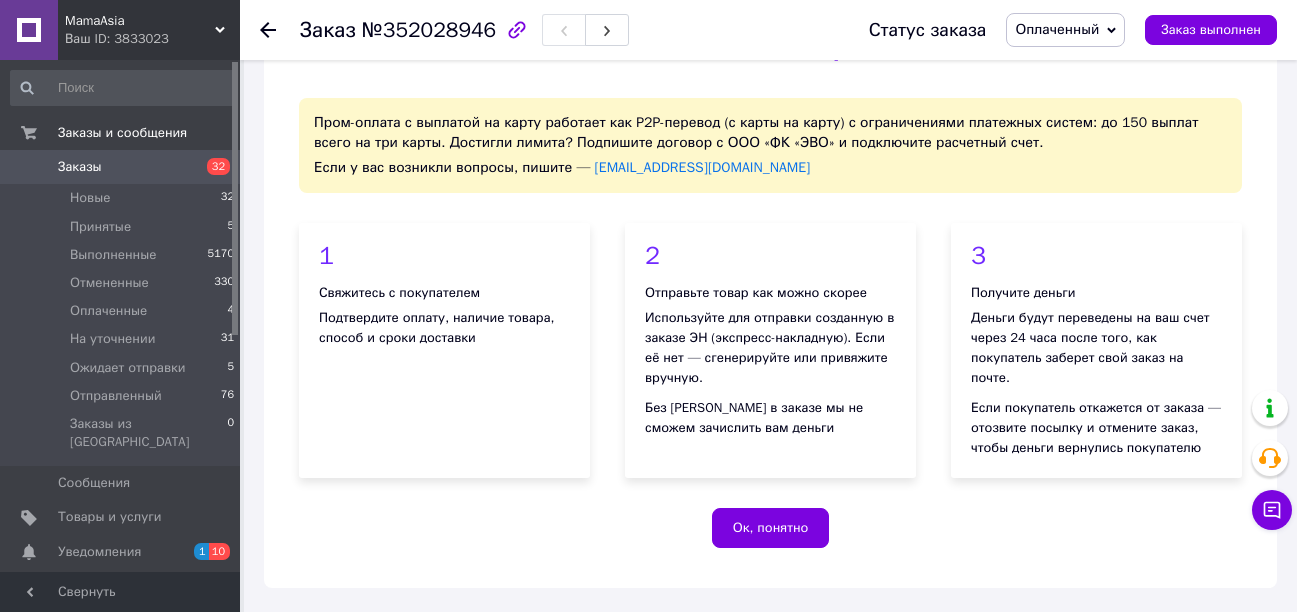 scroll, scrollTop: 0, scrollLeft: 0, axis: both 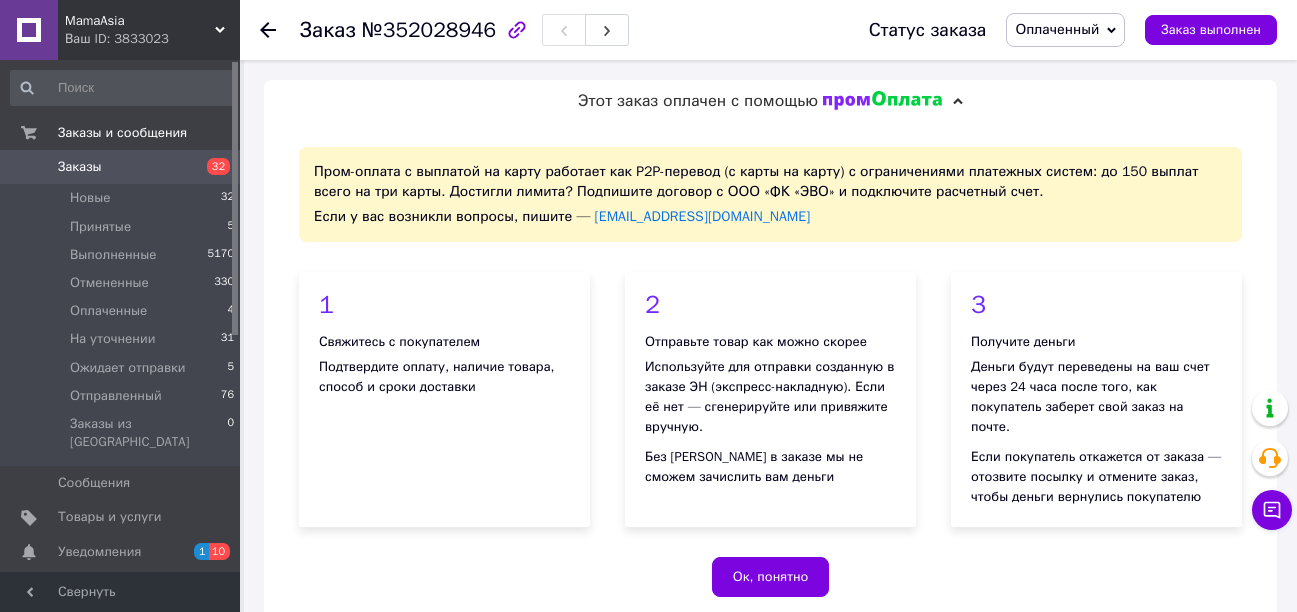click 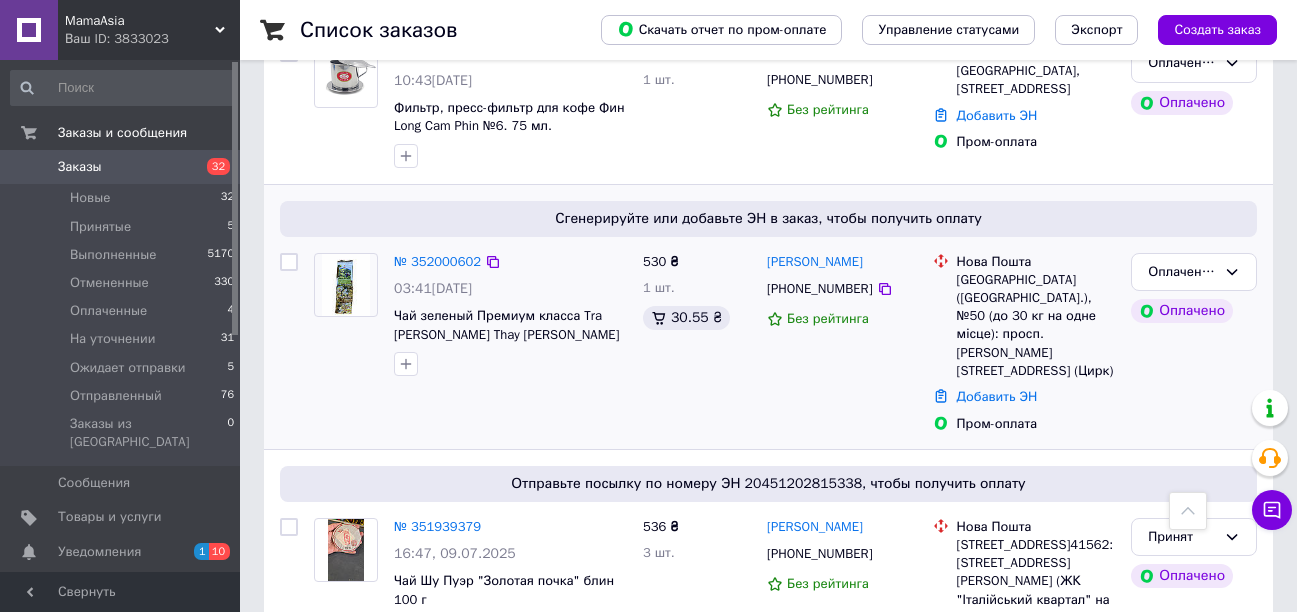 scroll, scrollTop: 200, scrollLeft: 0, axis: vertical 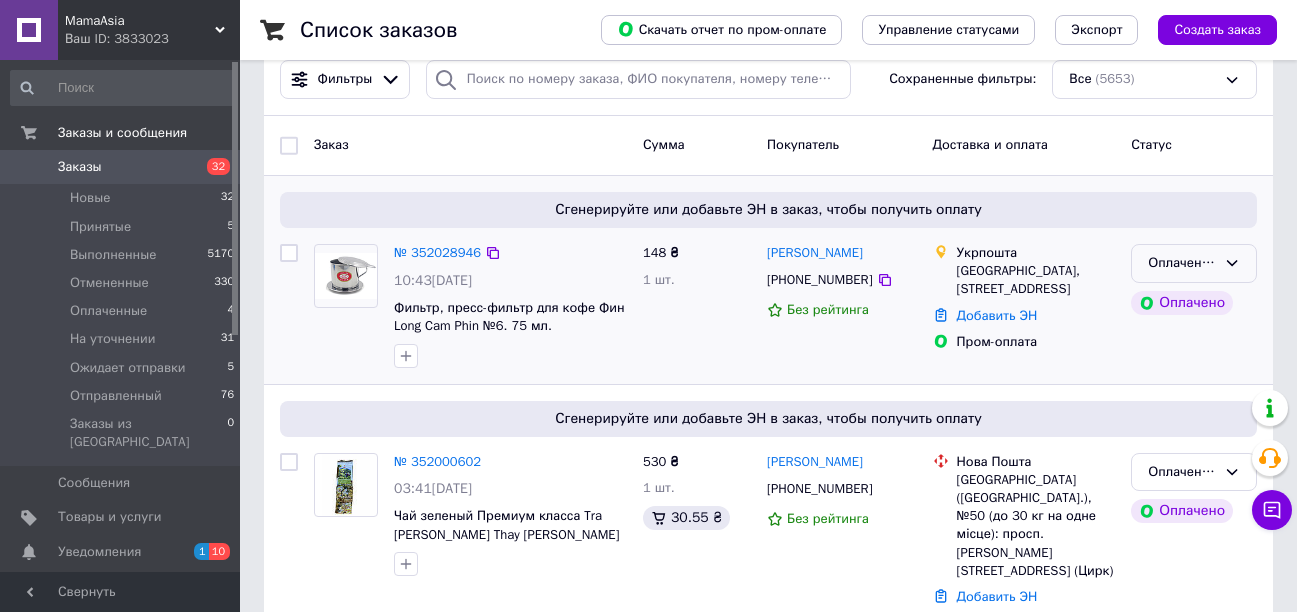 click 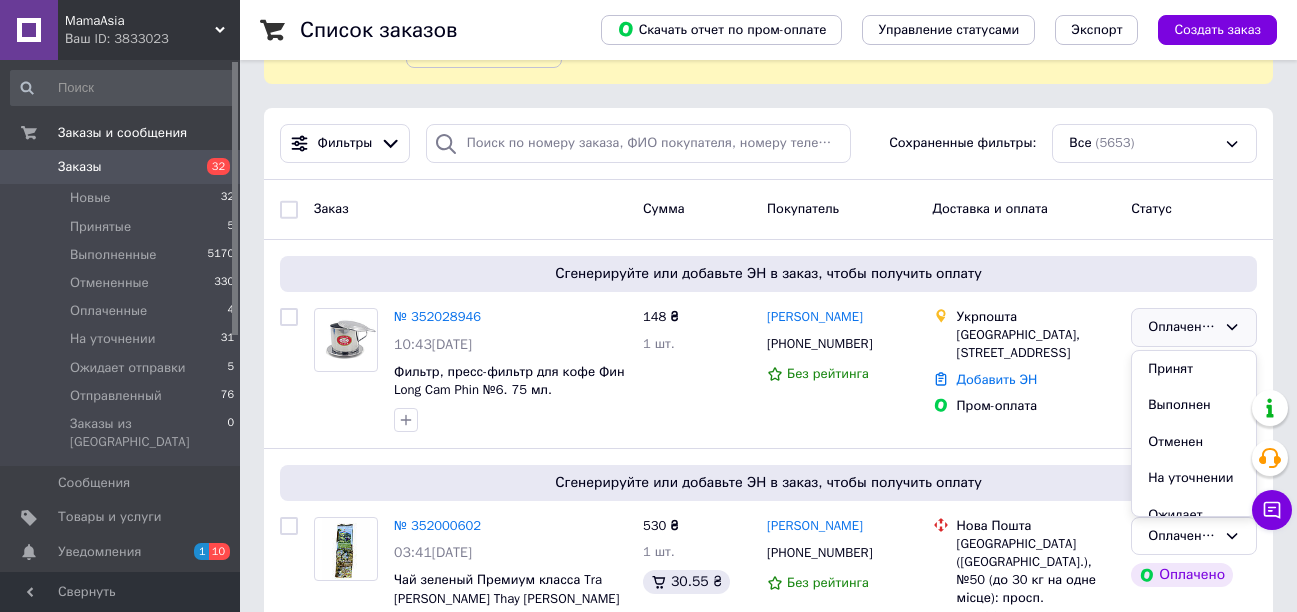 scroll, scrollTop: 100, scrollLeft: 0, axis: vertical 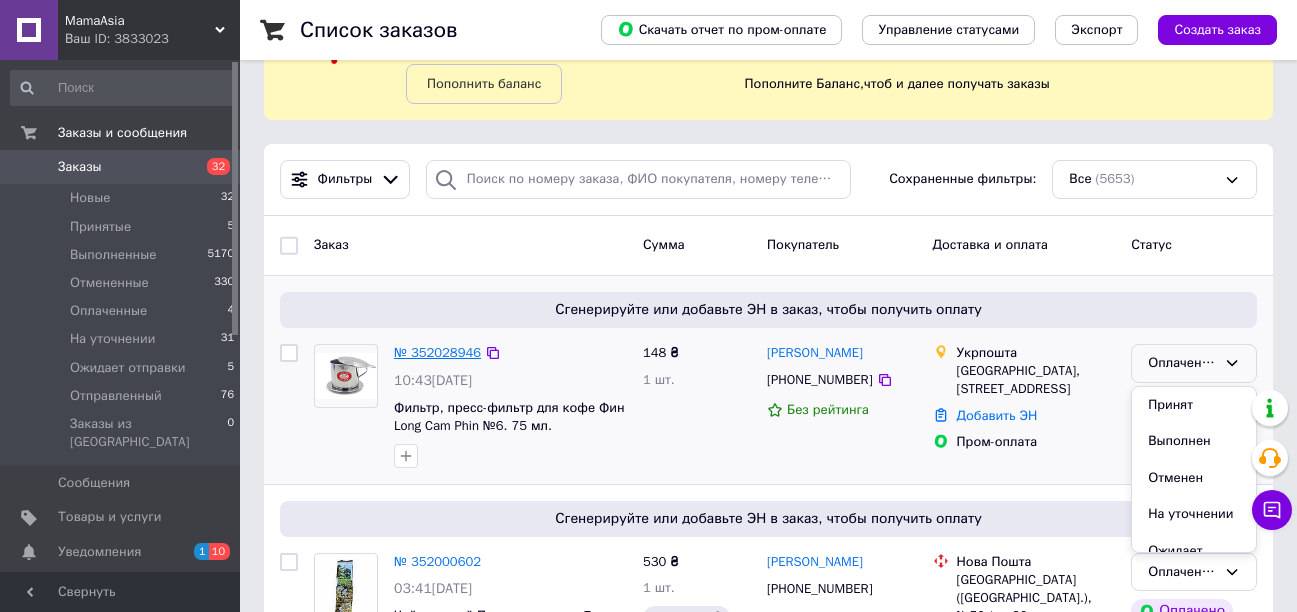 click on "№ 352028946" at bounding box center (437, 352) 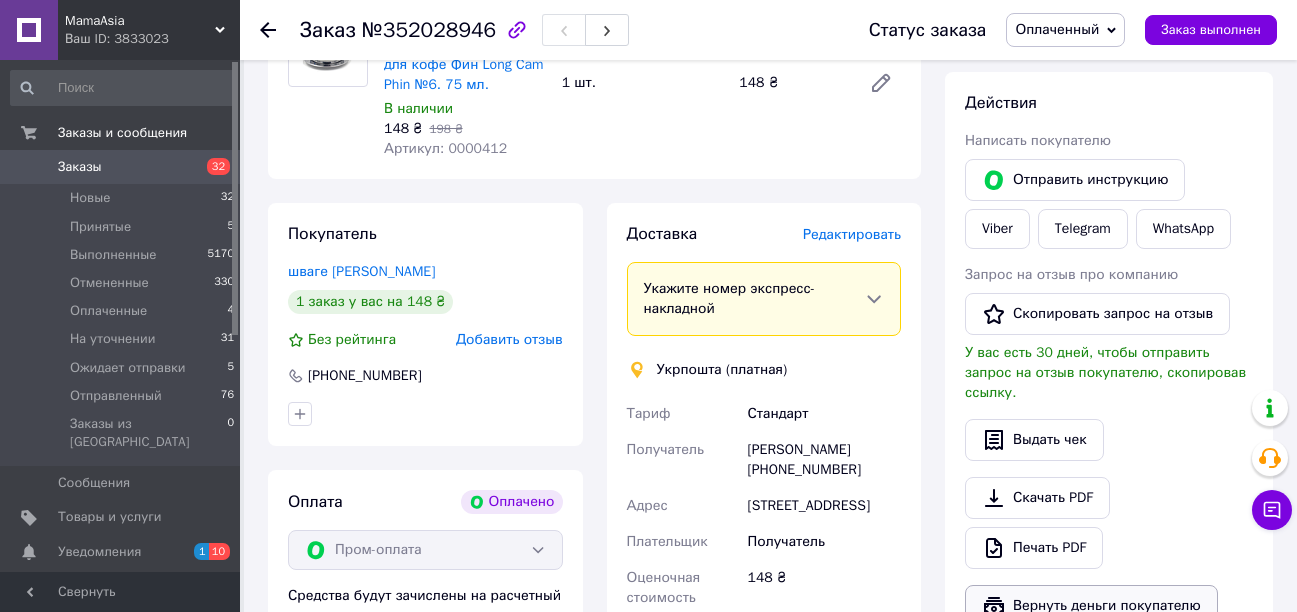 scroll, scrollTop: 800, scrollLeft: 0, axis: vertical 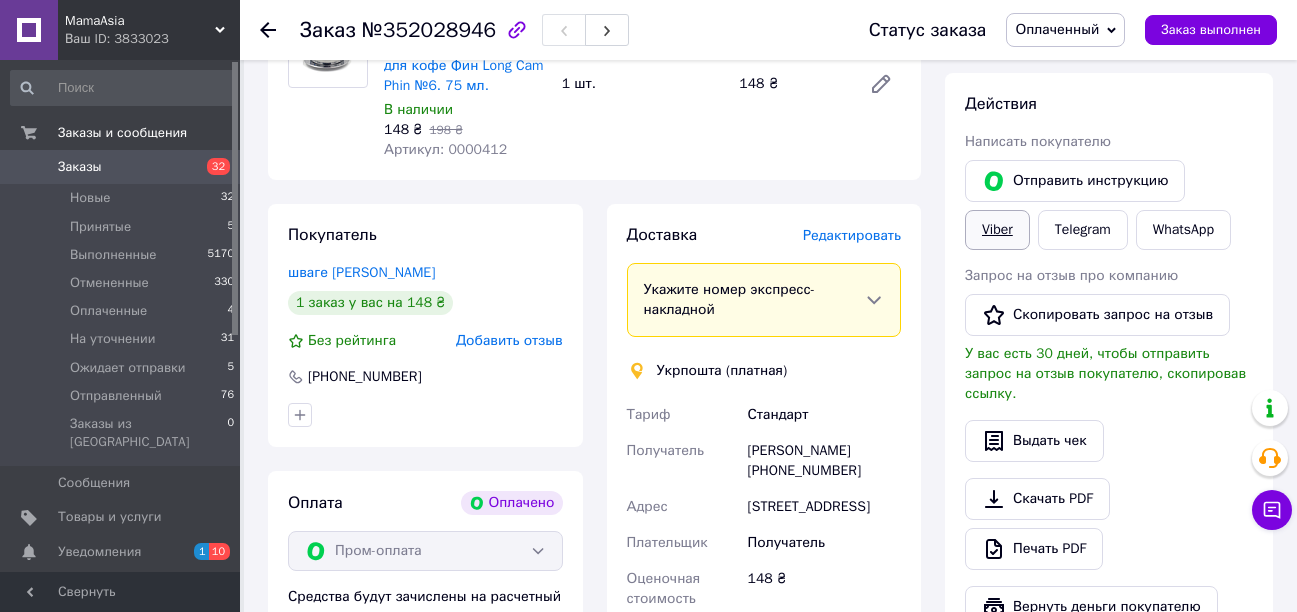 click on "Viber" at bounding box center (997, 230) 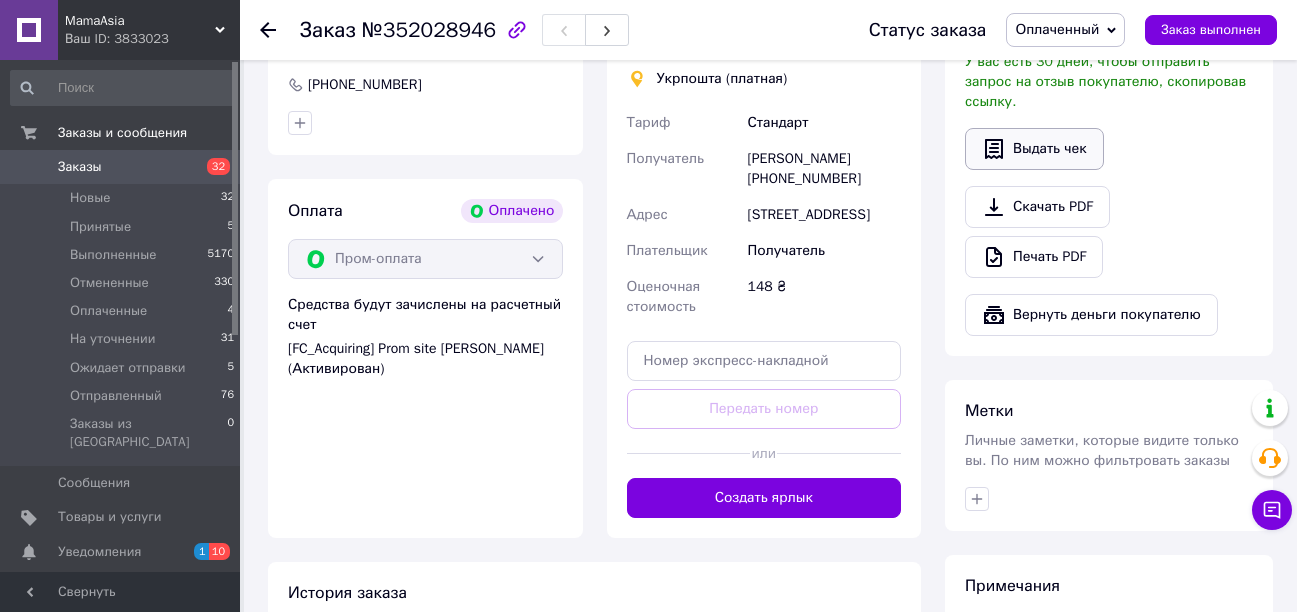 scroll, scrollTop: 1284, scrollLeft: 0, axis: vertical 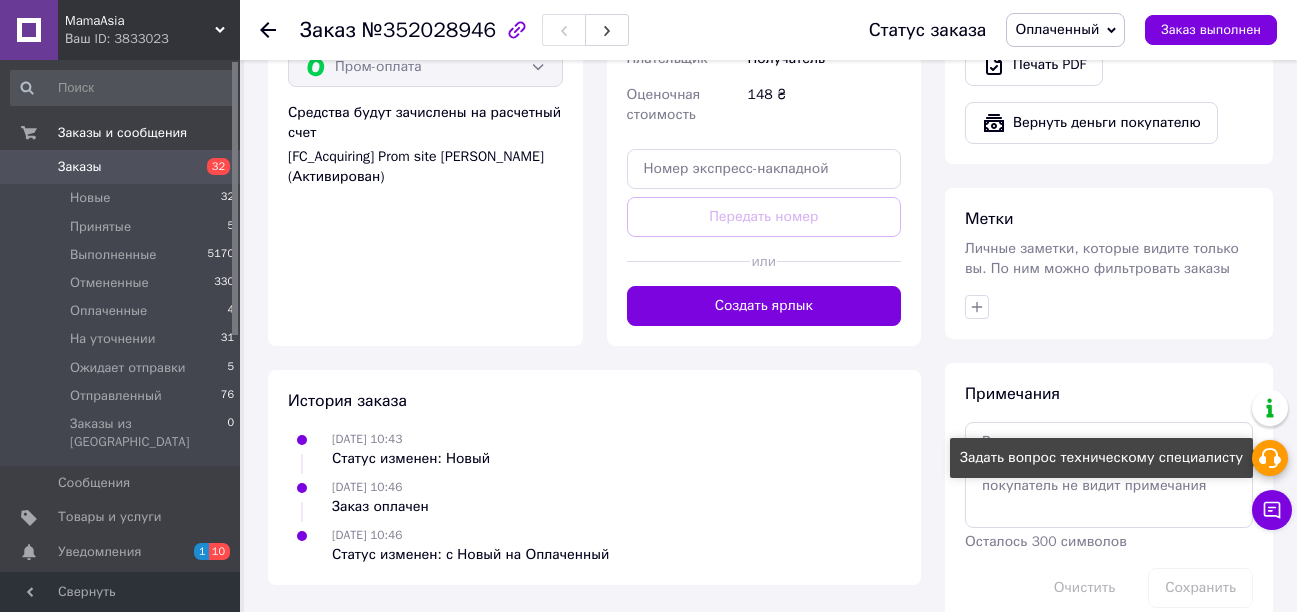 click 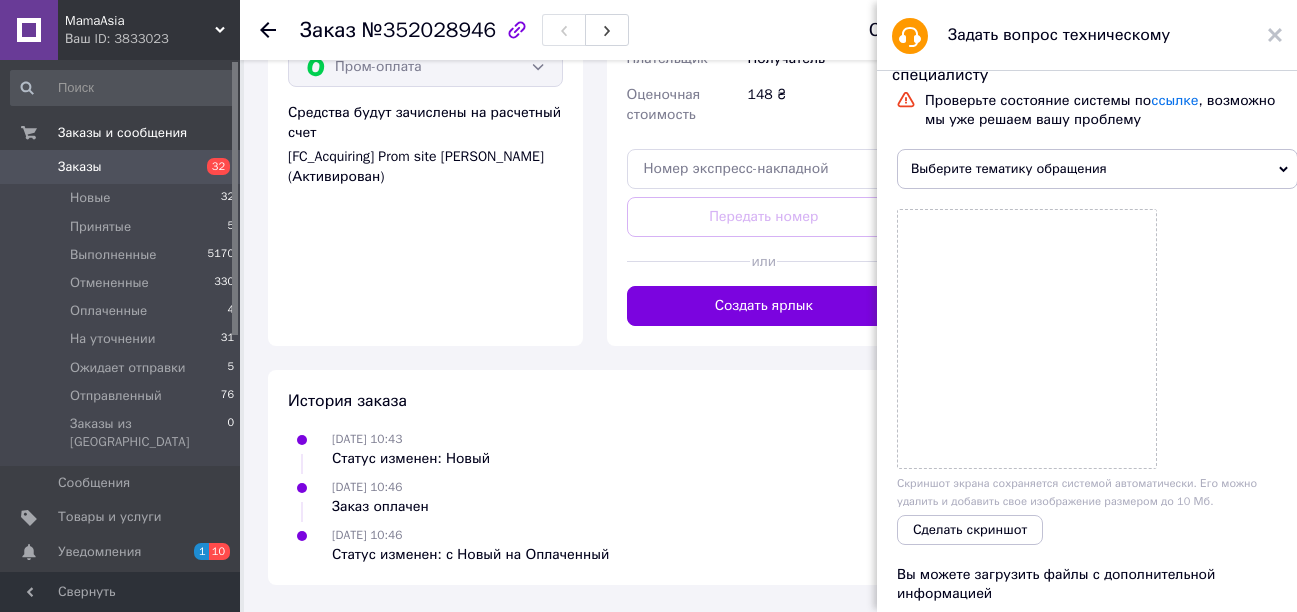 click on "Задать вопрос техническому специалисту" at bounding box center (1087, 35) 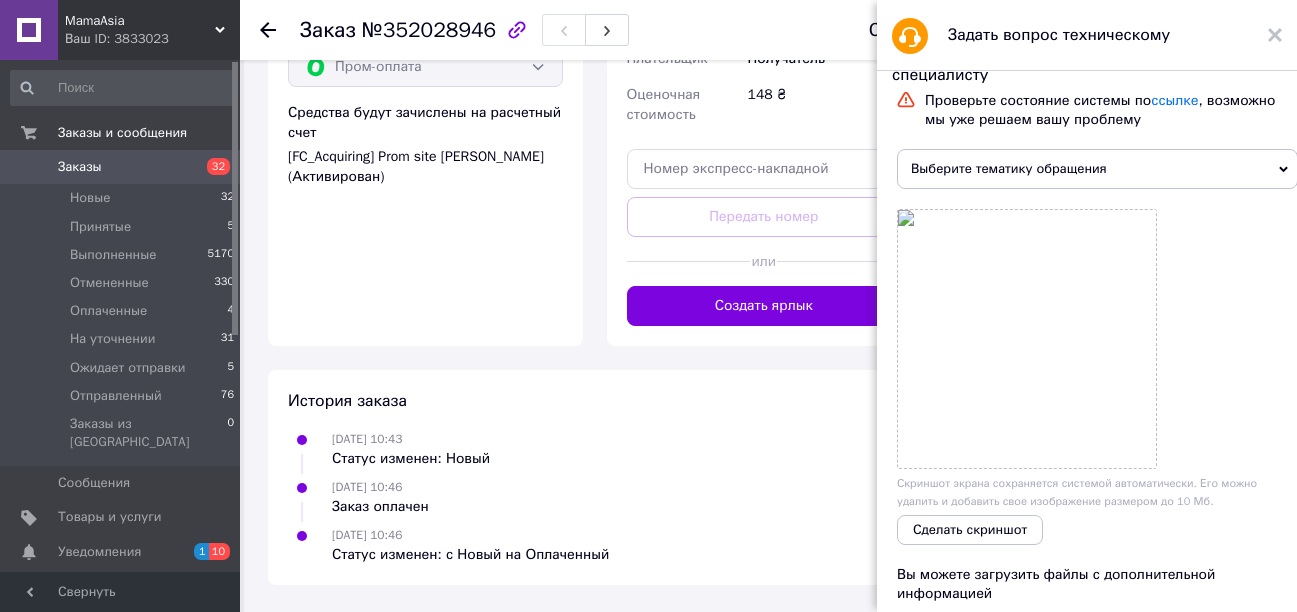 click 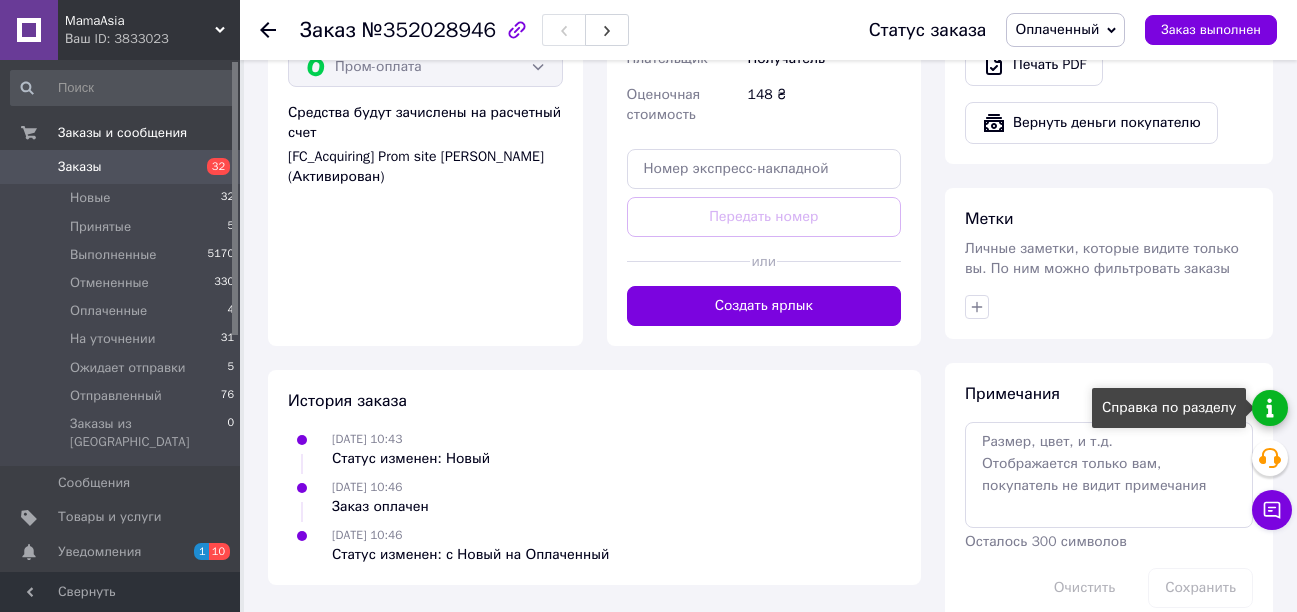click at bounding box center (1270, 408) 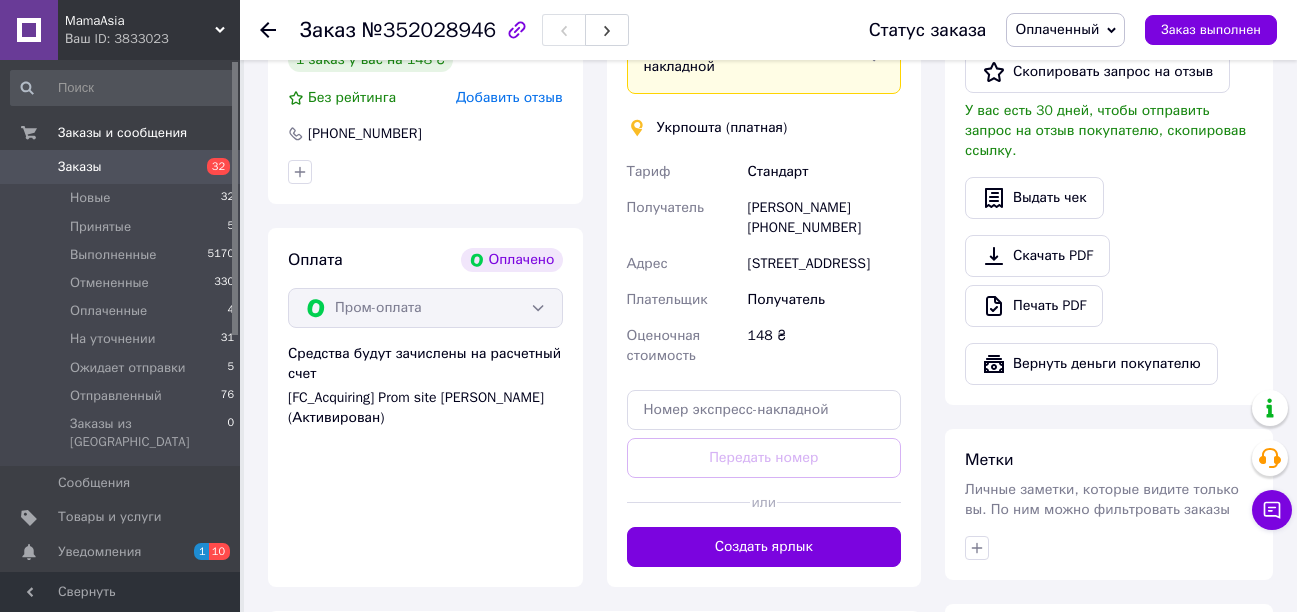scroll, scrollTop: 1284, scrollLeft: 0, axis: vertical 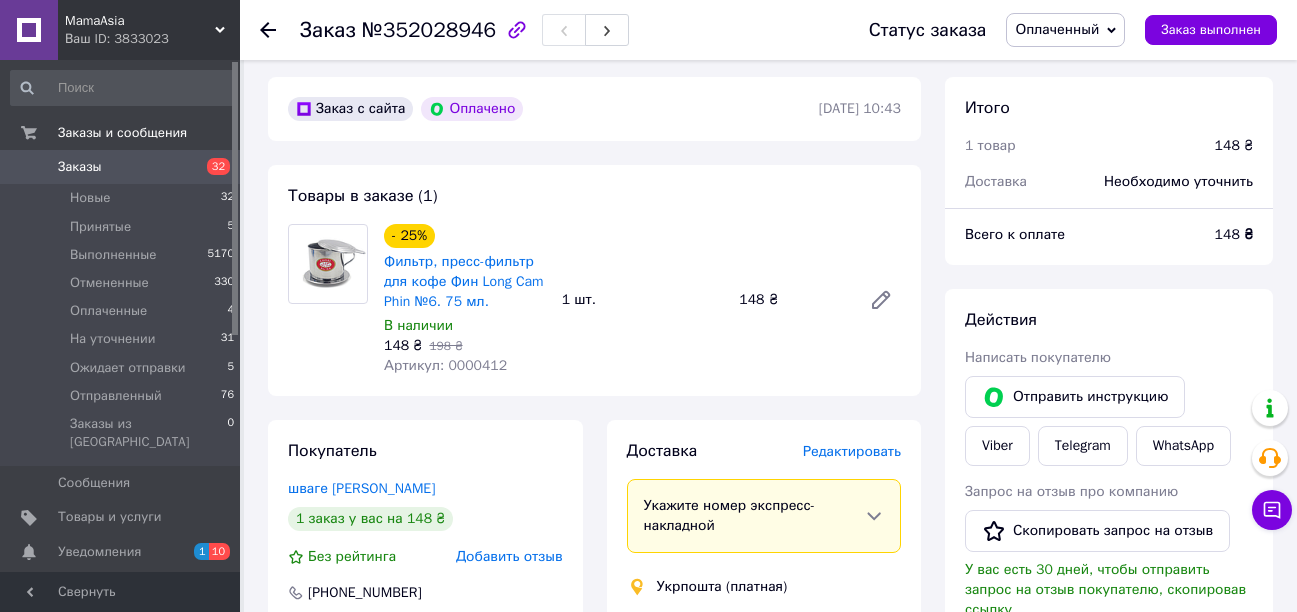 click 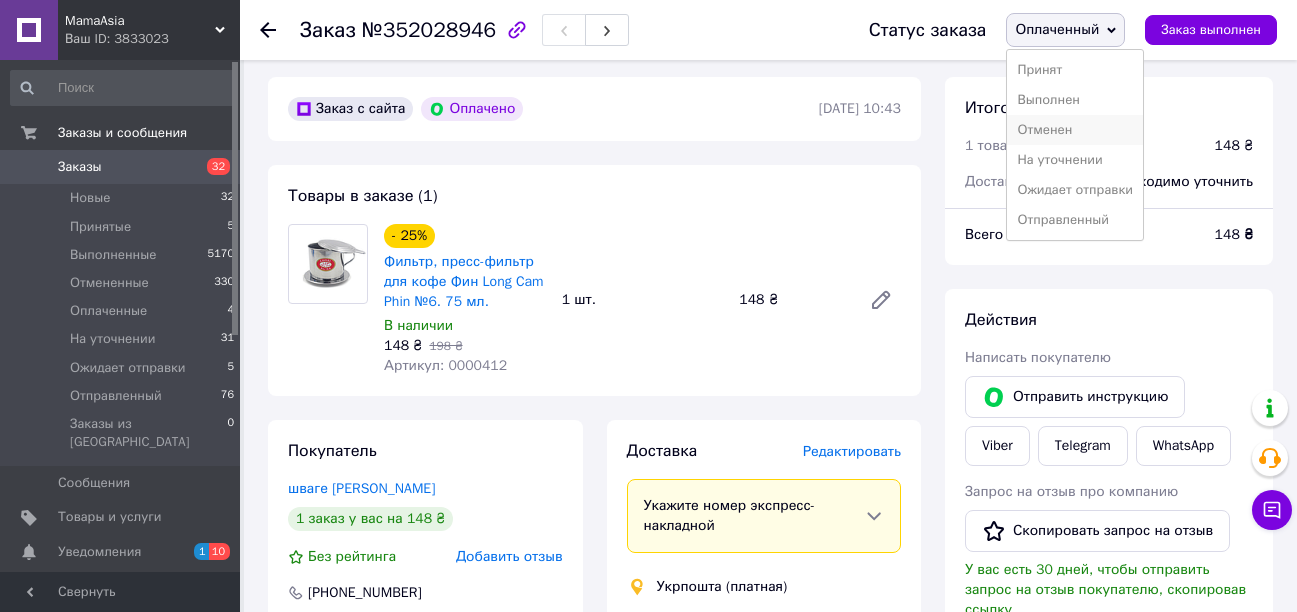 click on "Отменен" at bounding box center (1075, 130) 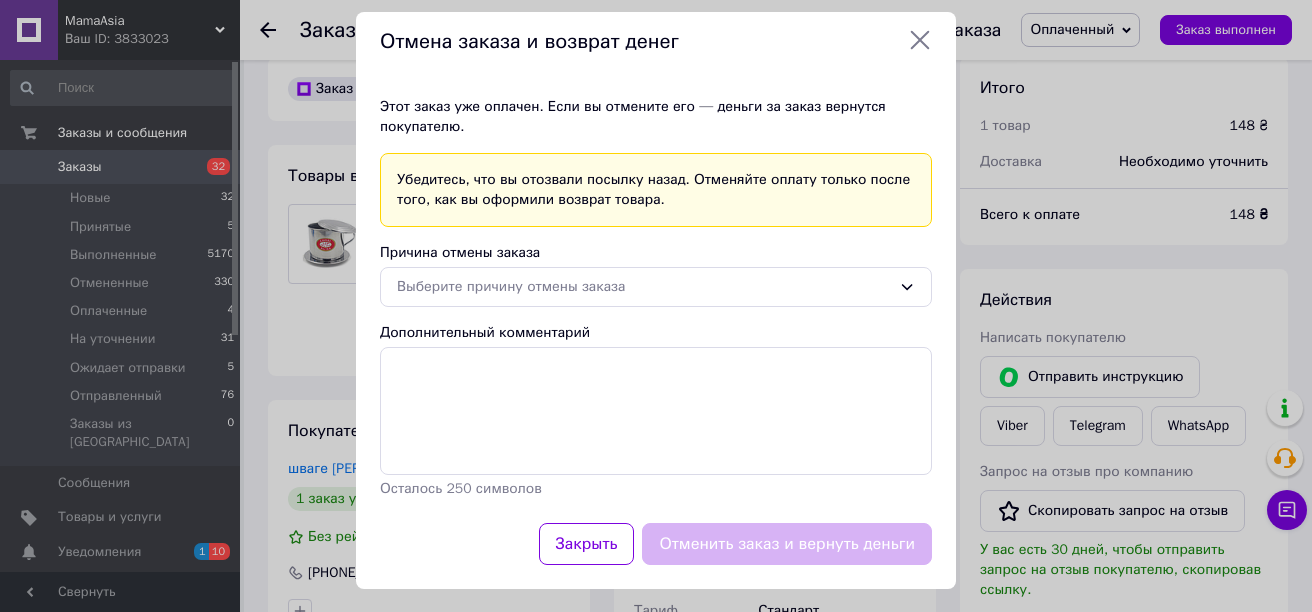 scroll, scrollTop: 37, scrollLeft: 0, axis: vertical 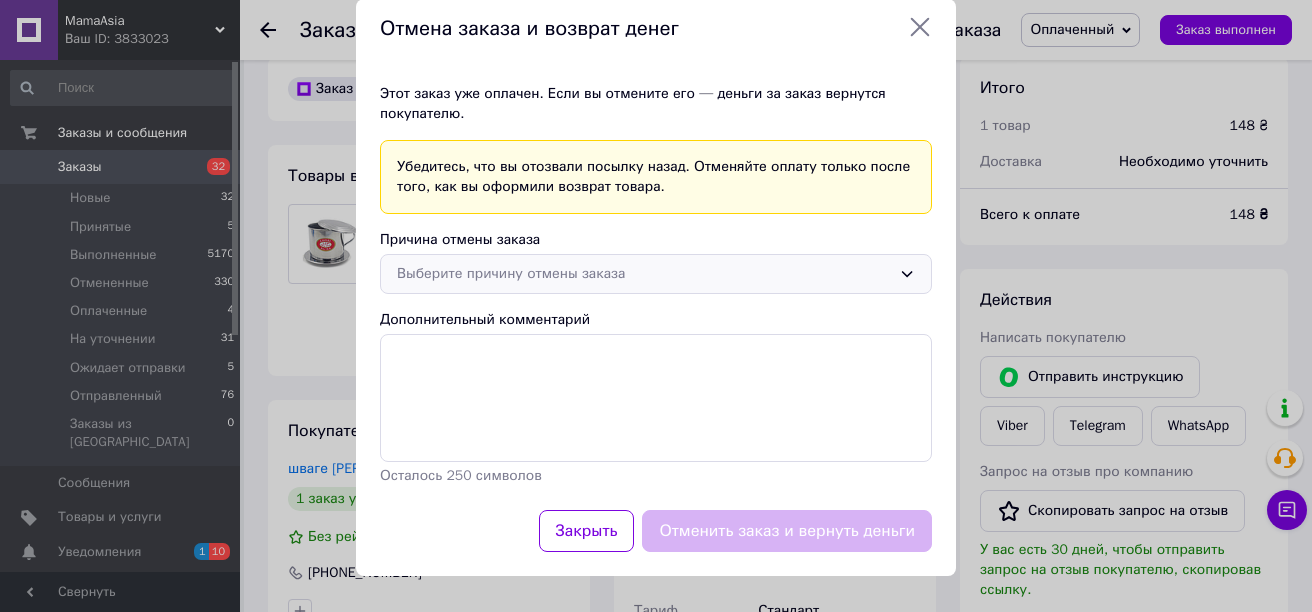 click on "Выберите причину отмены заказа" at bounding box center [656, 274] 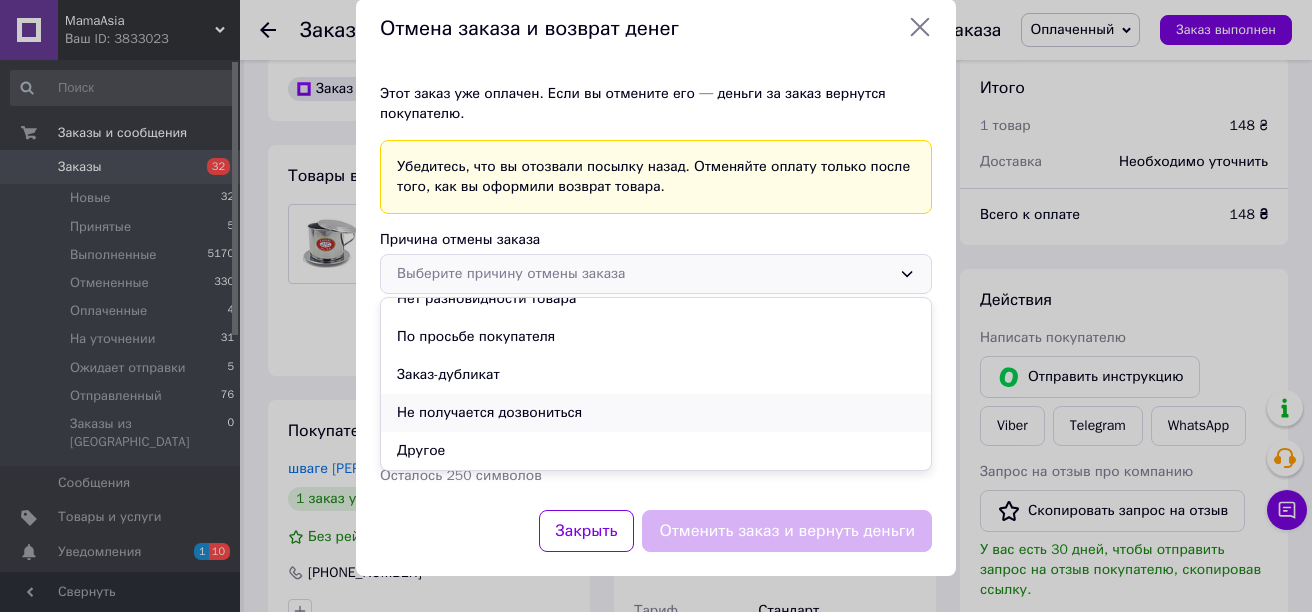 scroll, scrollTop: 0, scrollLeft: 0, axis: both 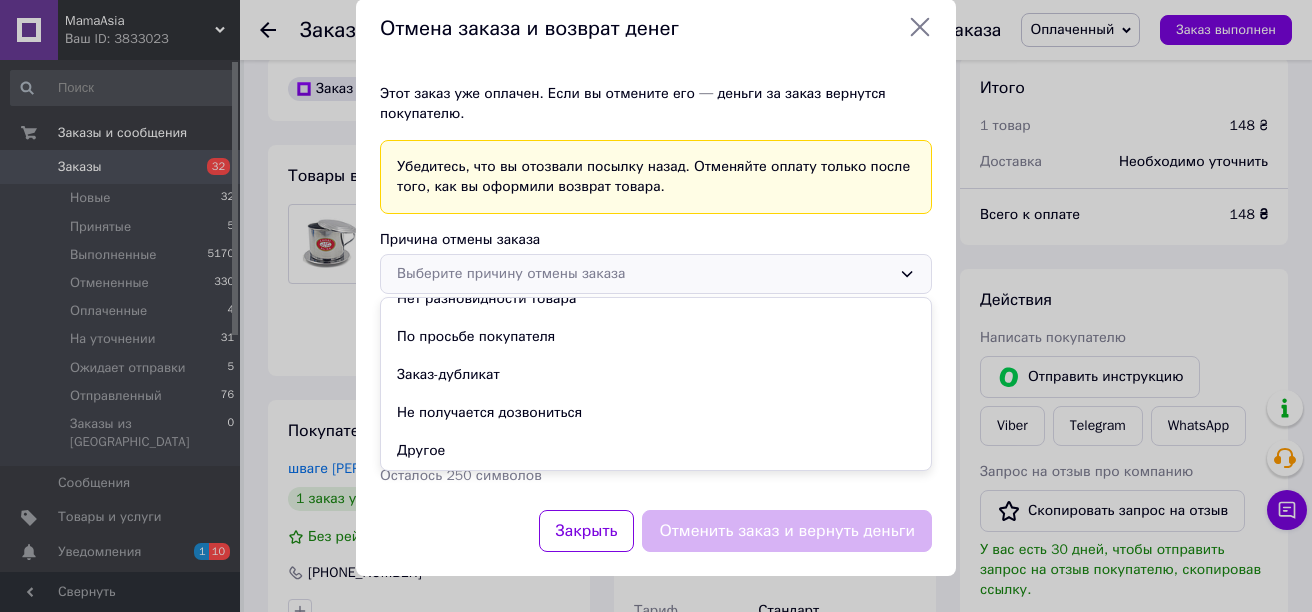 click on "Причина отмены заказа" at bounding box center [656, 240] 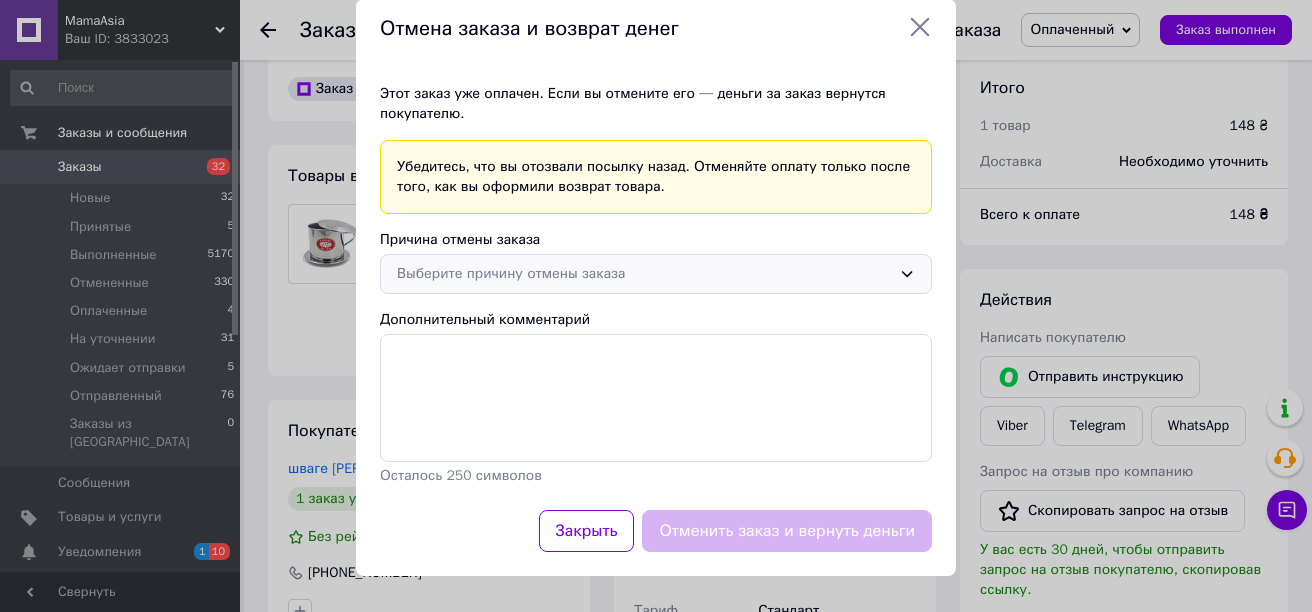 click 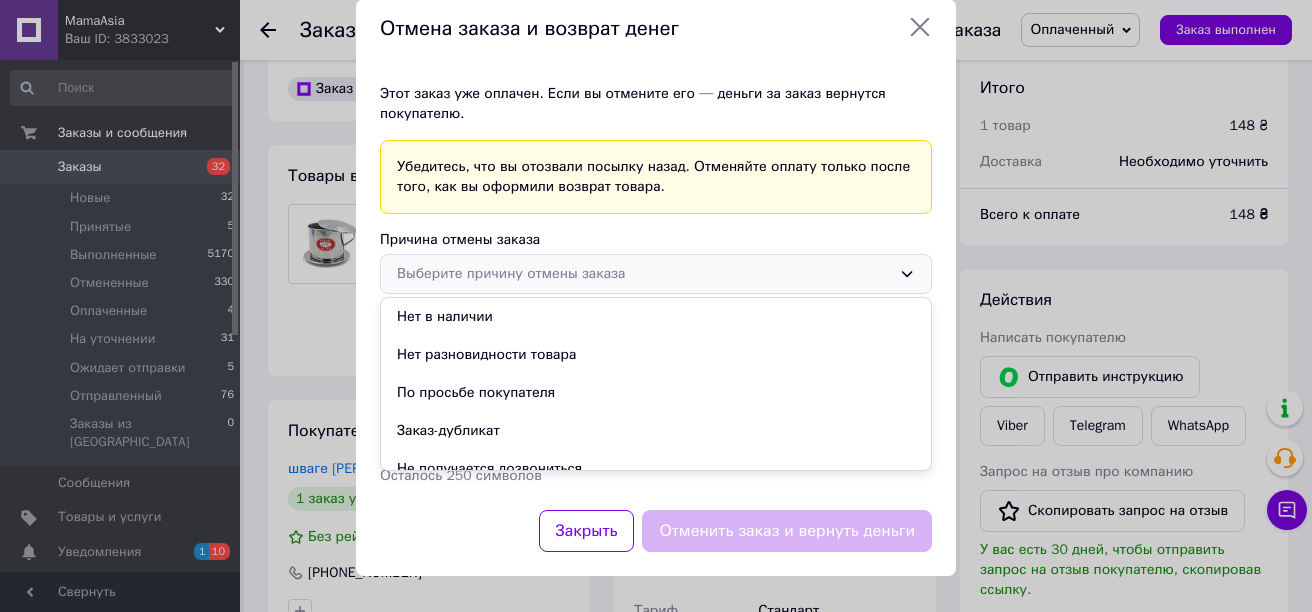 click on "Отмена заказа и возврат денег Этот заказ уже оплачен. Если вы отмените его —
деньги за заказ вернутся покупателю. Убедитесь, что вы отозвали посылку назад. Отменяйте оплату
только после того, как вы оформили возврат товара. Причина отмены заказа Выберите причину отмены заказа Нет в наличии Нет разновидности товара По просьбе покупателя Заказ-дубликат Не получается дозвониться Другое Дополнительный комментарий Осталось 250 символов Закрыть Отменить заказ и вернуть деньги" at bounding box center [656, 287] 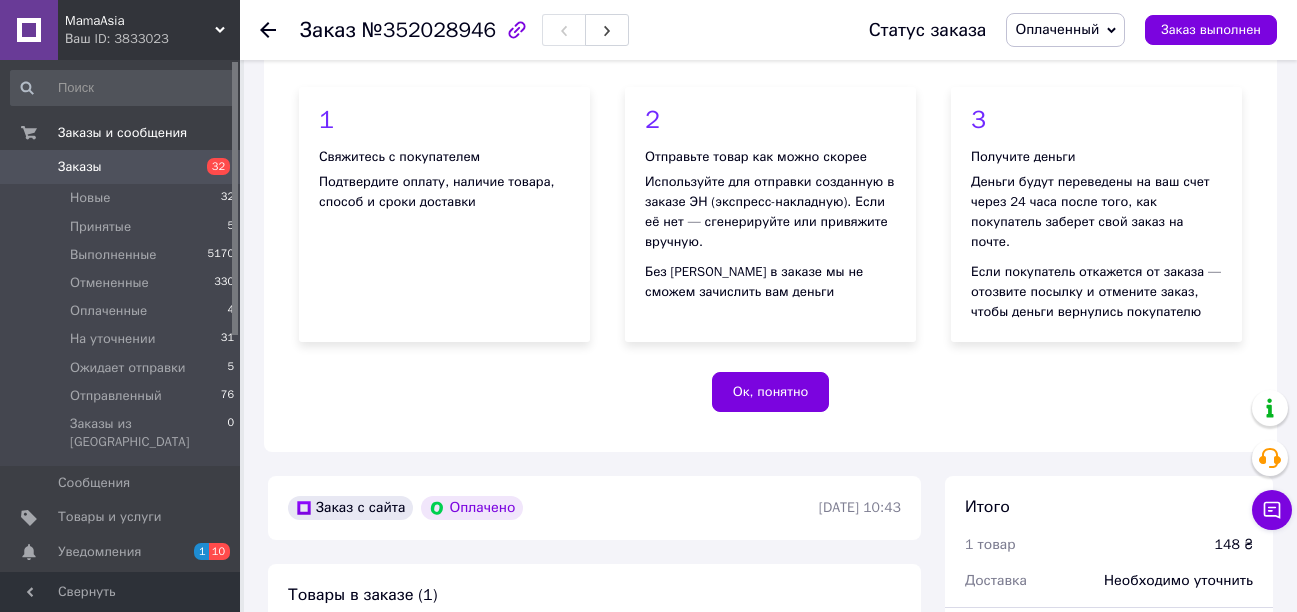 scroll, scrollTop: 184, scrollLeft: 0, axis: vertical 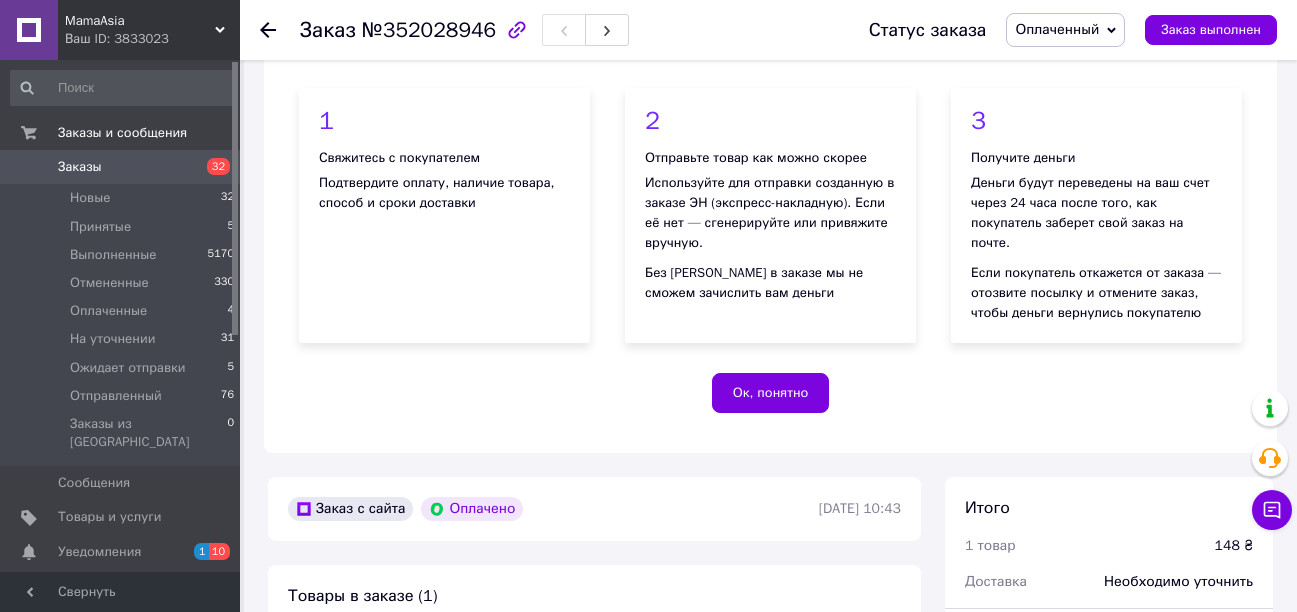 click 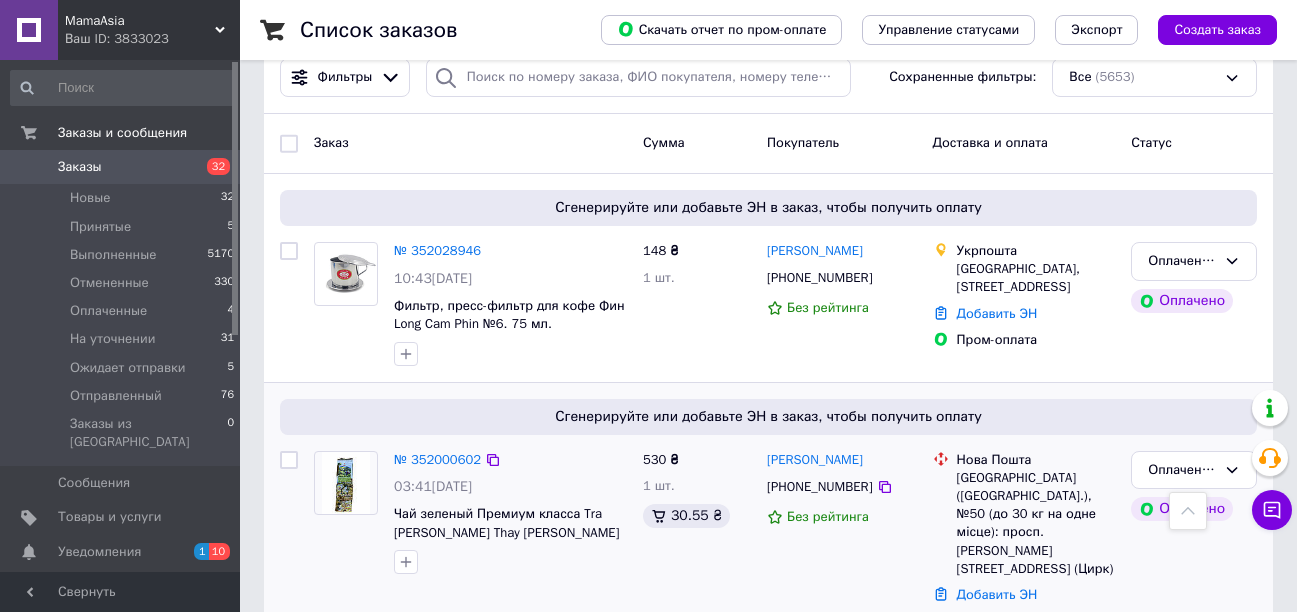 scroll, scrollTop: 200, scrollLeft: 0, axis: vertical 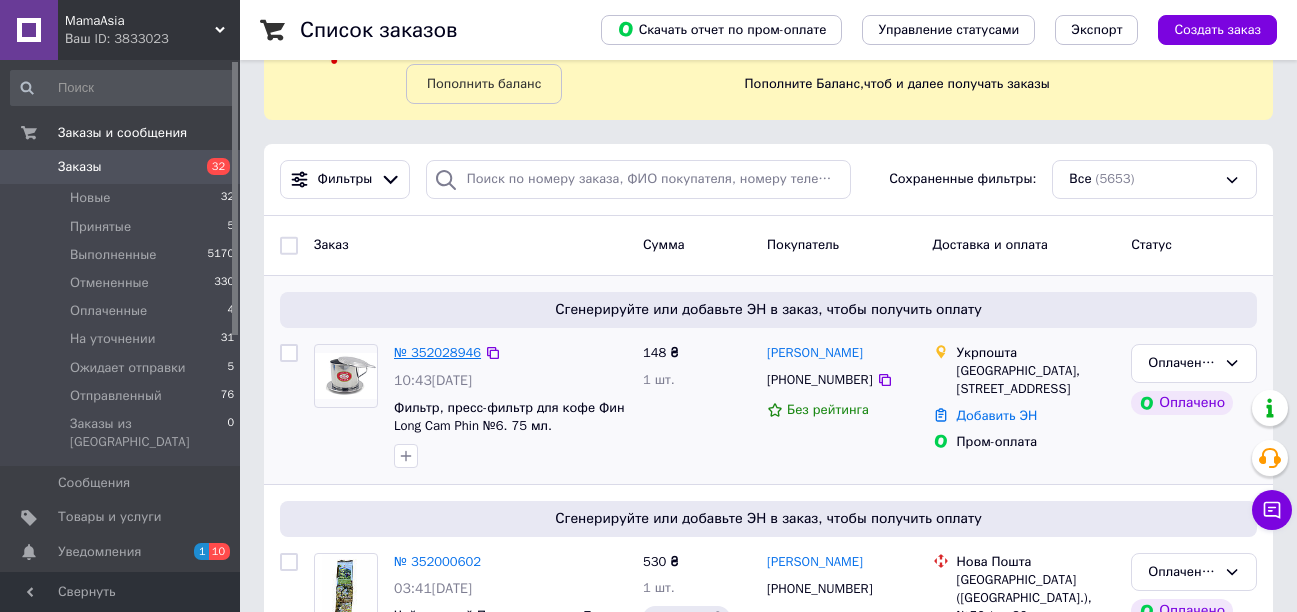 click on "№ 352028946" at bounding box center [437, 352] 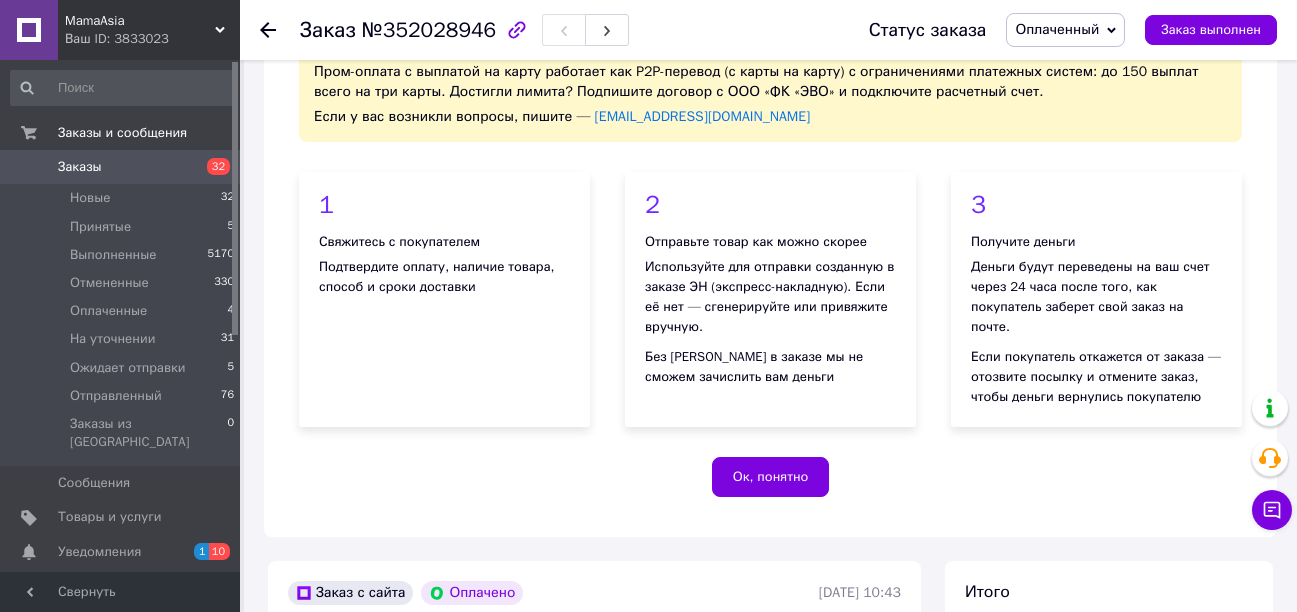 click on "Оплаченный" at bounding box center (1065, 30) 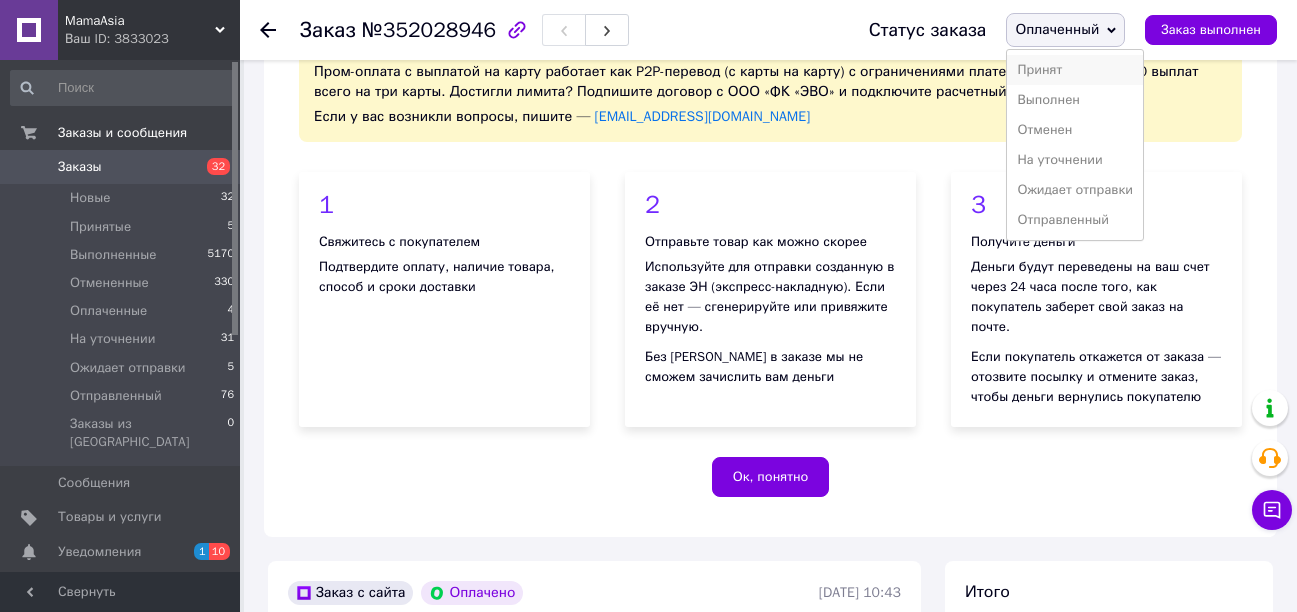 click on "Принят" at bounding box center (1075, 70) 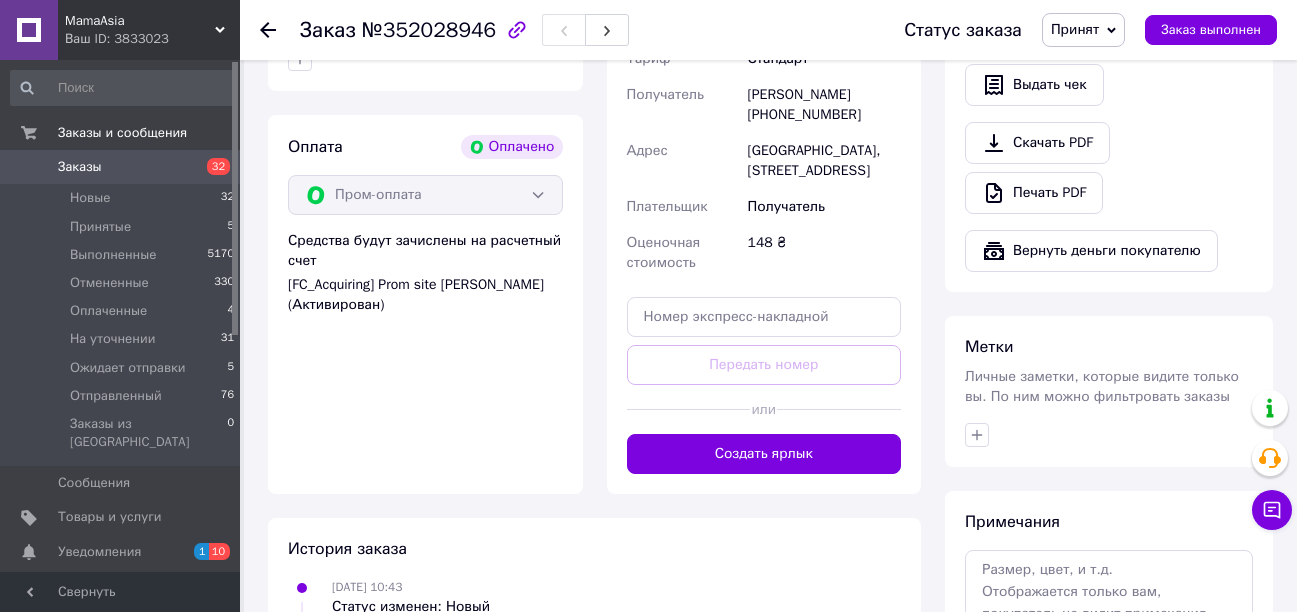 scroll, scrollTop: 1284, scrollLeft: 0, axis: vertical 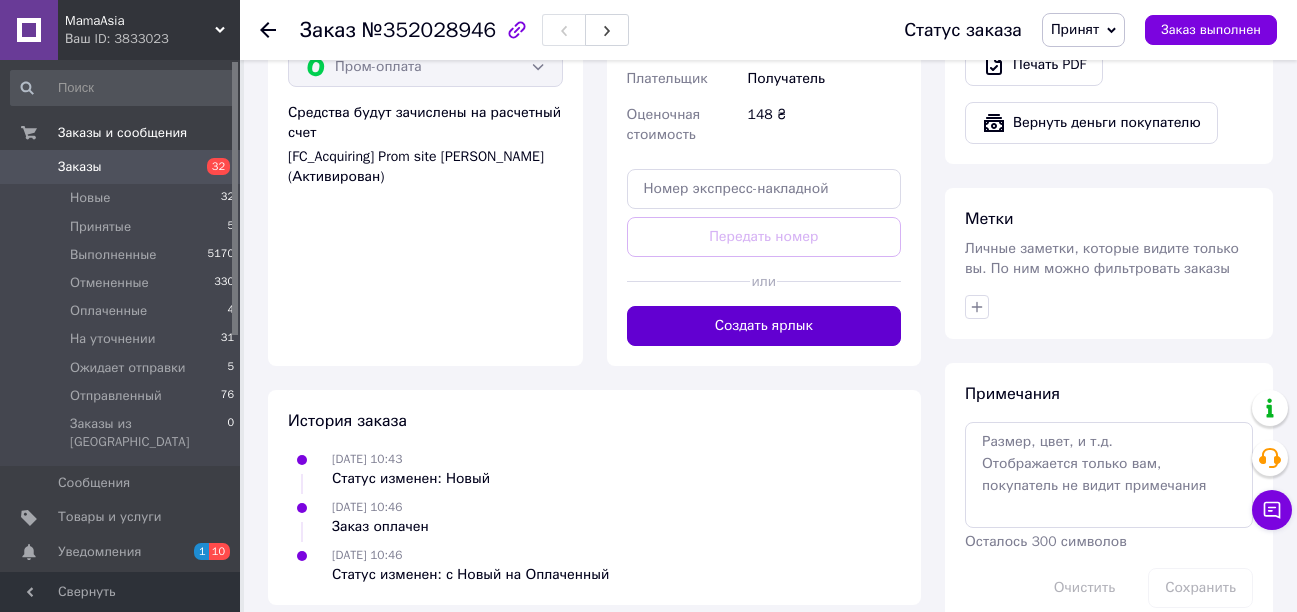 click on "Создать ярлык" at bounding box center [764, 326] 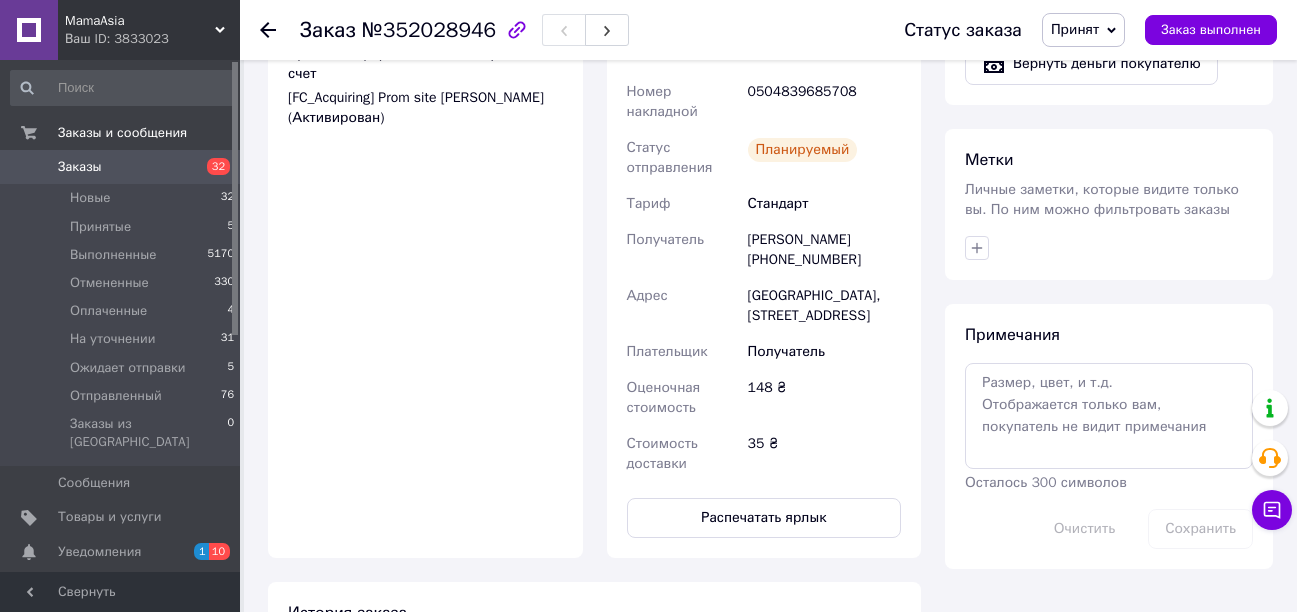 scroll, scrollTop: 1184, scrollLeft: 0, axis: vertical 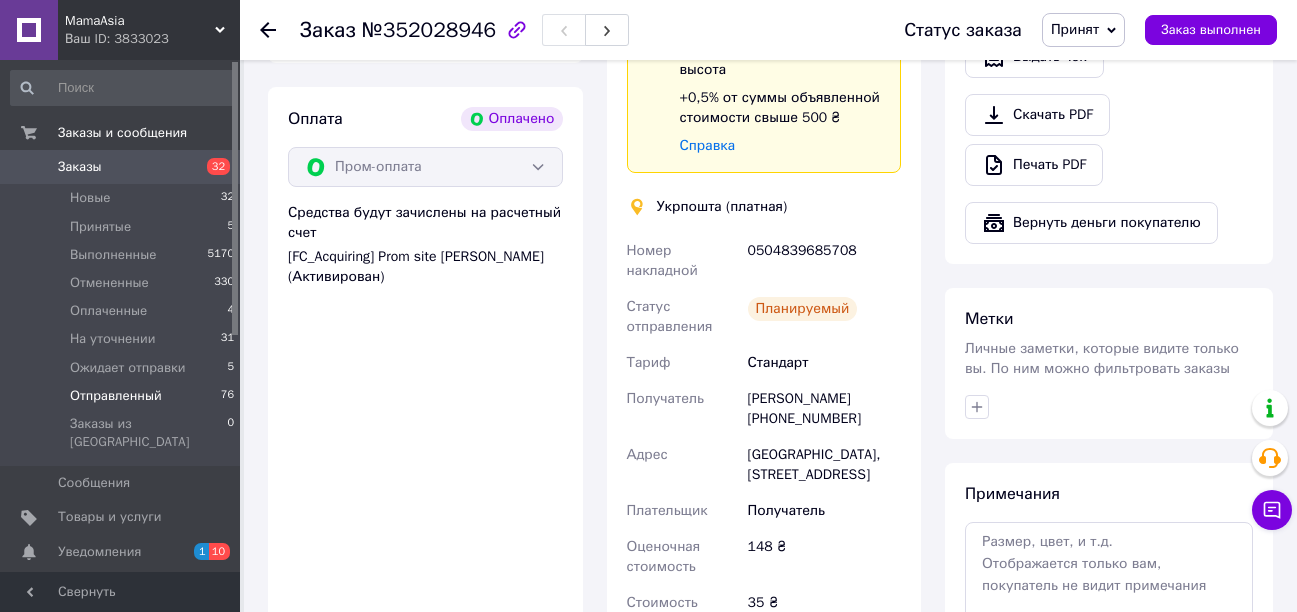 click on "Отправленный" at bounding box center (116, 396) 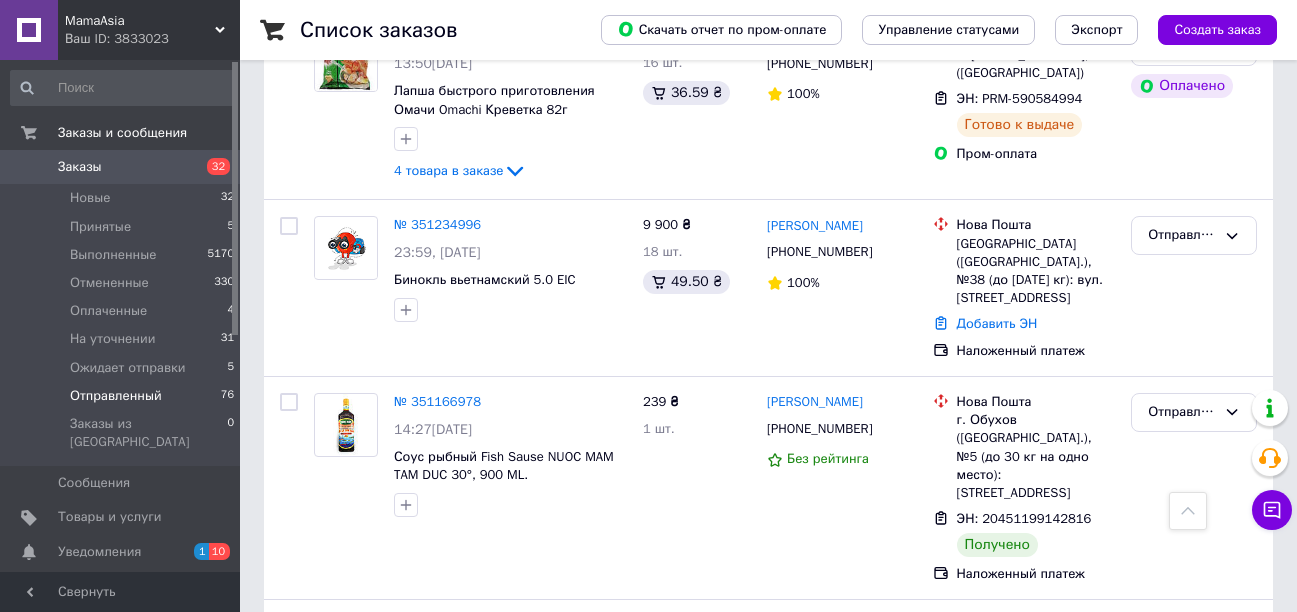 scroll, scrollTop: 5398, scrollLeft: 0, axis: vertical 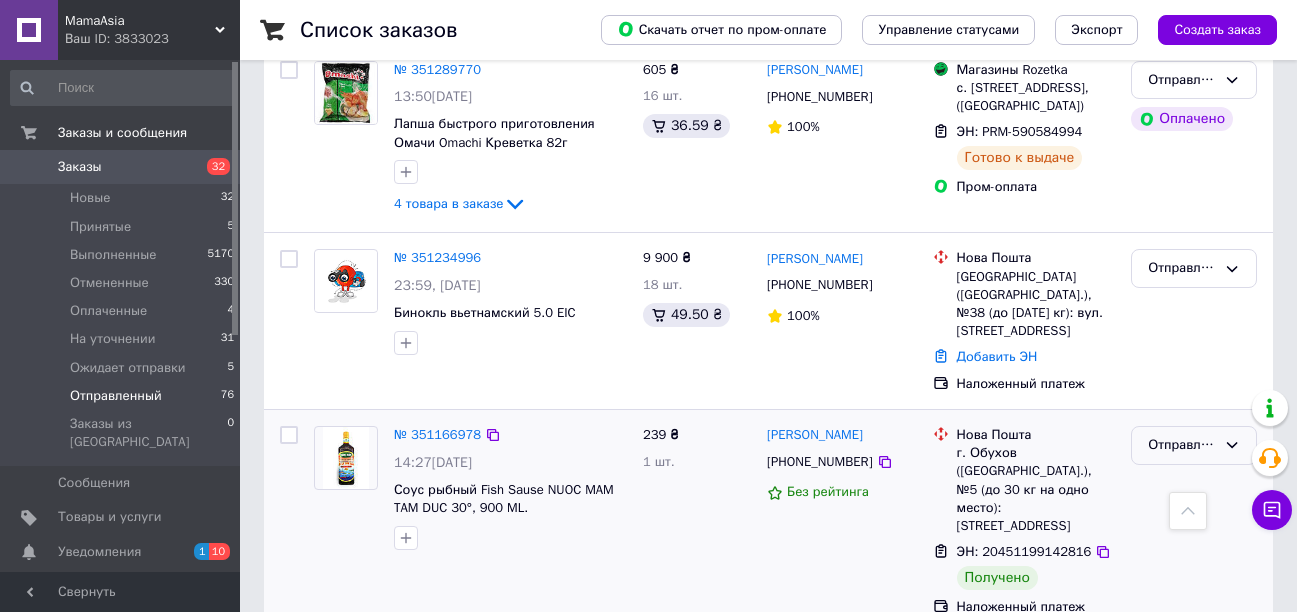 click 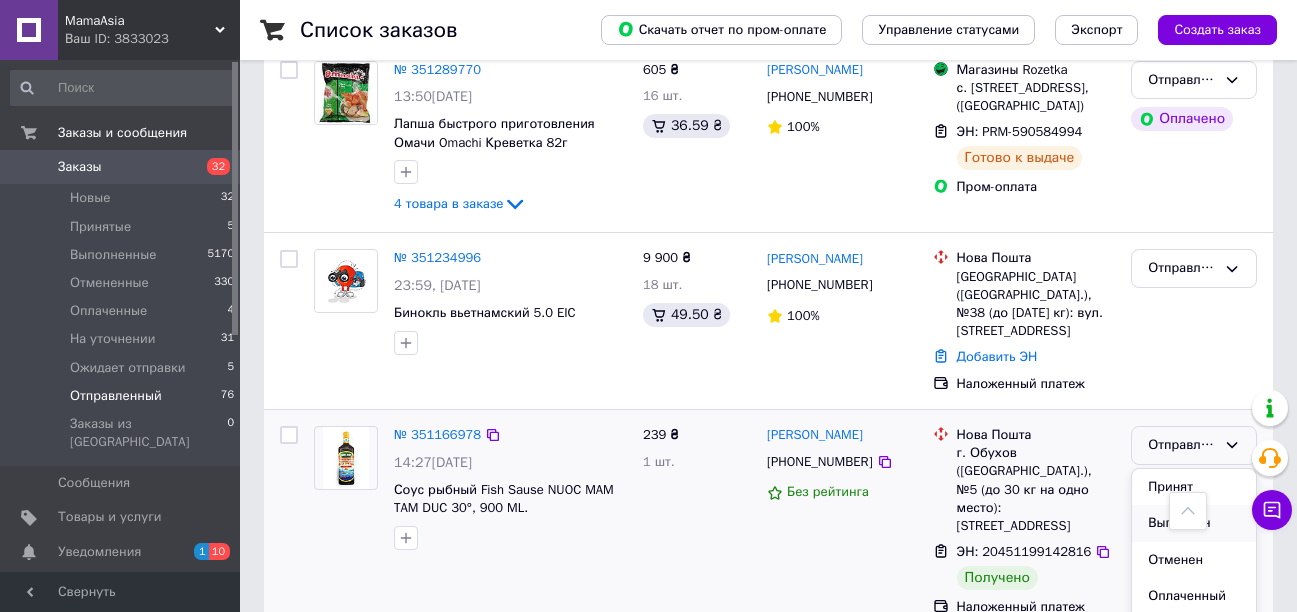 click on "Выполнен" at bounding box center (1194, 523) 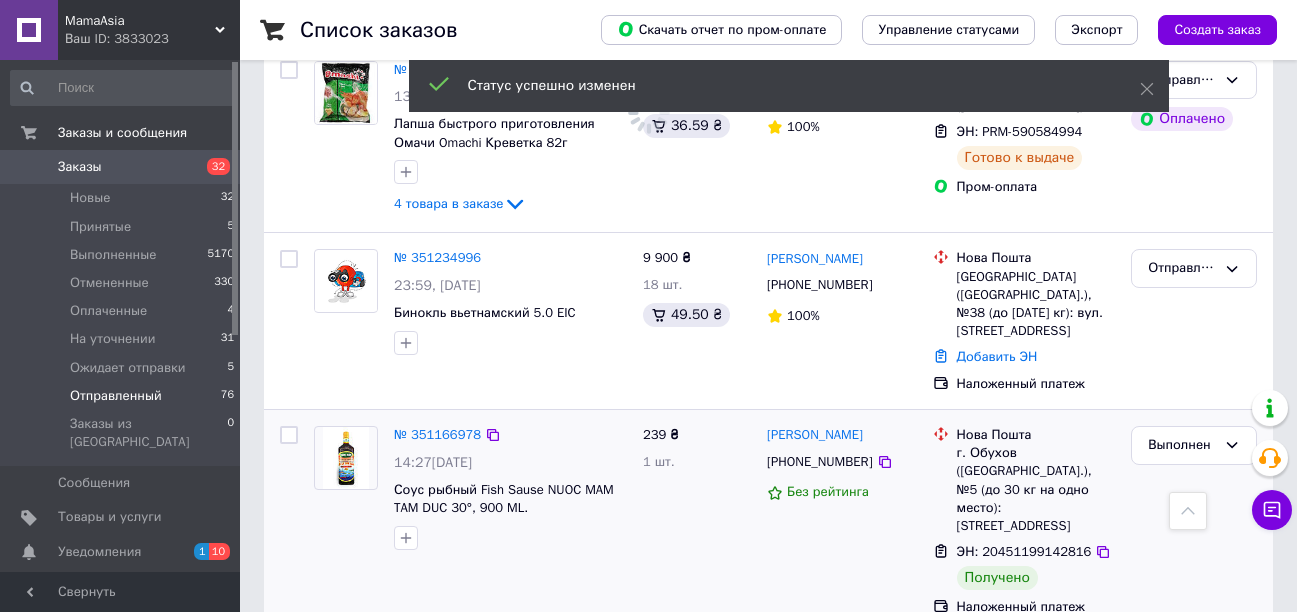 click 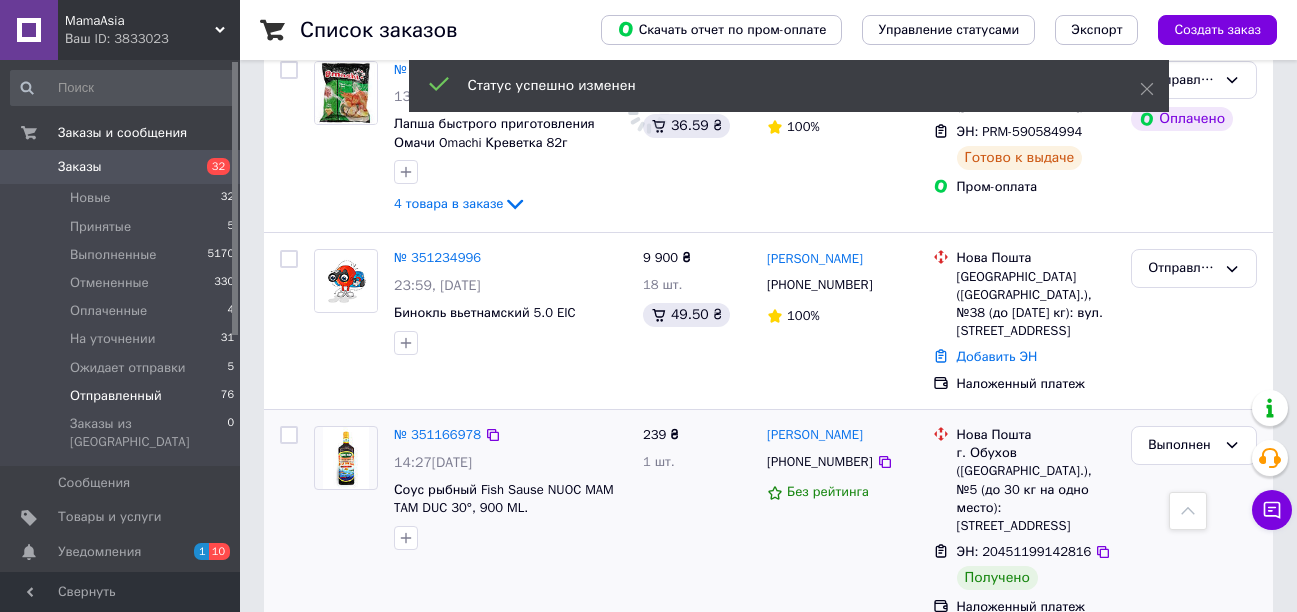 scroll, scrollTop: 5698, scrollLeft: 0, axis: vertical 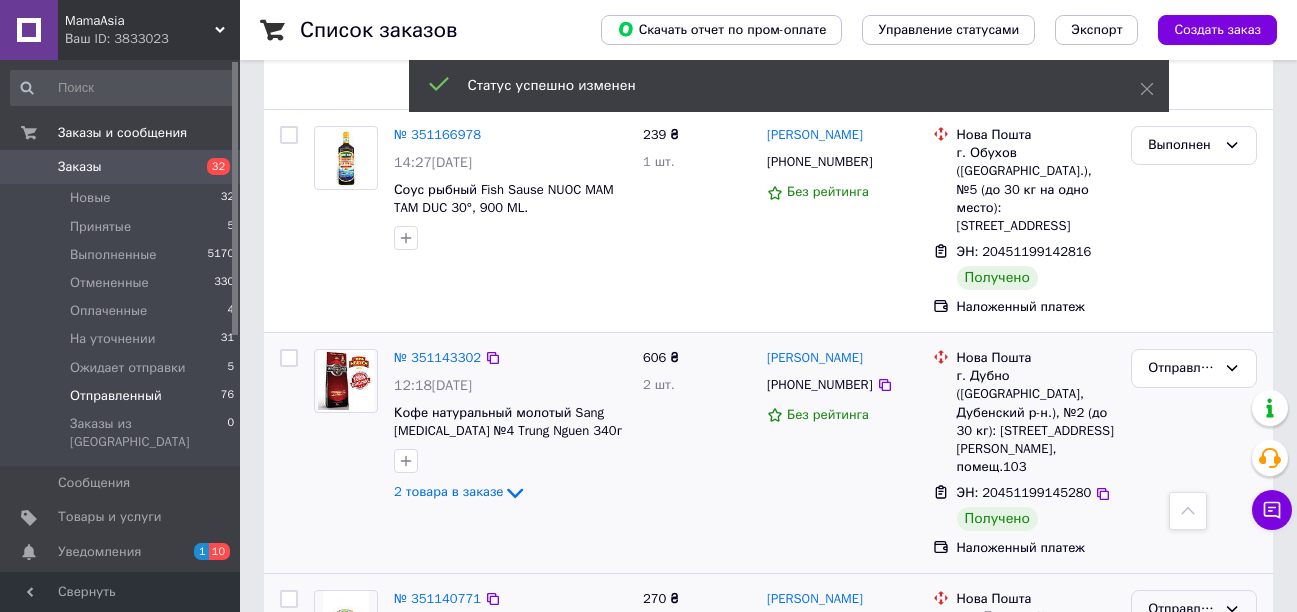 click 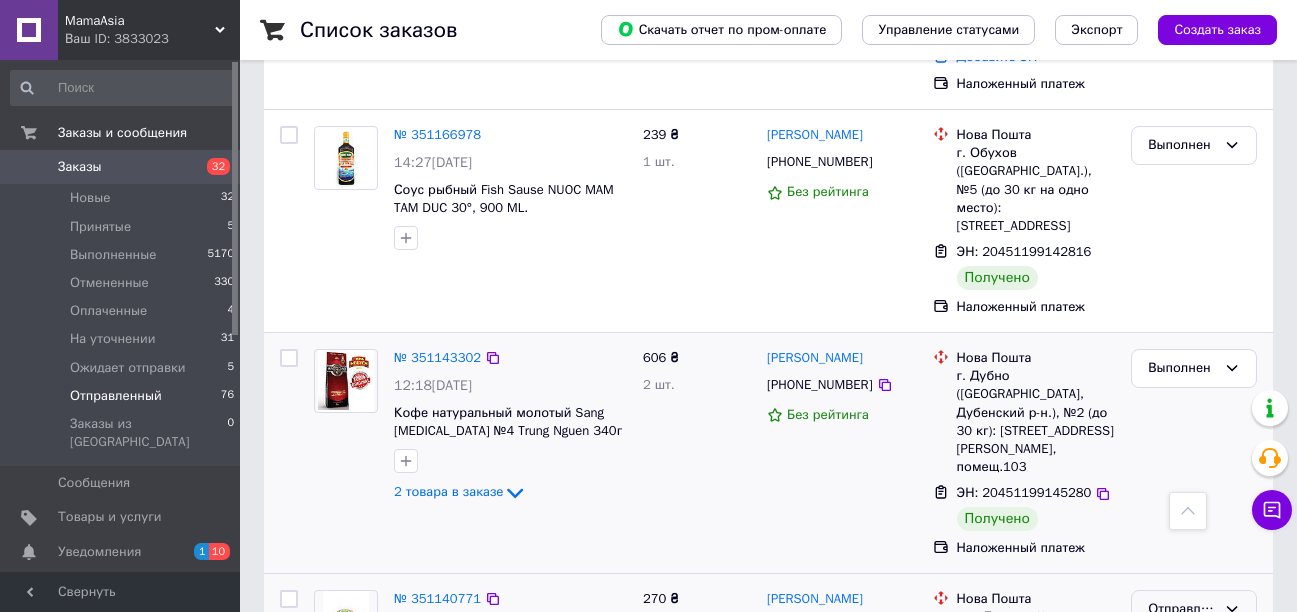 click on "Выполнен" at bounding box center (1194, 687) 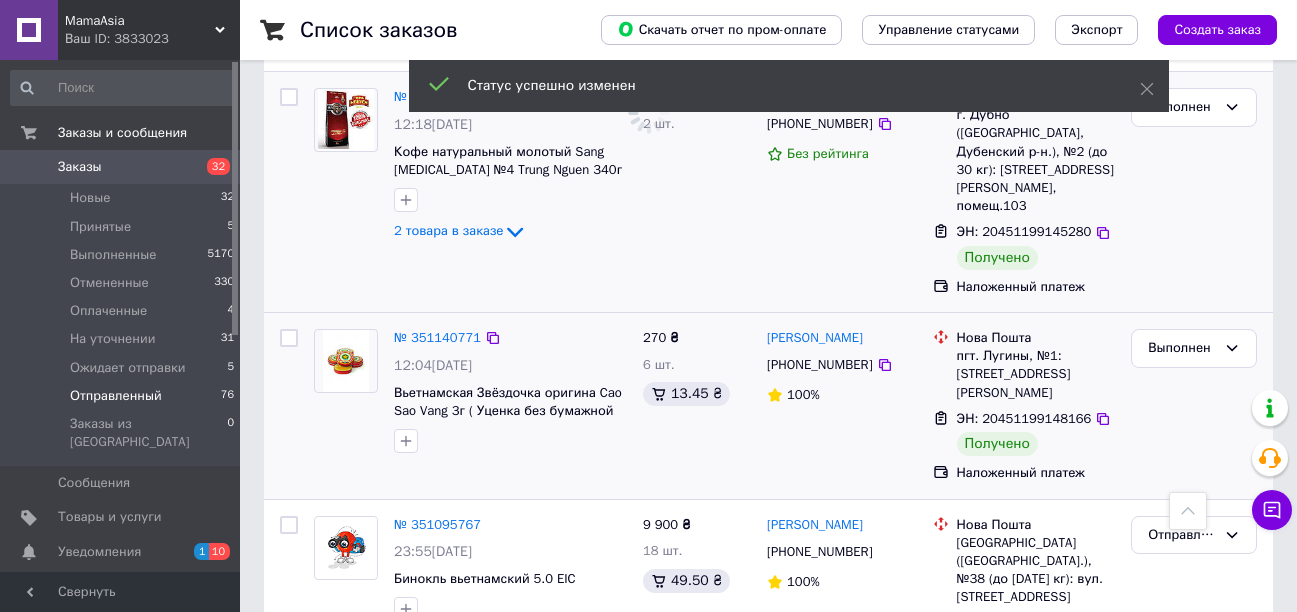 scroll, scrollTop: 5998, scrollLeft: 0, axis: vertical 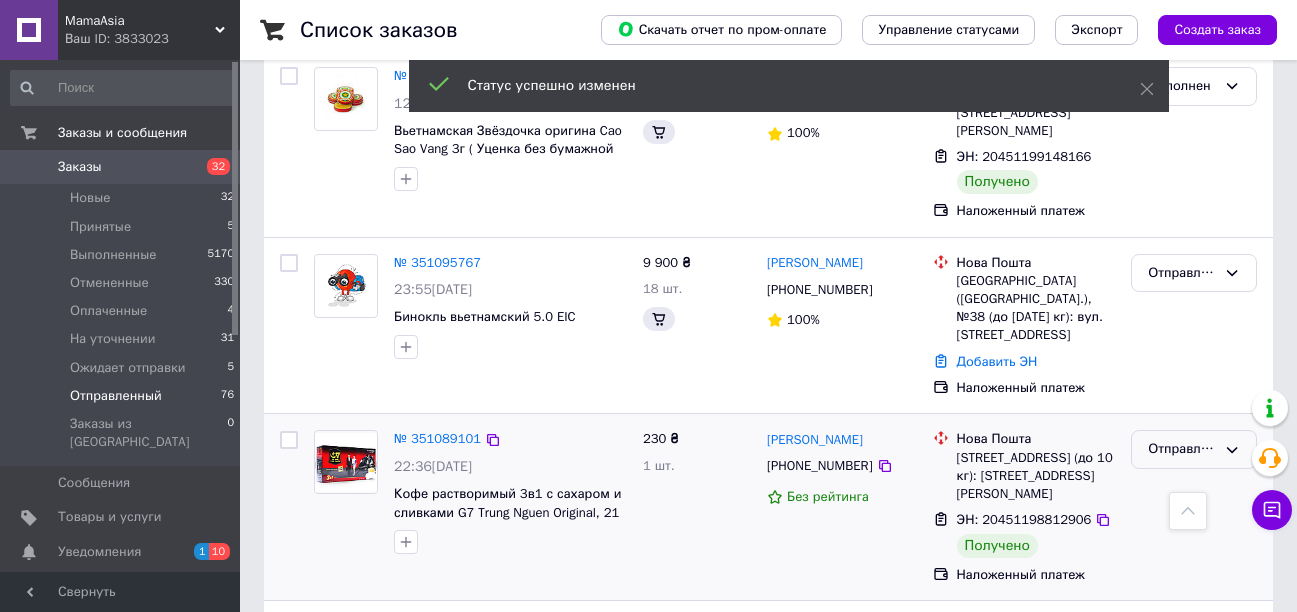 click 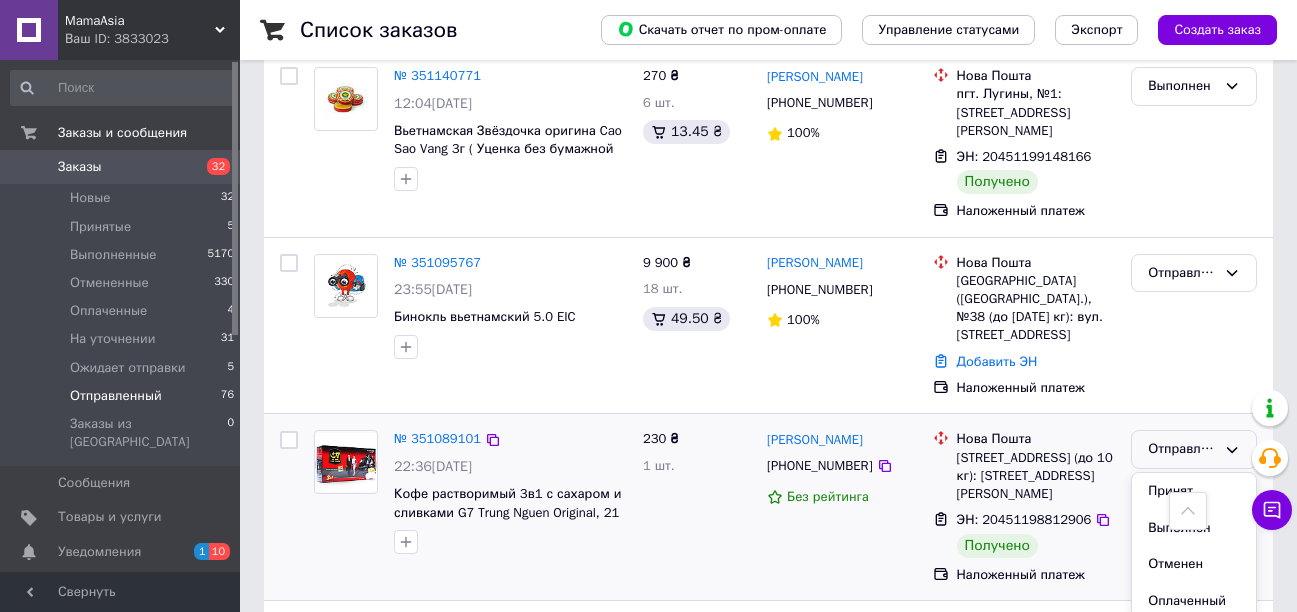 scroll, scrollTop: 5811, scrollLeft: 0, axis: vertical 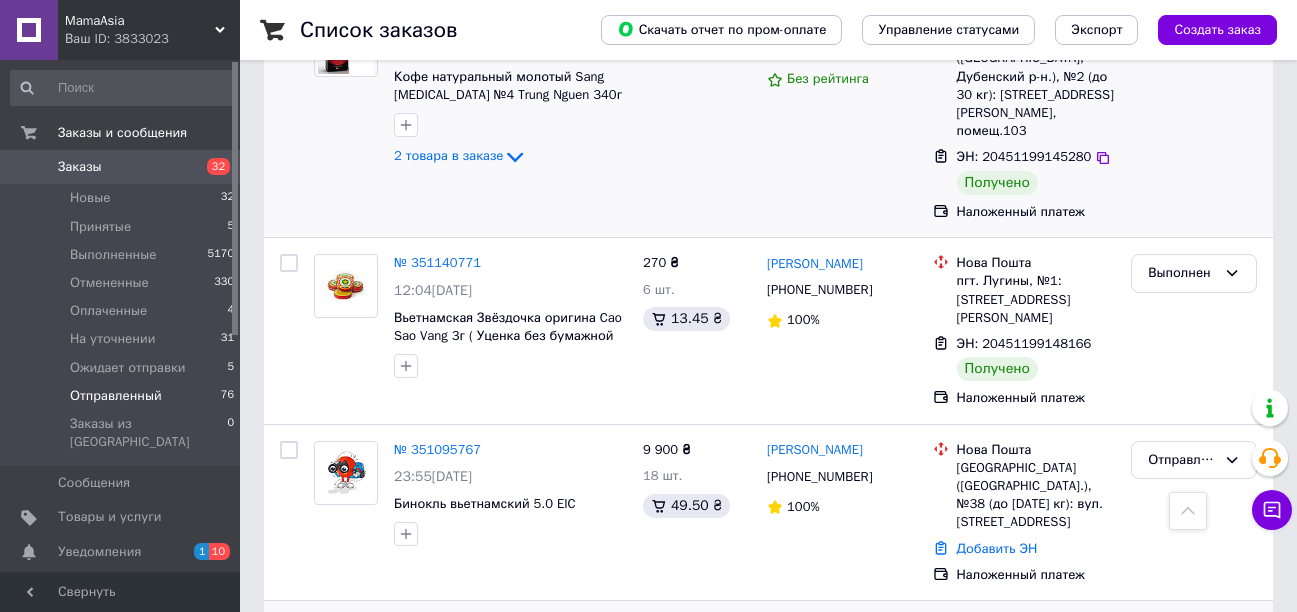 click on "Выполнен" at bounding box center (1194, 715) 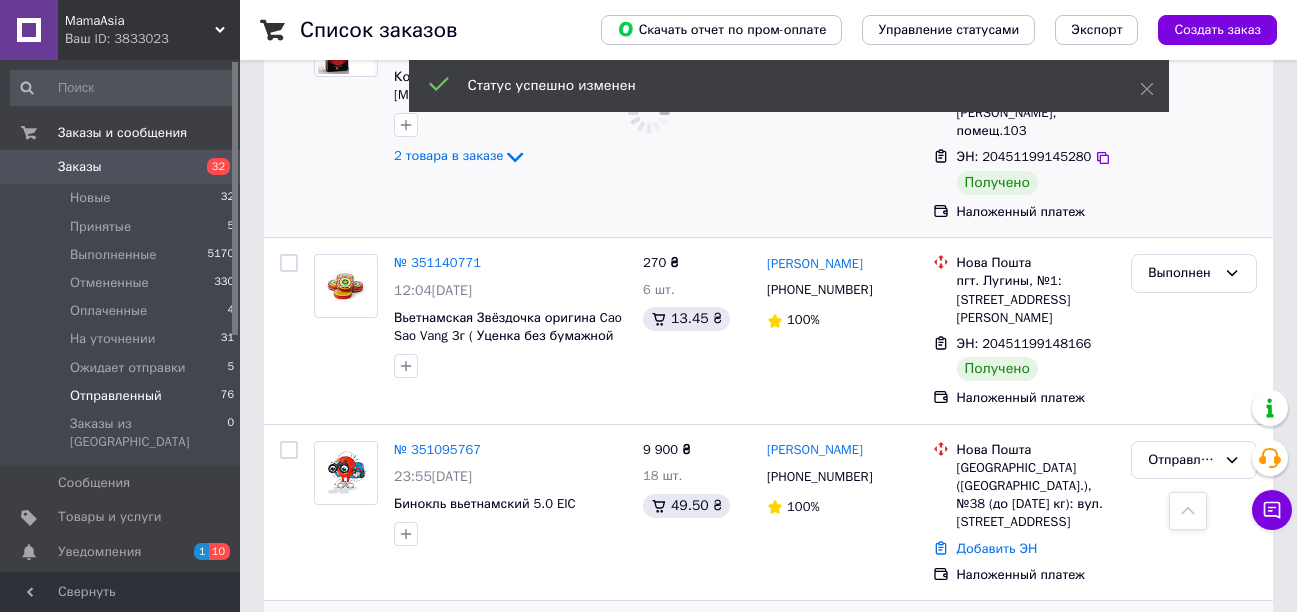 scroll, scrollTop: 6011, scrollLeft: 0, axis: vertical 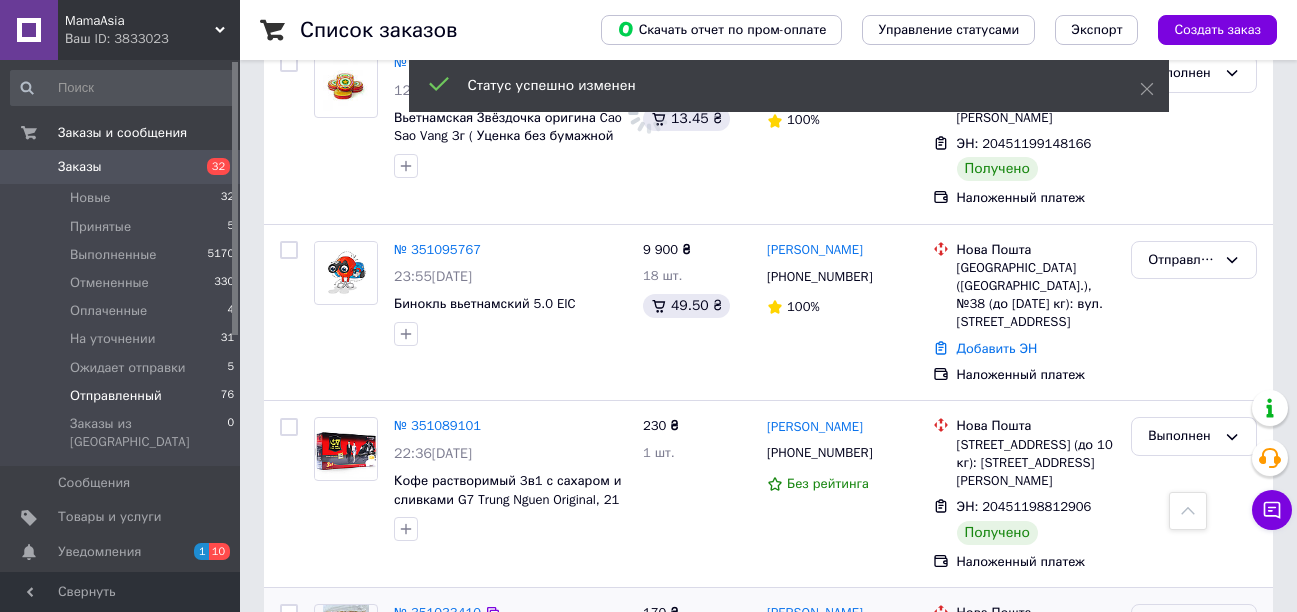 click on "Отправленный" at bounding box center [1194, 623] 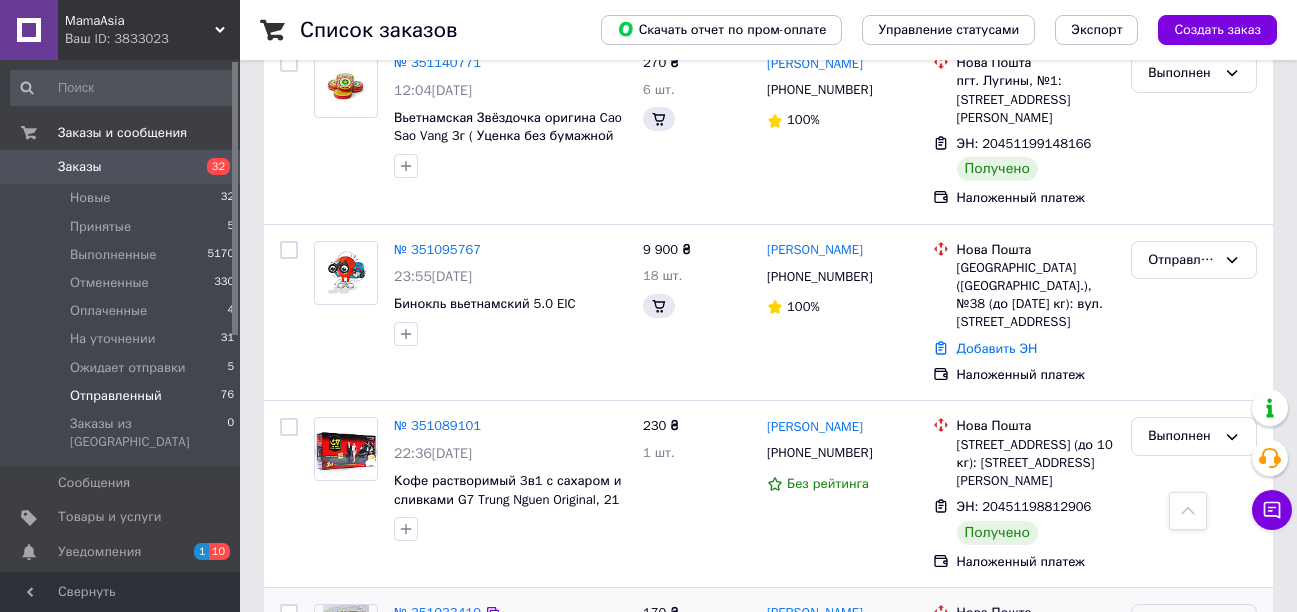 click on "Выполнен" at bounding box center (1194, 701) 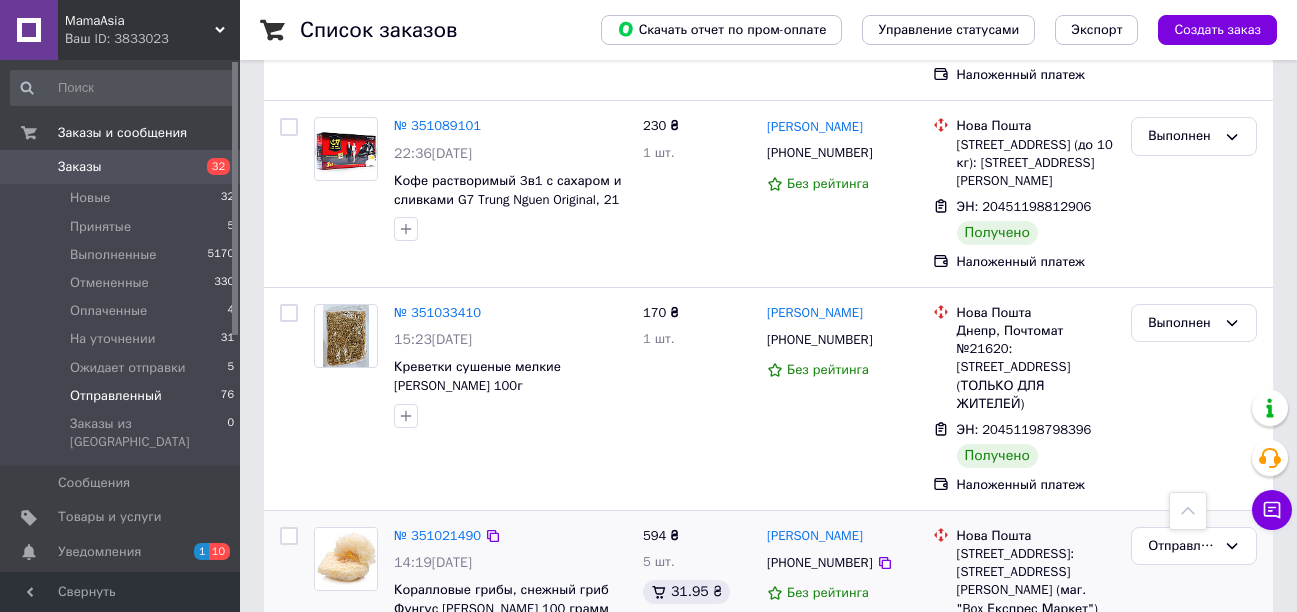 scroll, scrollTop: 6211, scrollLeft: 0, axis: vertical 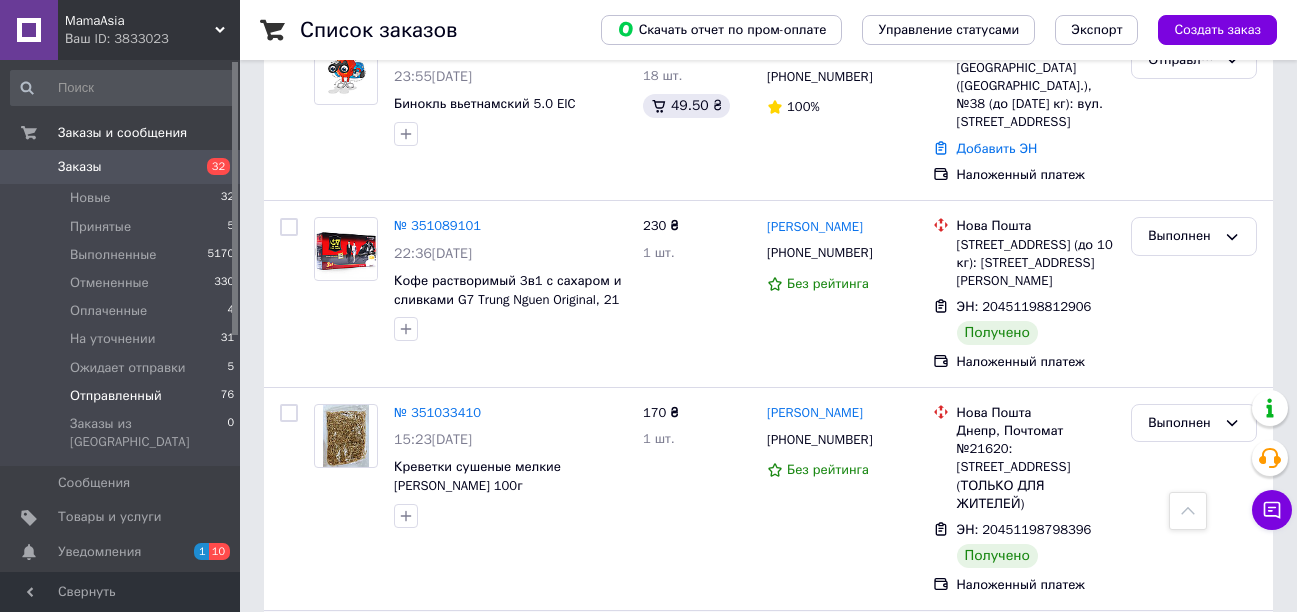 click 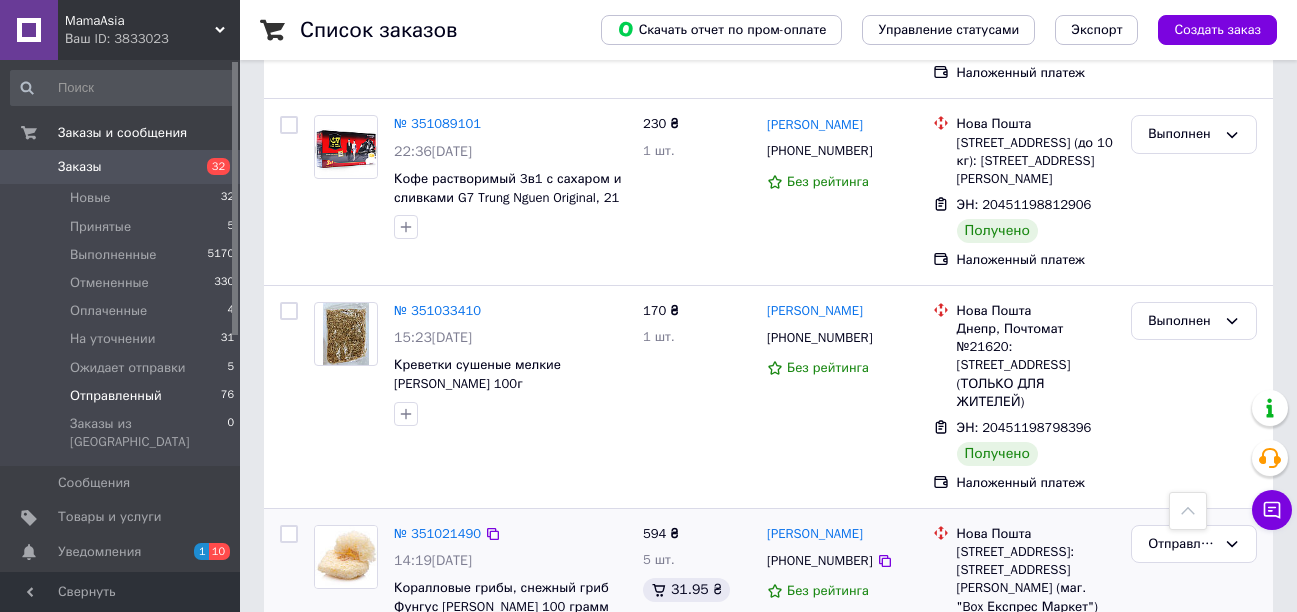scroll, scrollTop: 6311, scrollLeft: 0, axis: vertical 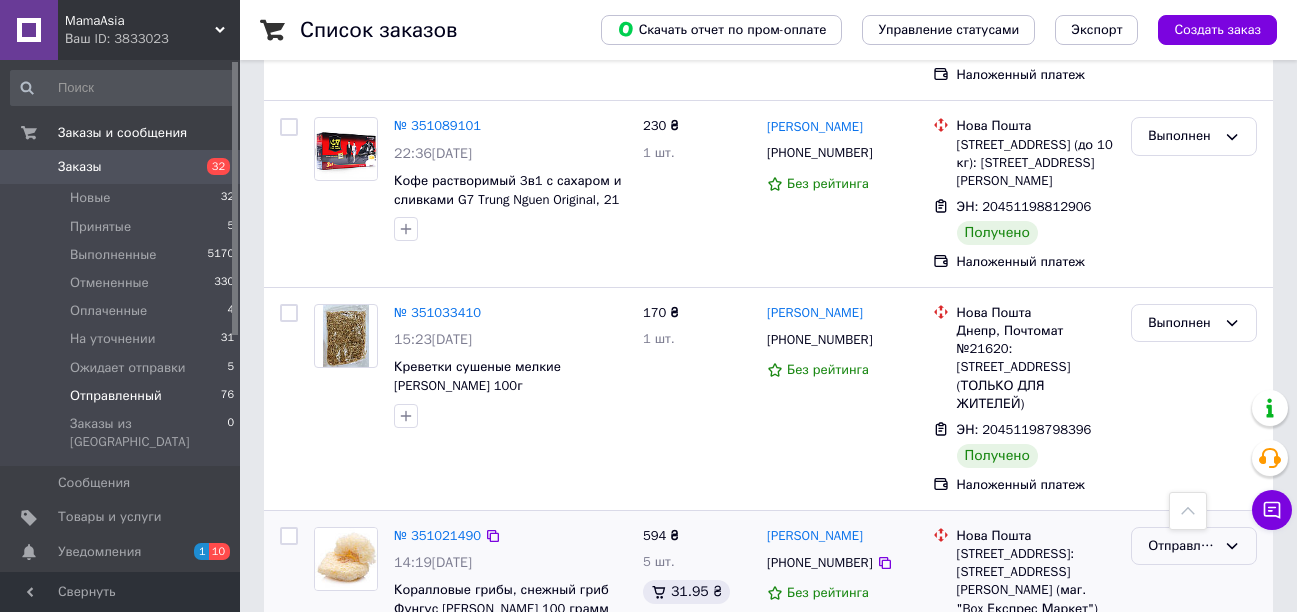 click 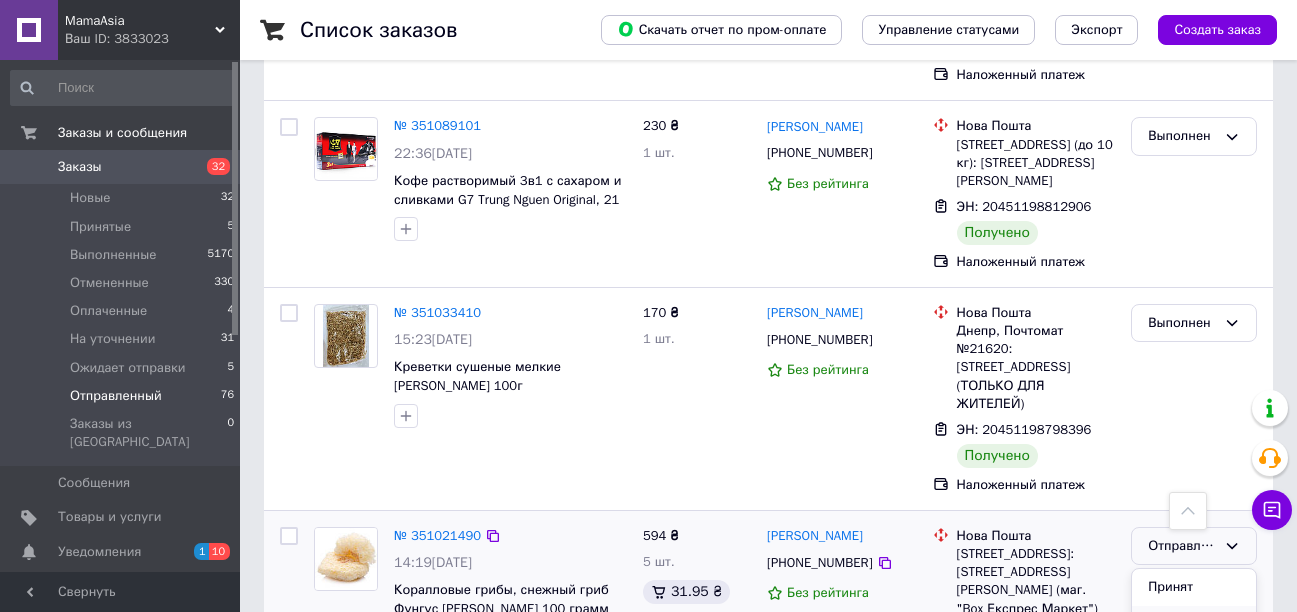 click on "Выполнен" at bounding box center [1194, 624] 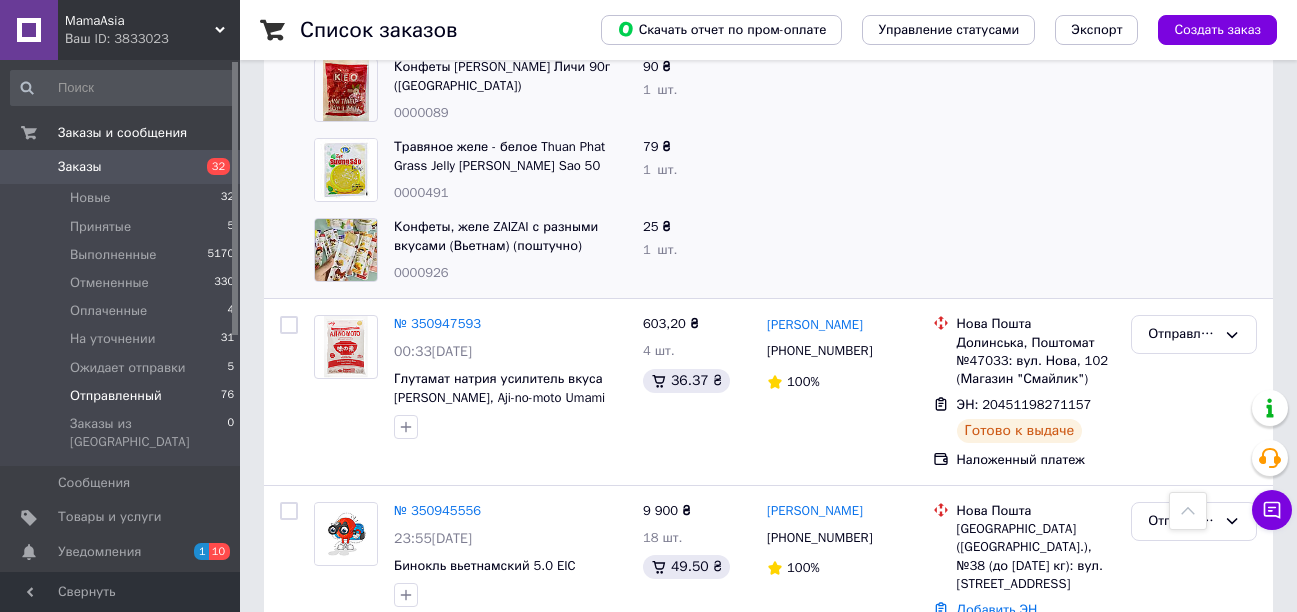 scroll, scrollTop: 6310, scrollLeft: 0, axis: vertical 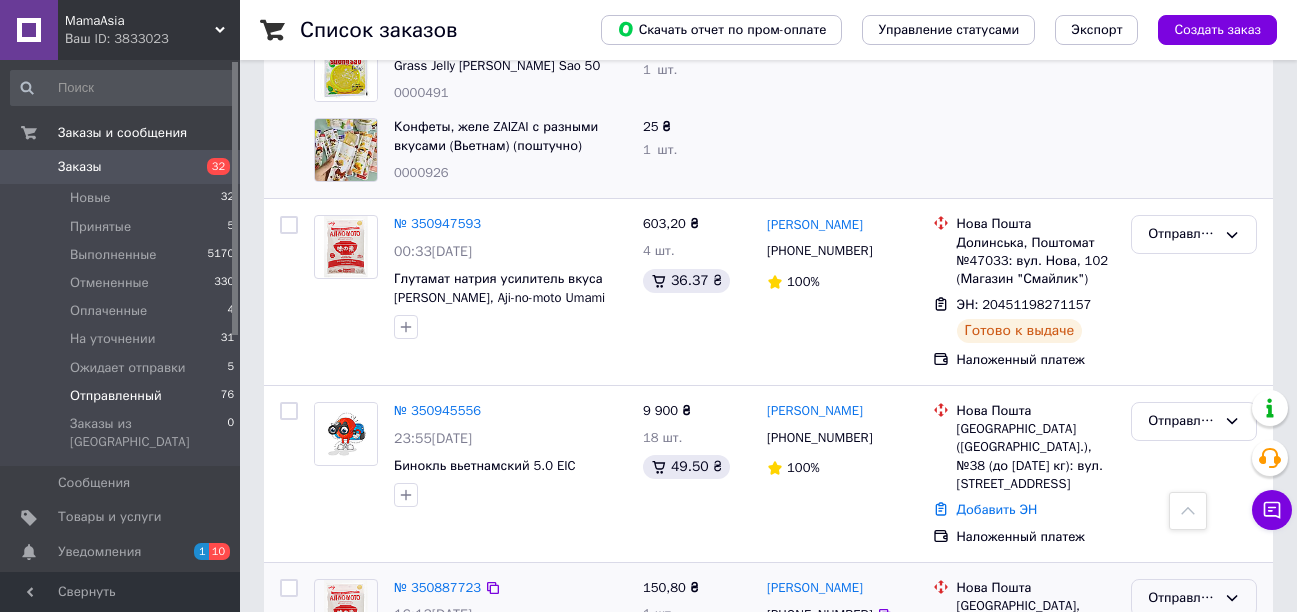 click on "Отправленный" at bounding box center (1194, 598) 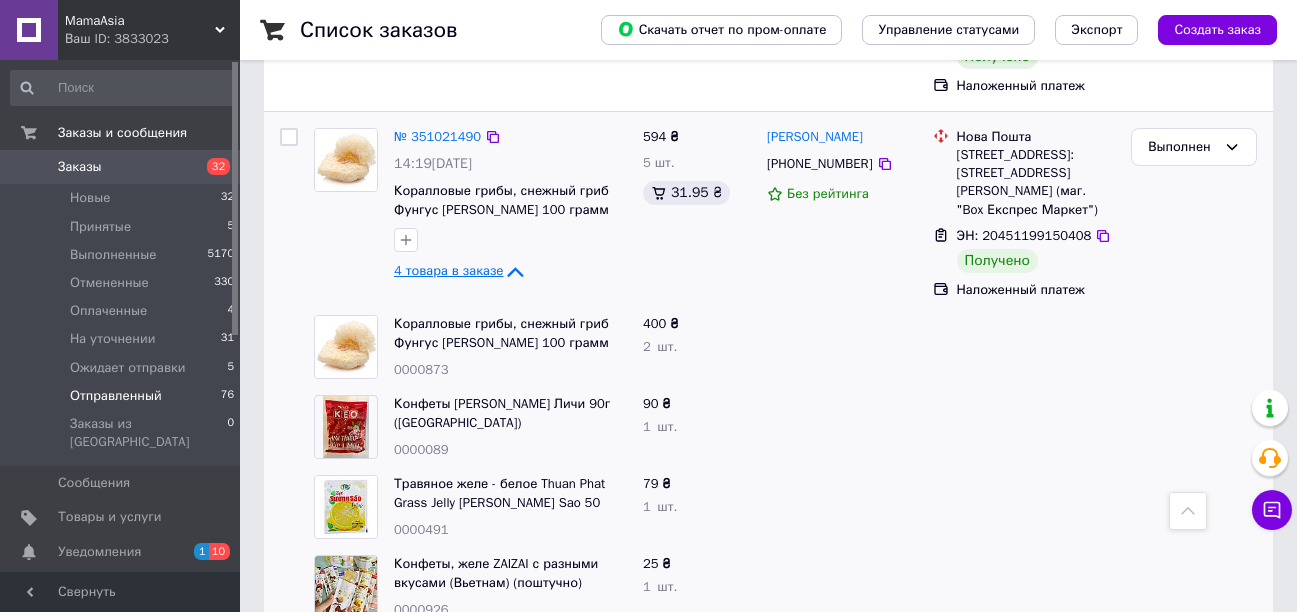scroll, scrollTop: 7511, scrollLeft: 0, axis: vertical 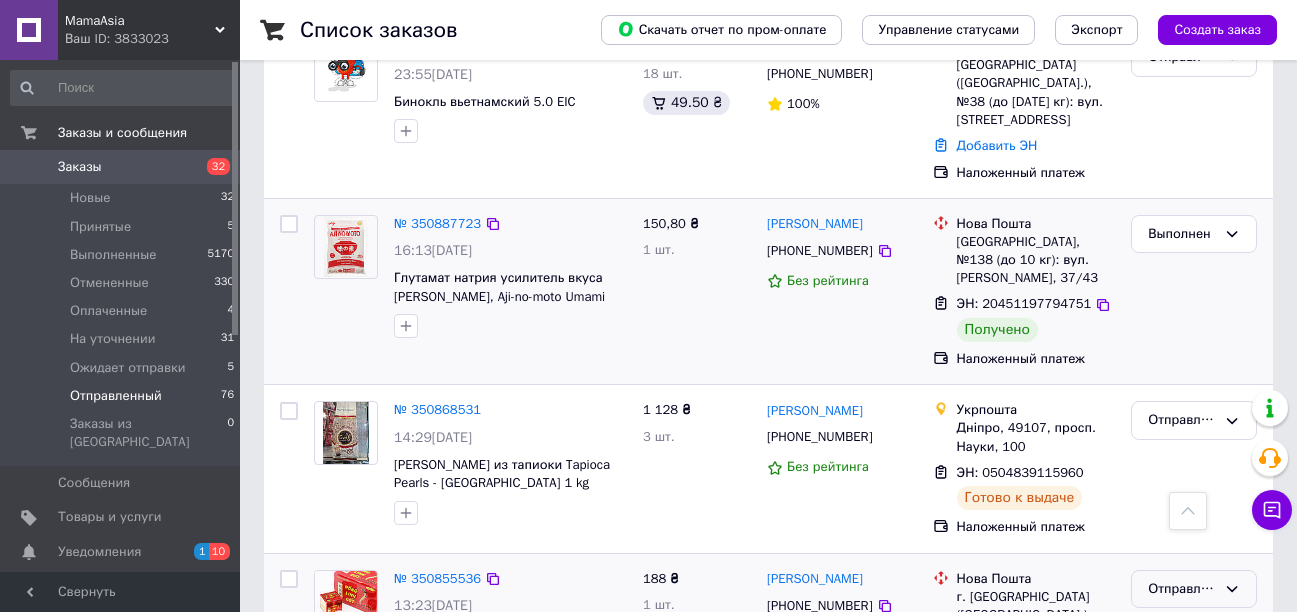 click 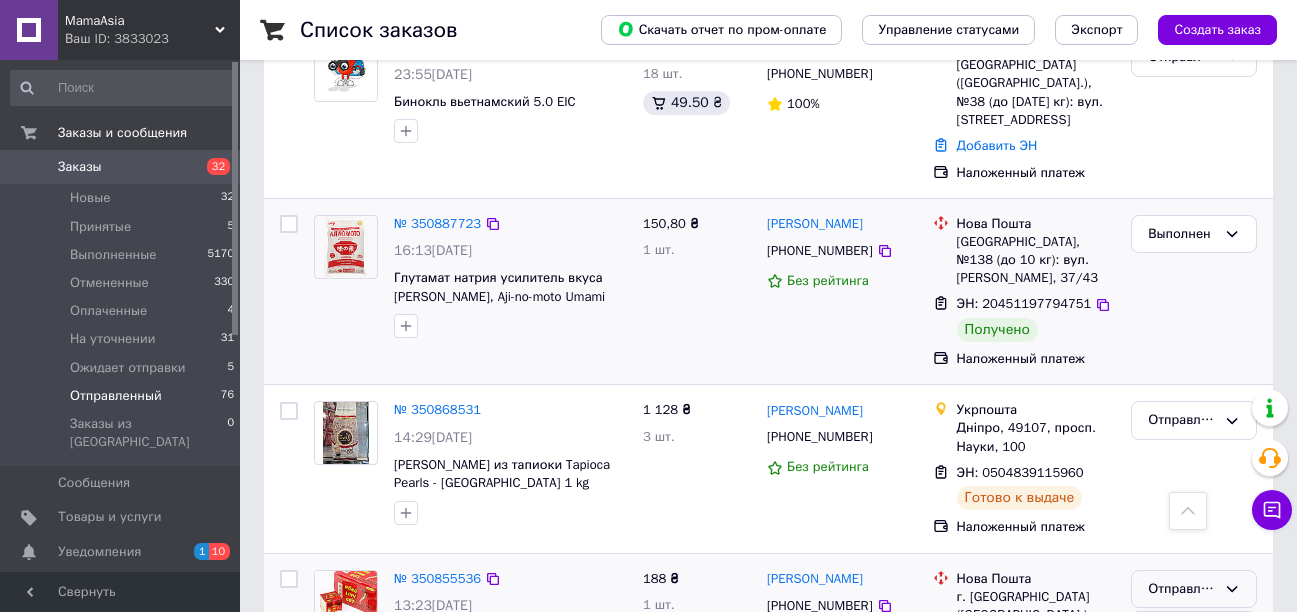 click on "Выполнен" at bounding box center (1194, 667) 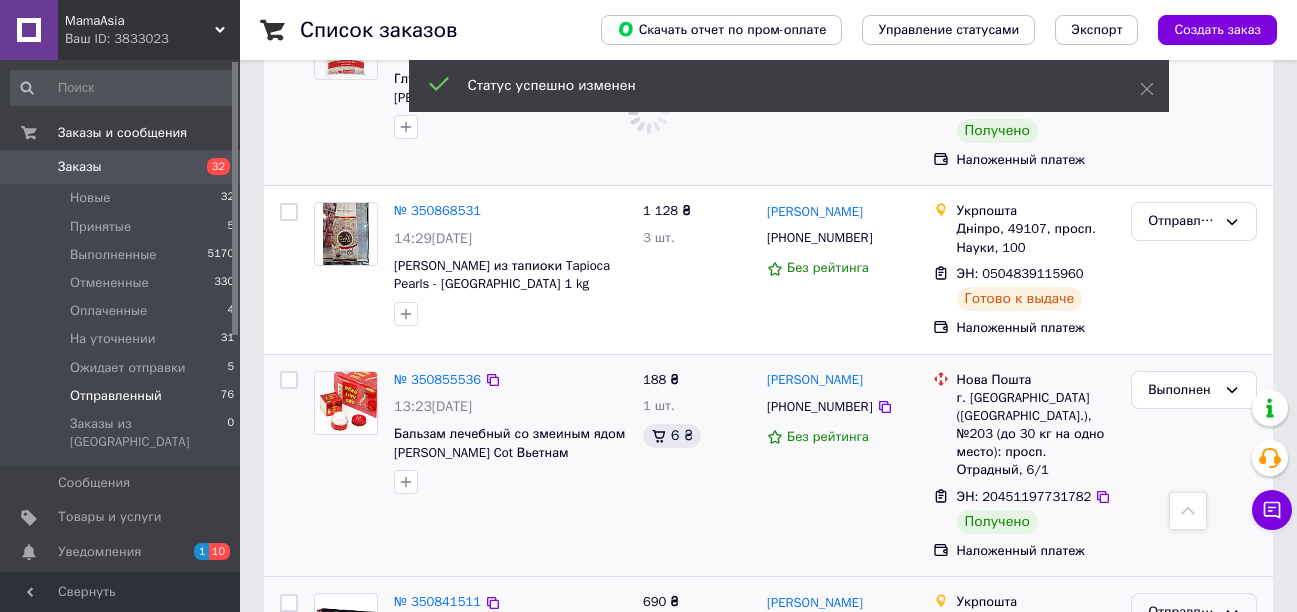 scroll, scrollTop: 7711, scrollLeft: 0, axis: vertical 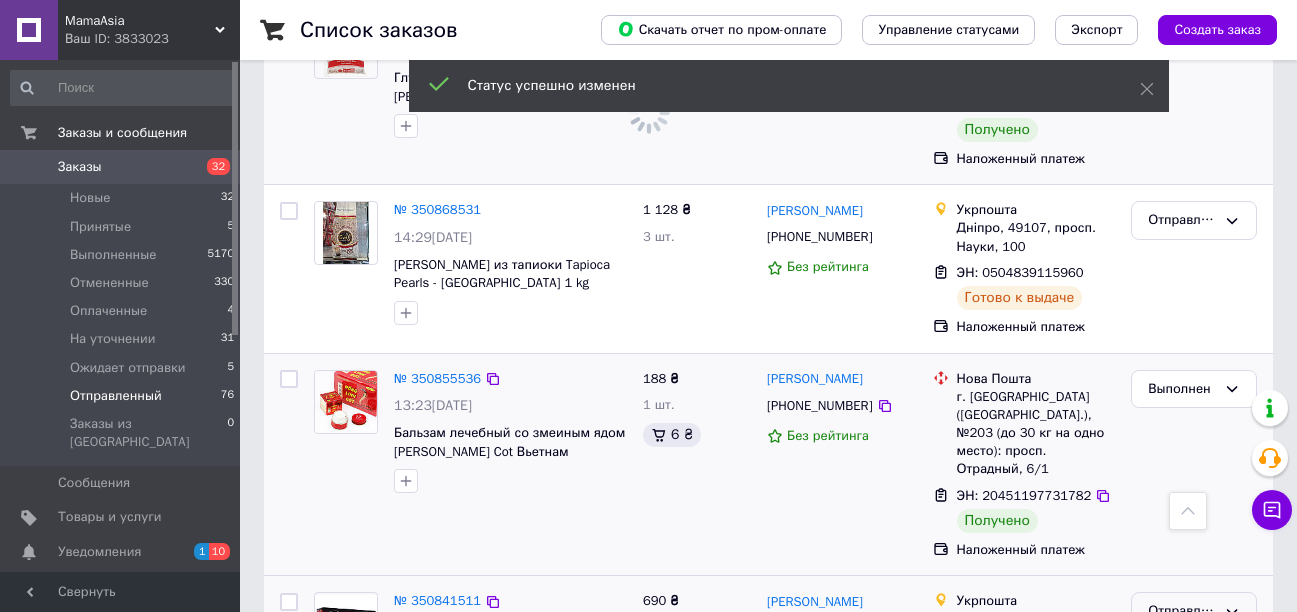 drag, startPoint x: 1228, startPoint y: 229, endPoint x: 1221, endPoint y: 253, distance: 25 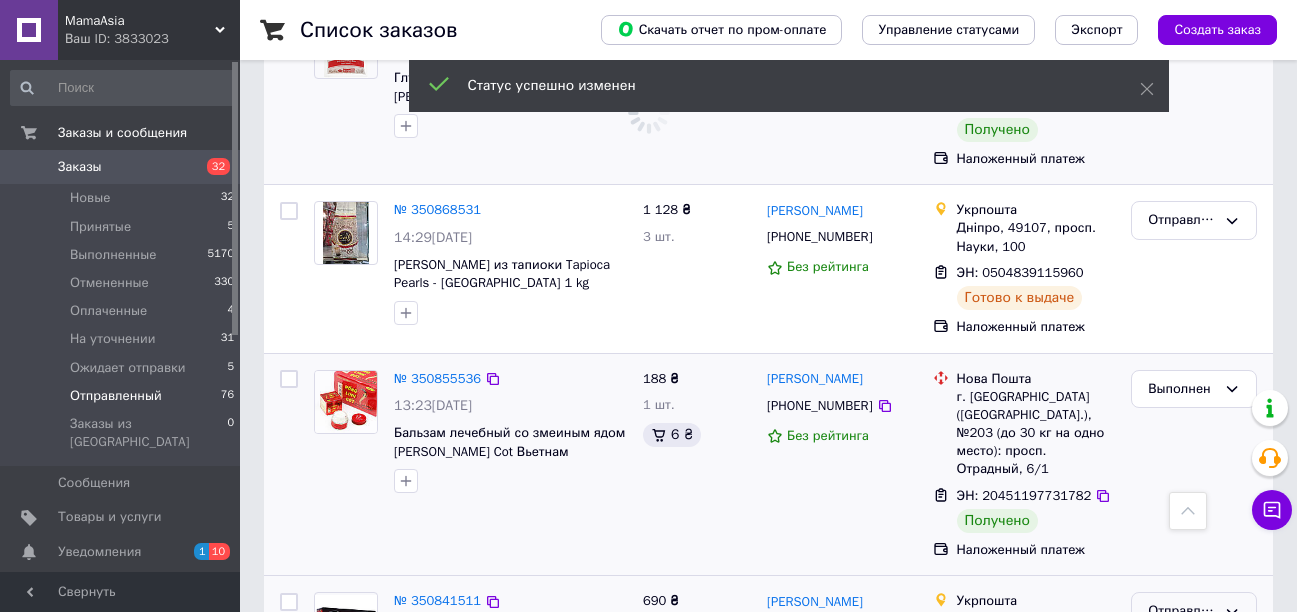 click 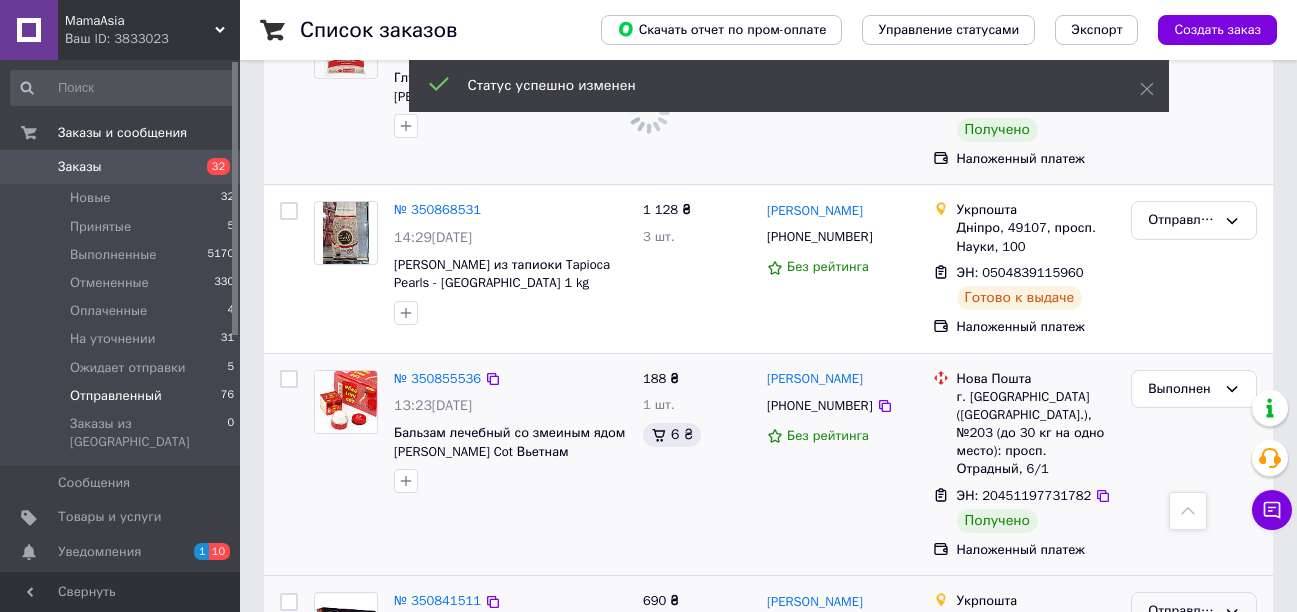 click on "Выполнен" at bounding box center (1194, 690) 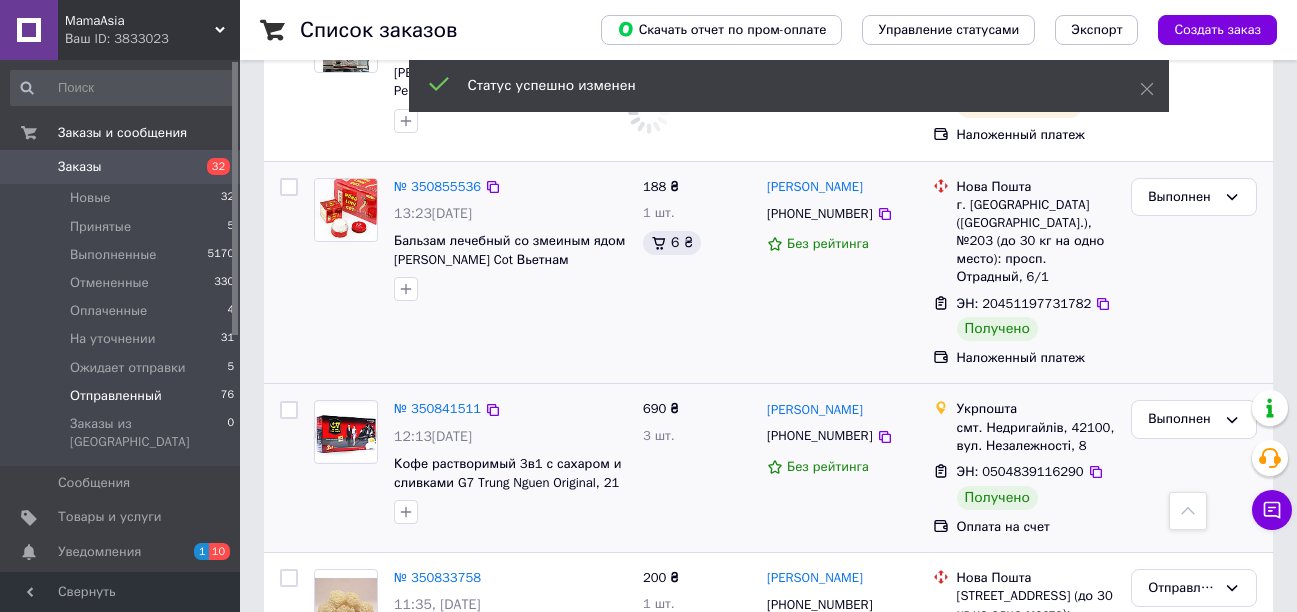 scroll, scrollTop: 7911, scrollLeft: 0, axis: vertical 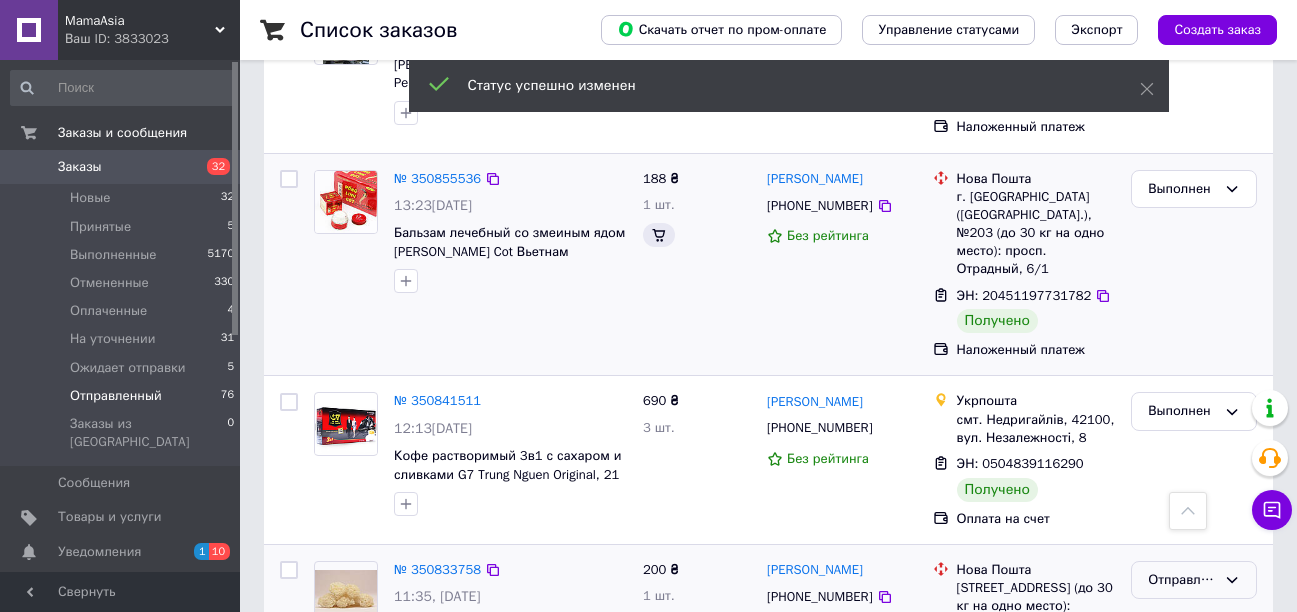 click on "Отправленный" at bounding box center (1194, 580) 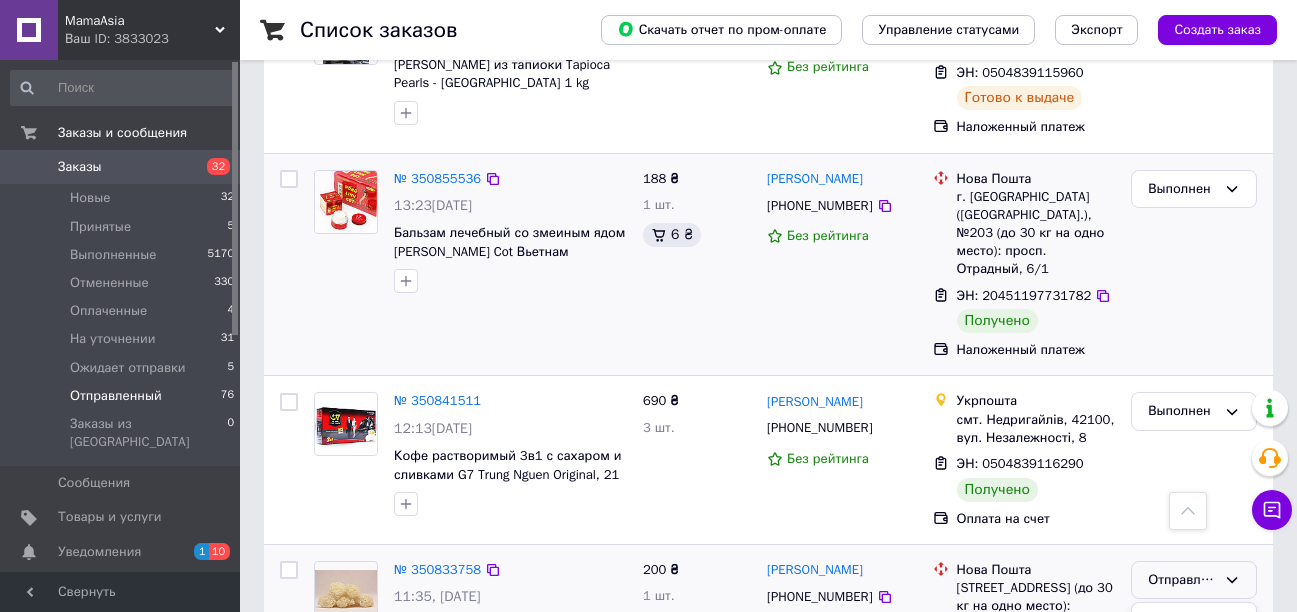click on "Выполнен" at bounding box center [1194, 658] 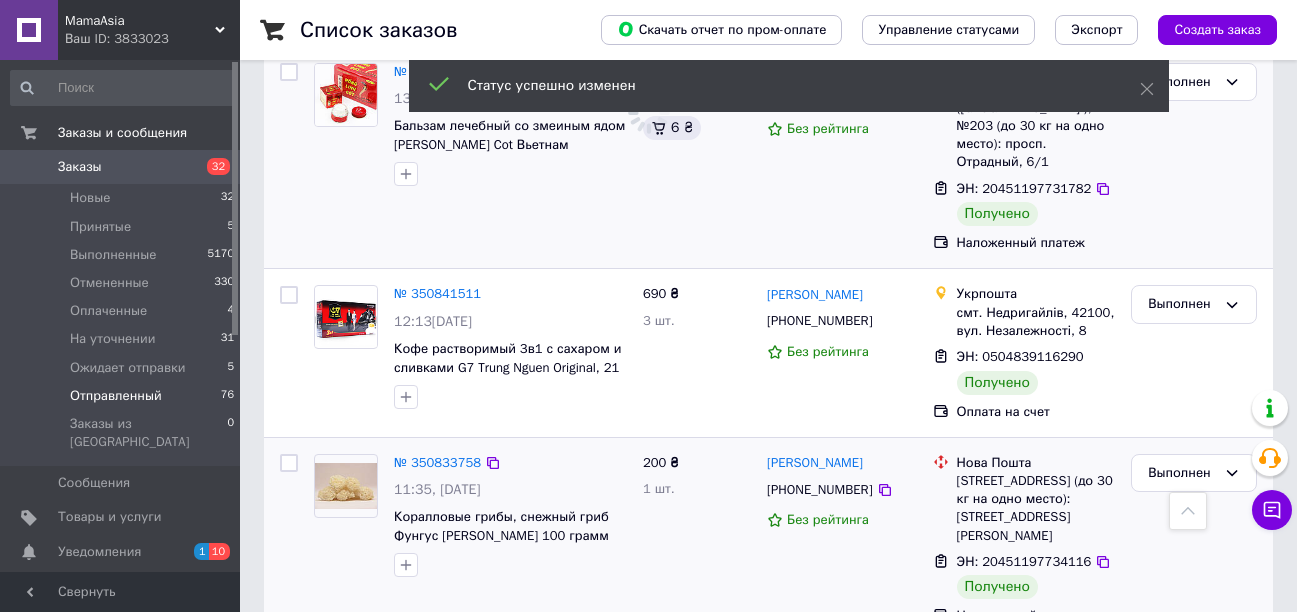scroll, scrollTop: 8111, scrollLeft: 0, axis: vertical 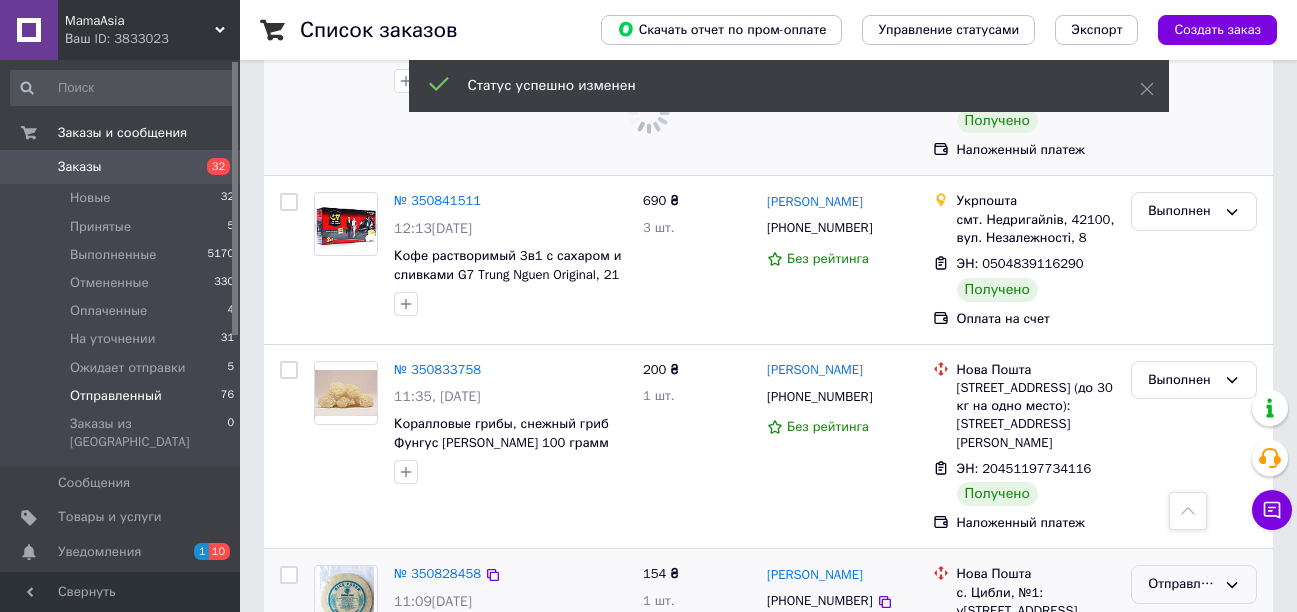 click 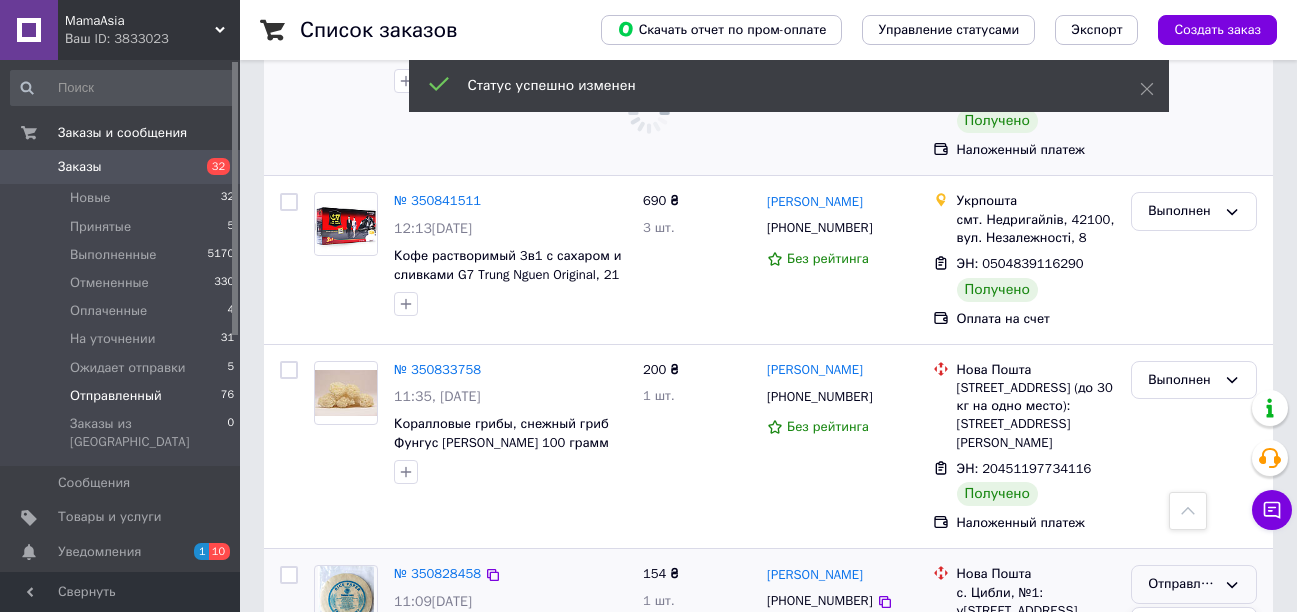 click on "Выполнен" at bounding box center [1194, 663] 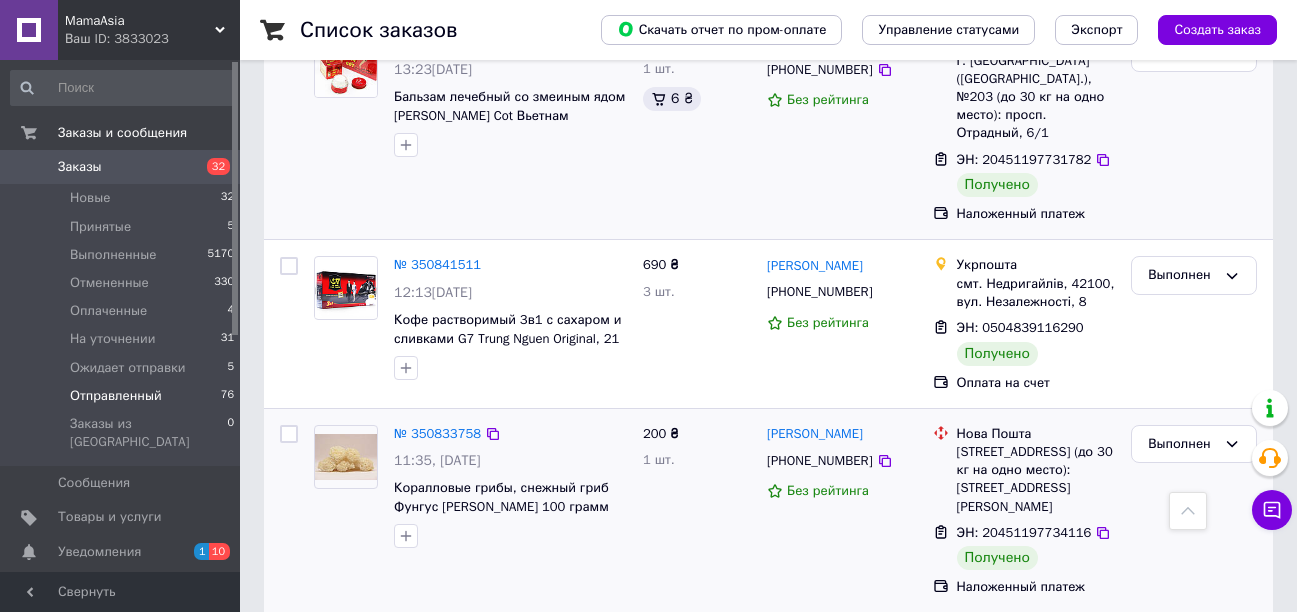 scroll, scrollTop: 7410, scrollLeft: 0, axis: vertical 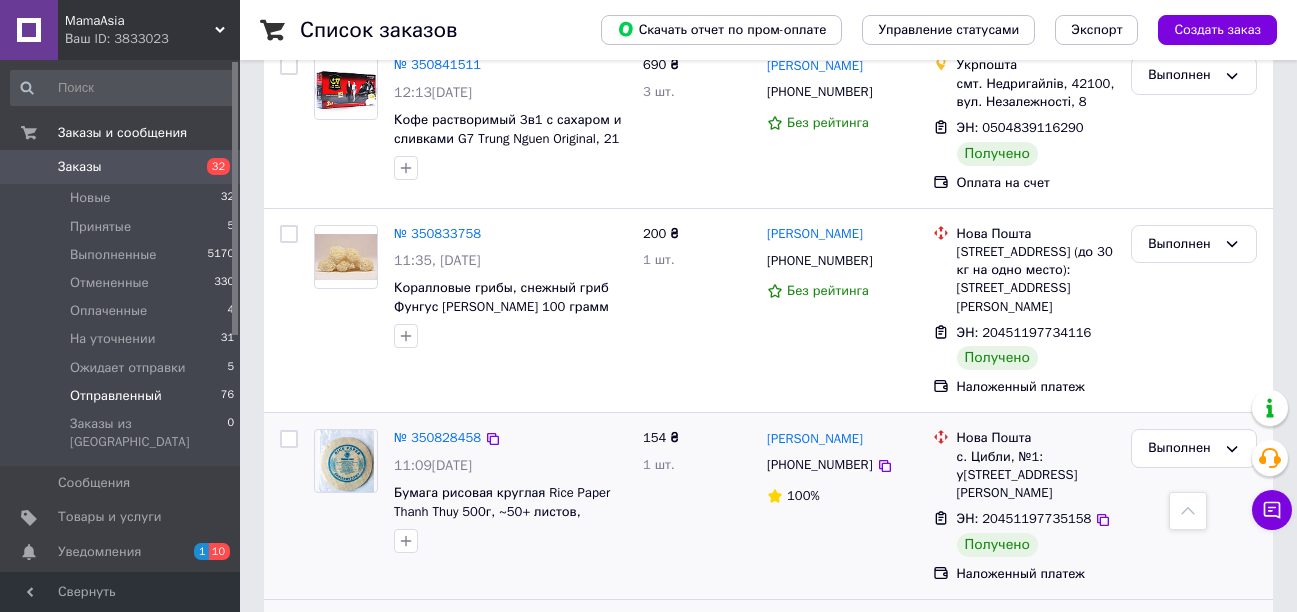 click 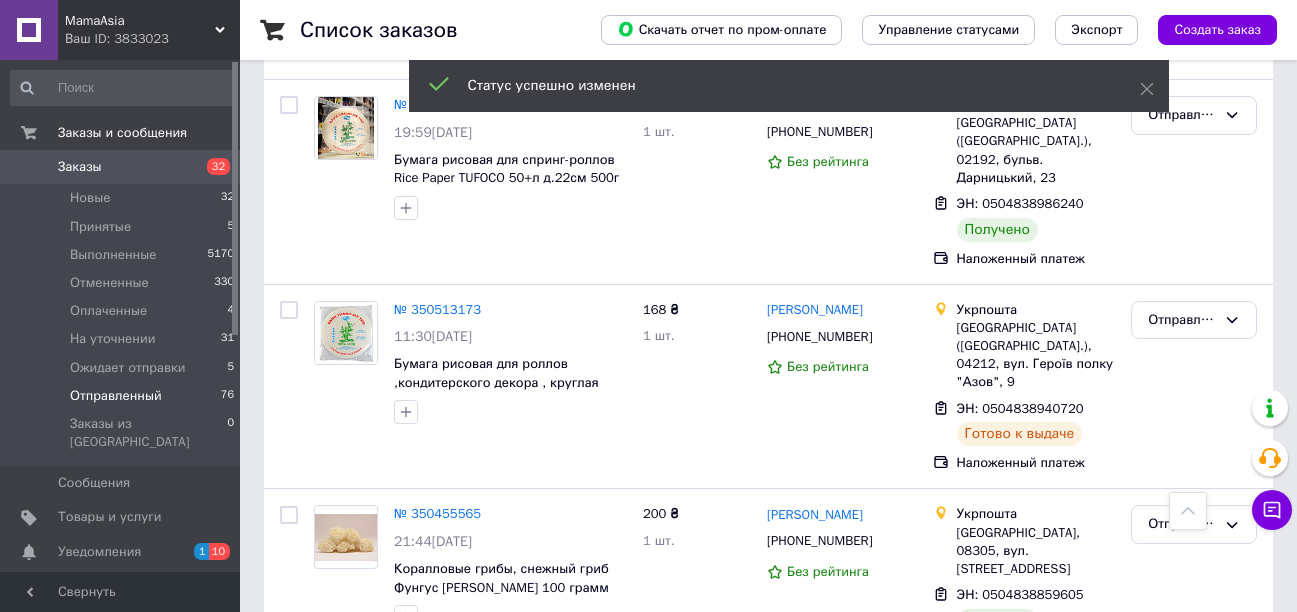 scroll, scrollTop: 6321, scrollLeft: 0, axis: vertical 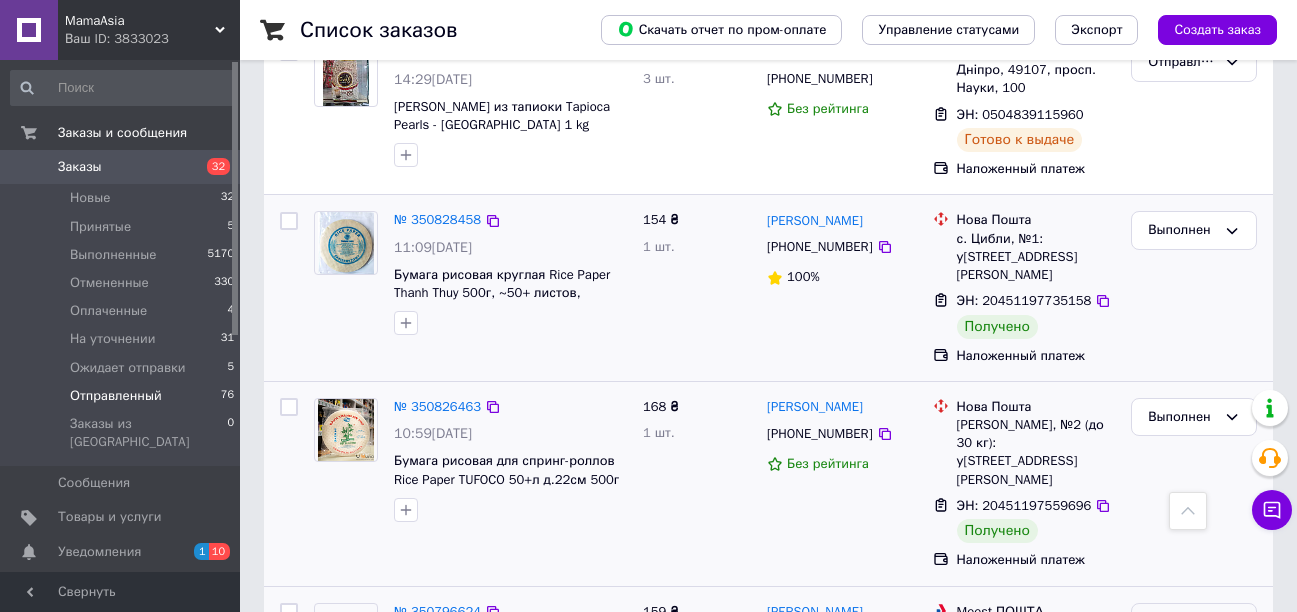 click 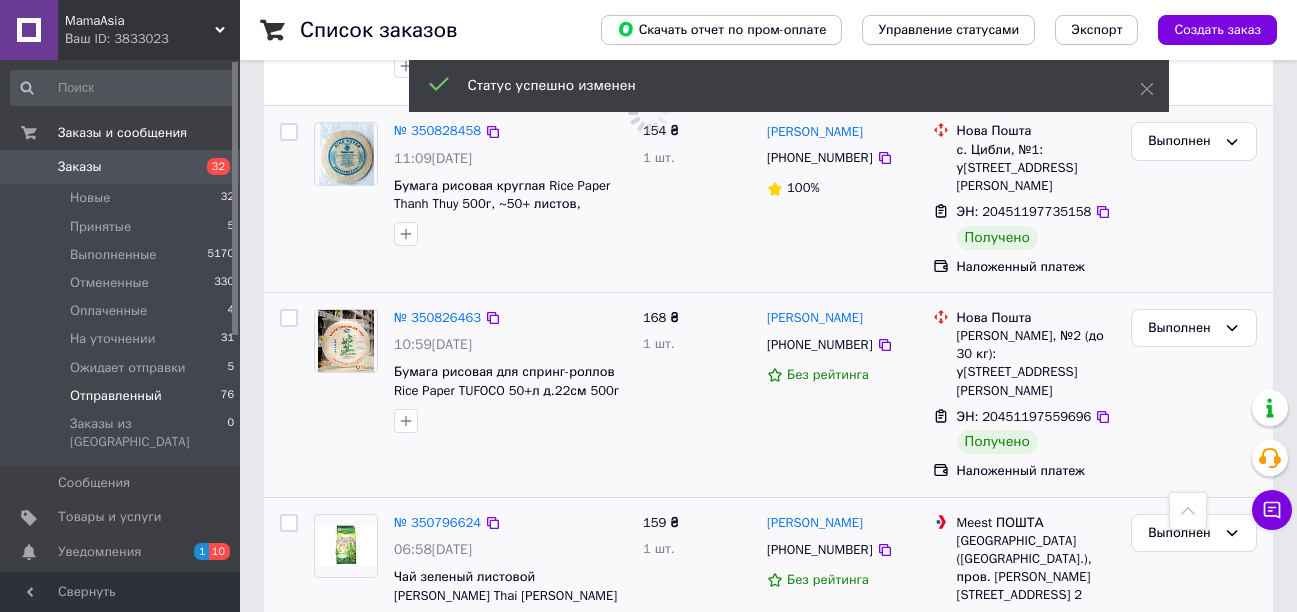 scroll, scrollTop: 6521, scrollLeft: 0, axis: vertical 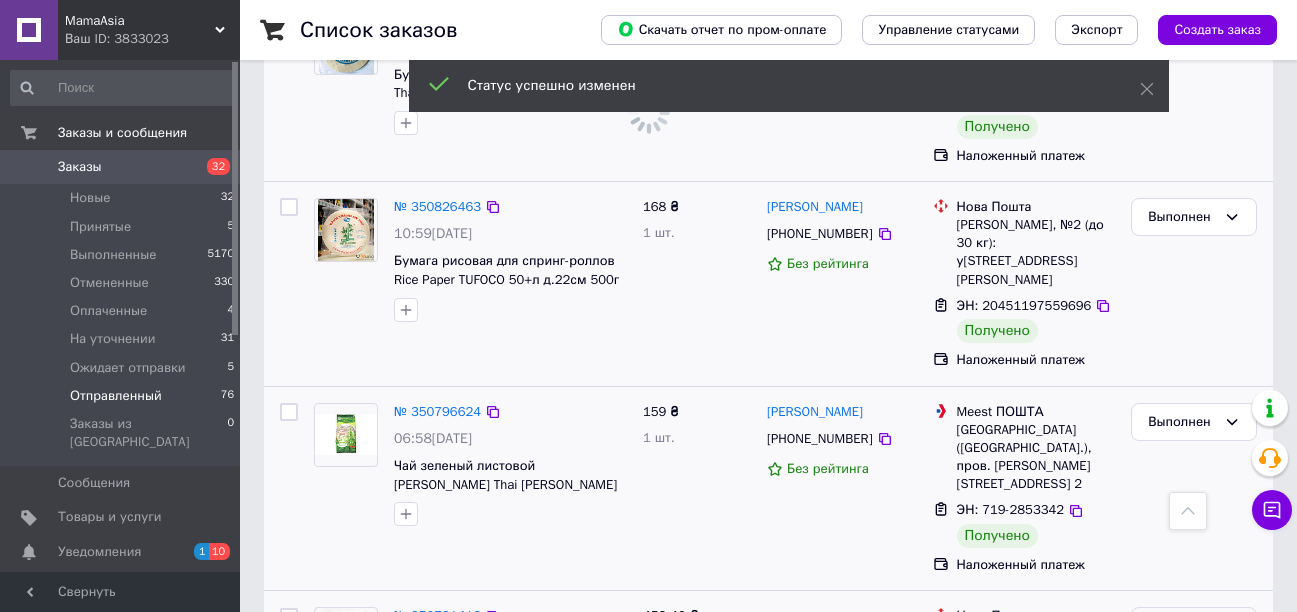 click 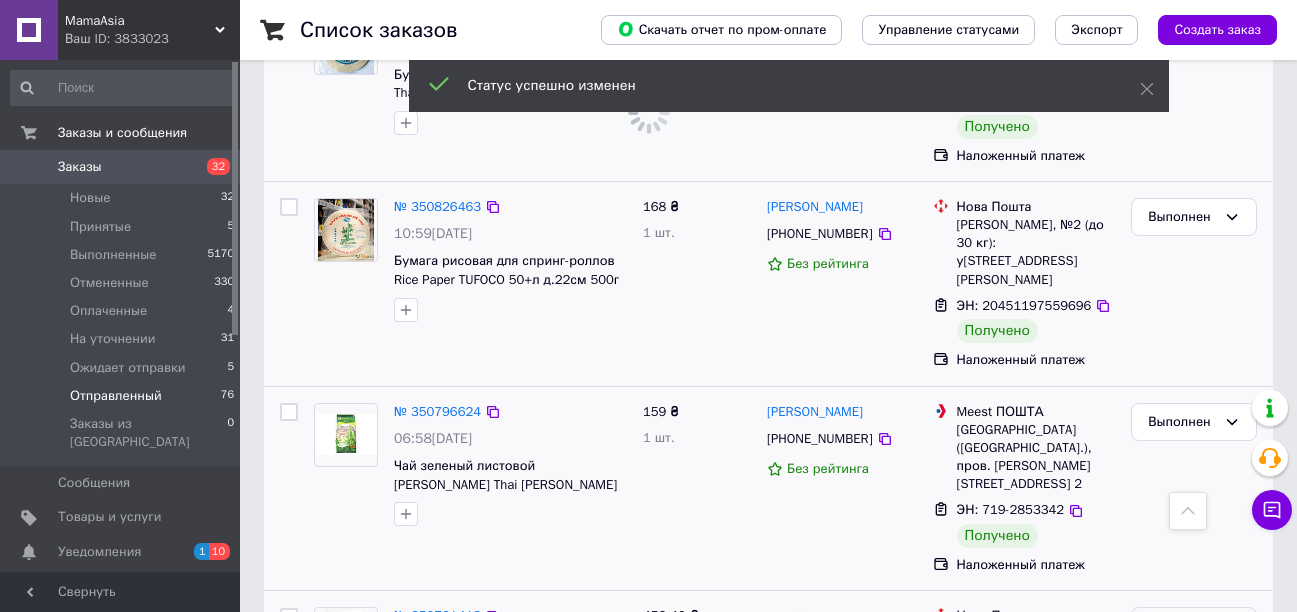 click on "Выполнен" at bounding box center [1194, 704] 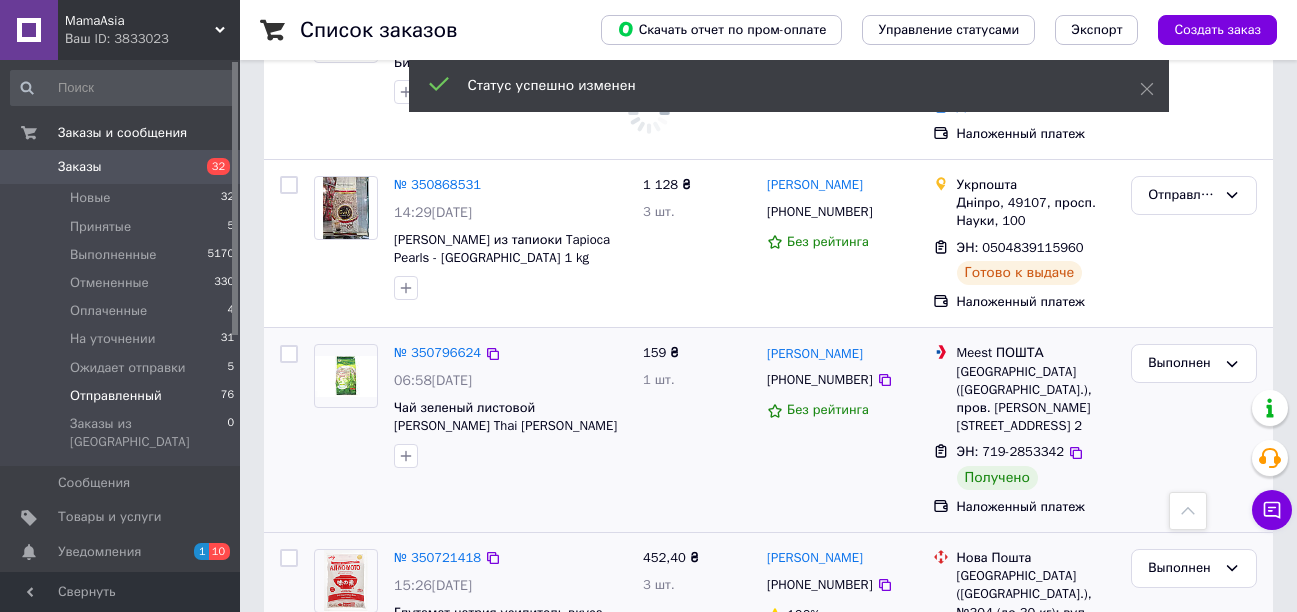 scroll, scrollTop: 6384, scrollLeft: 0, axis: vertical 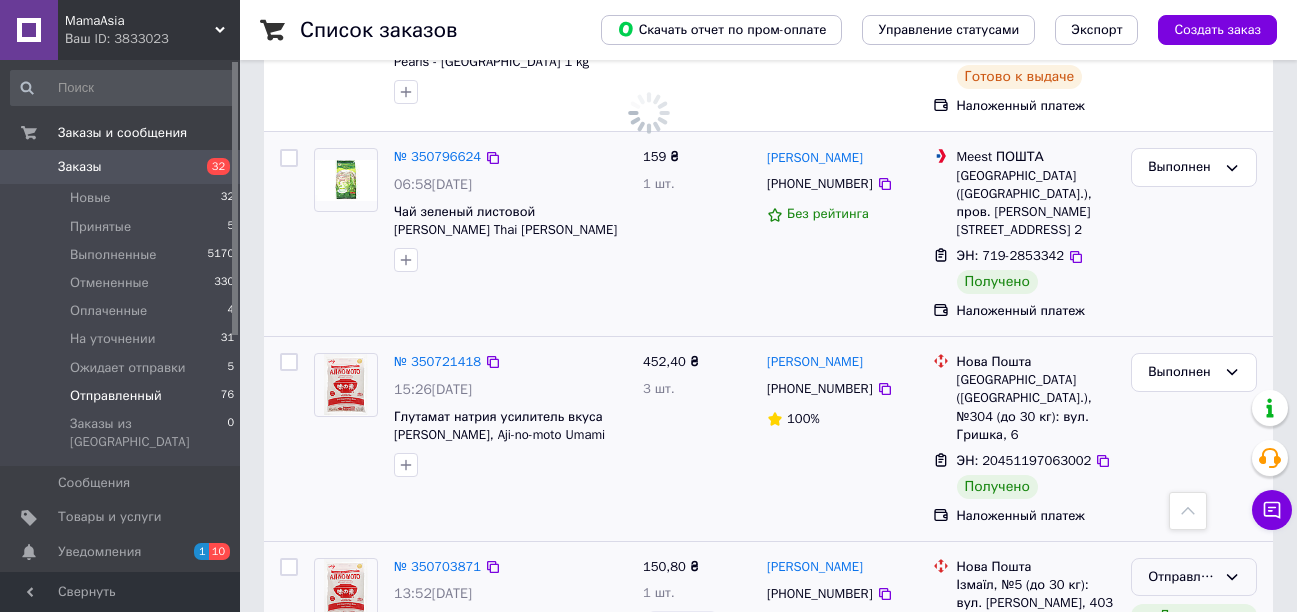 click 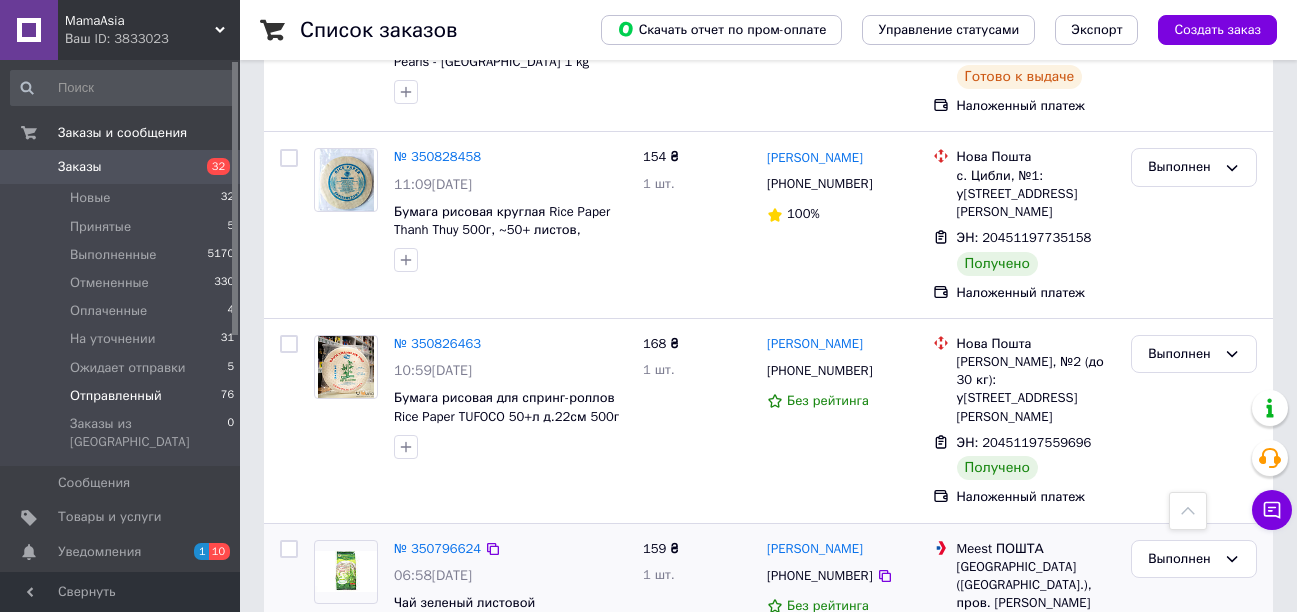 scroll, scrollTop: 6721, scrollLeft: 0, axis: vertical 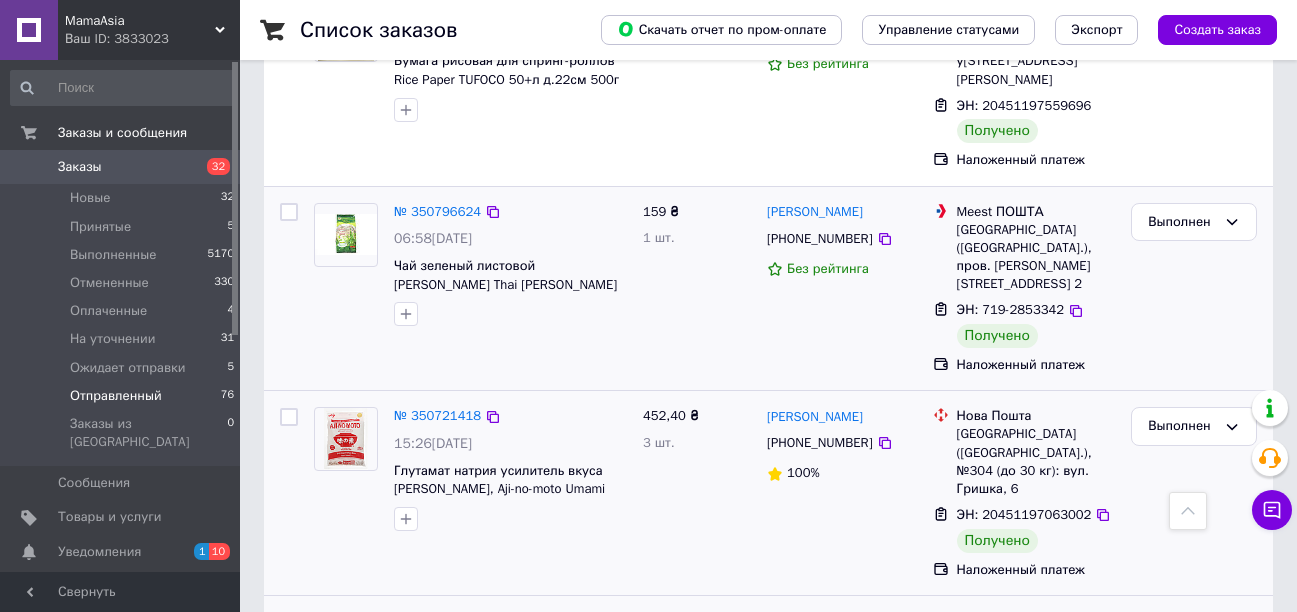 click on "Выполнен" at bounding box center [1194, 709] 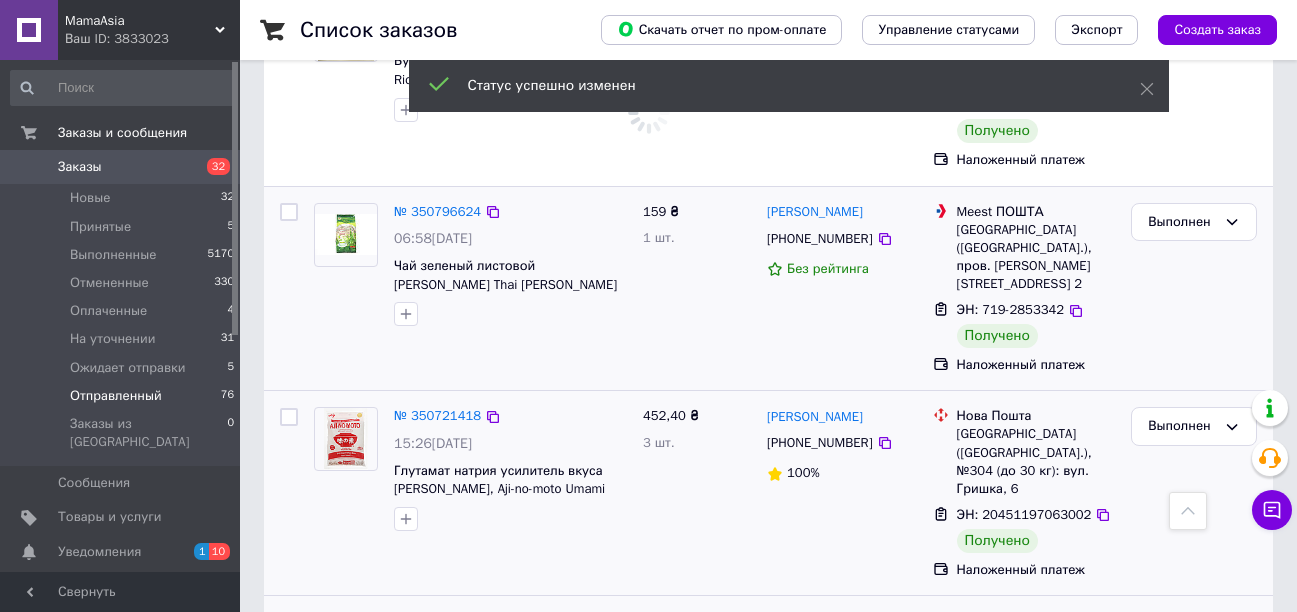 scroll, scrollTop: 6821, scrollLeft: 0, axis: vertical 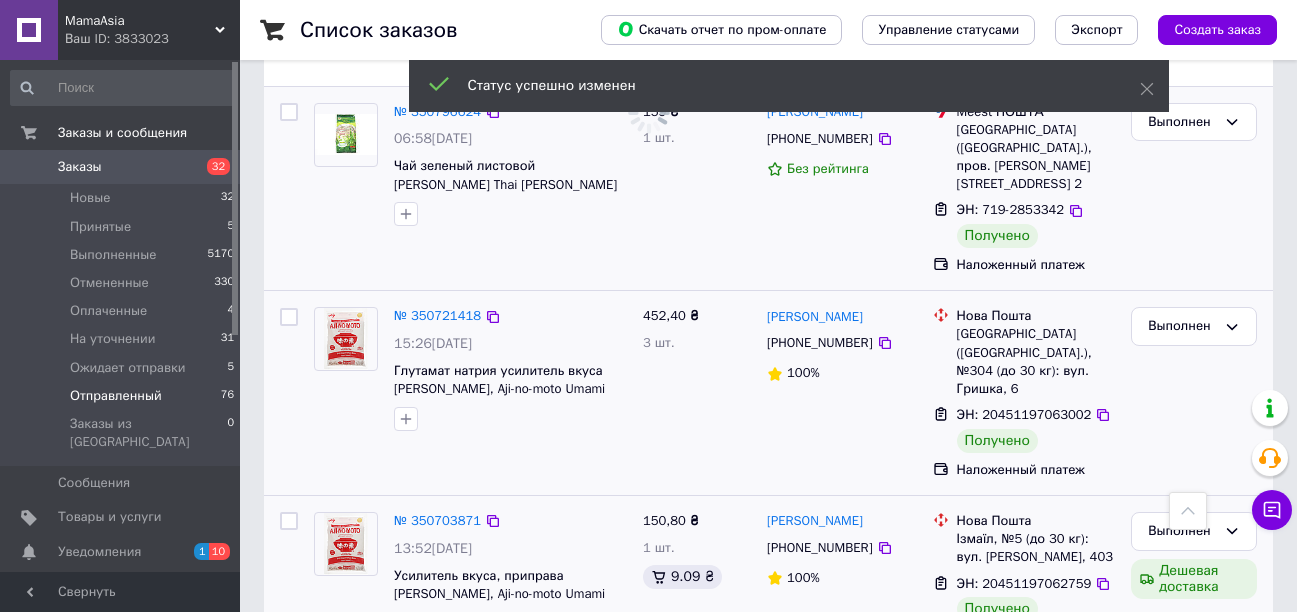 click on "Отправленный" at bounding box center [1194, 699] 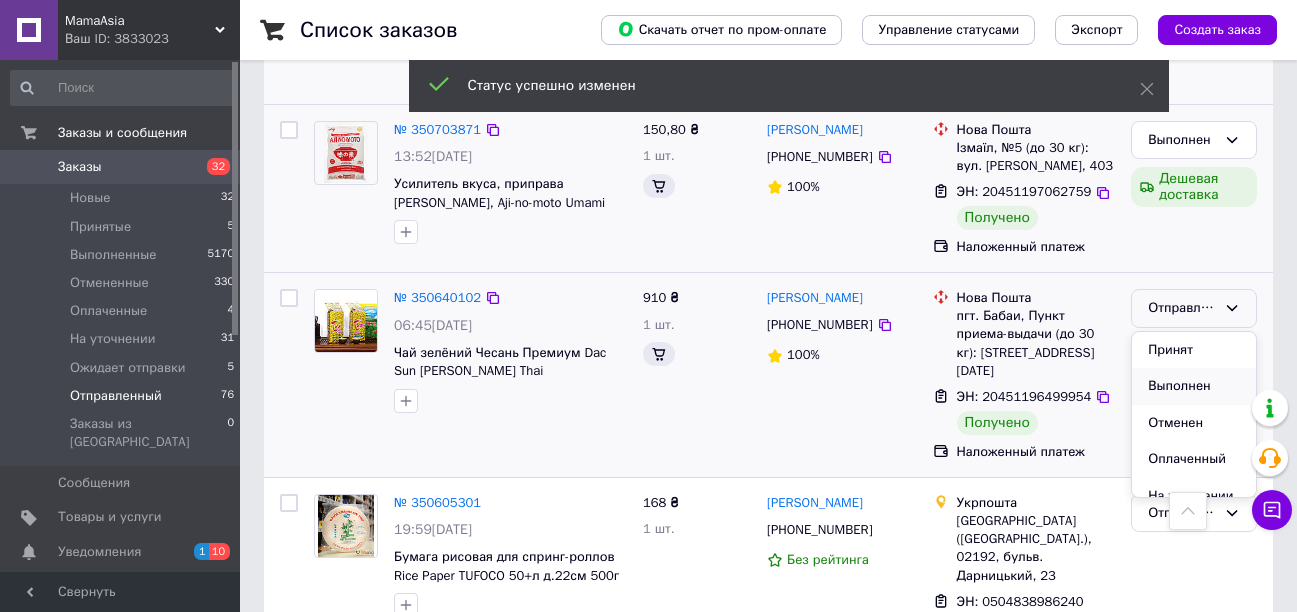 click on "Выполнен" at bounding box center [1194, 386] 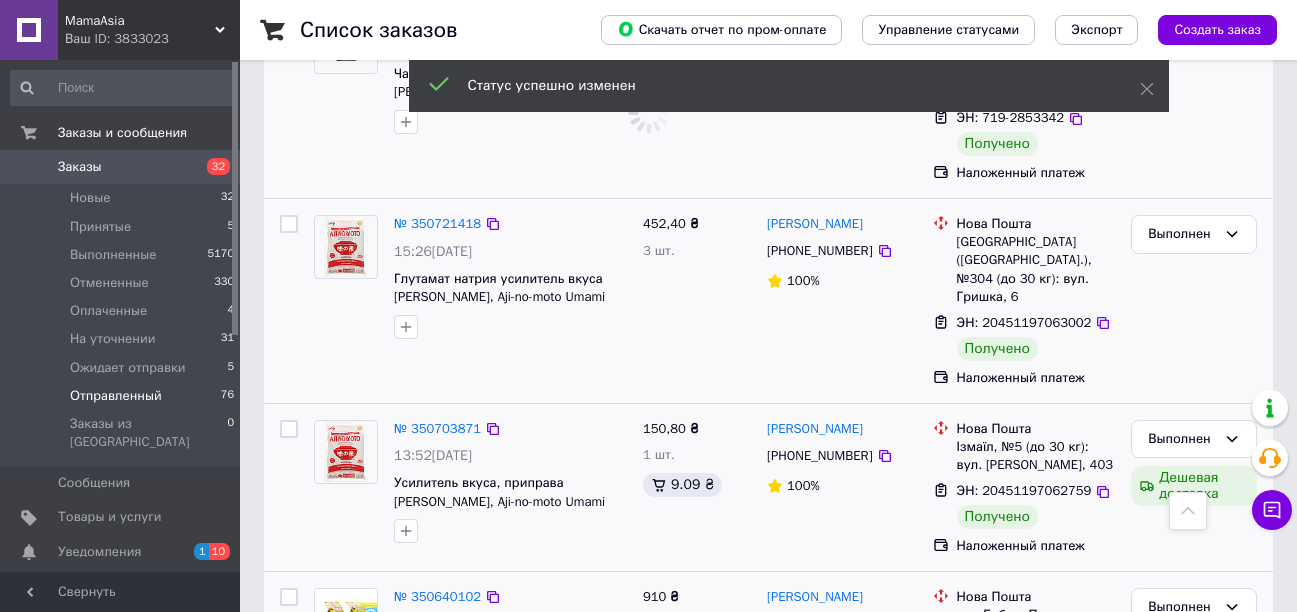 scroll, scrollTop: 6684, scrollLeft: 0, axis: vertical 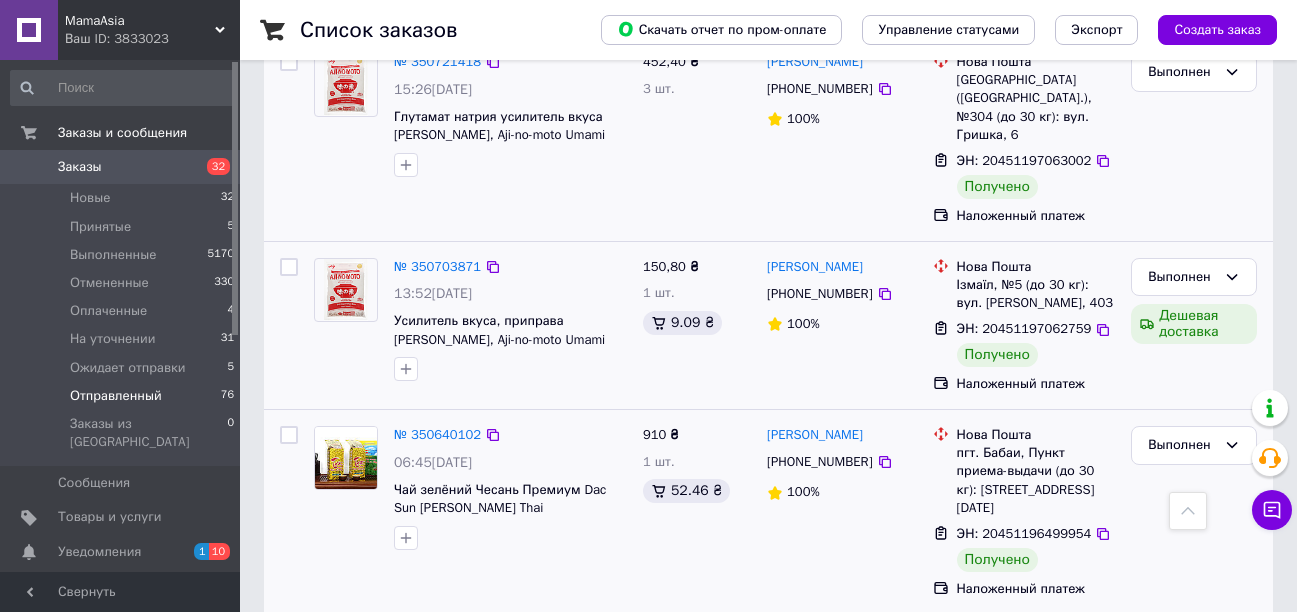 click 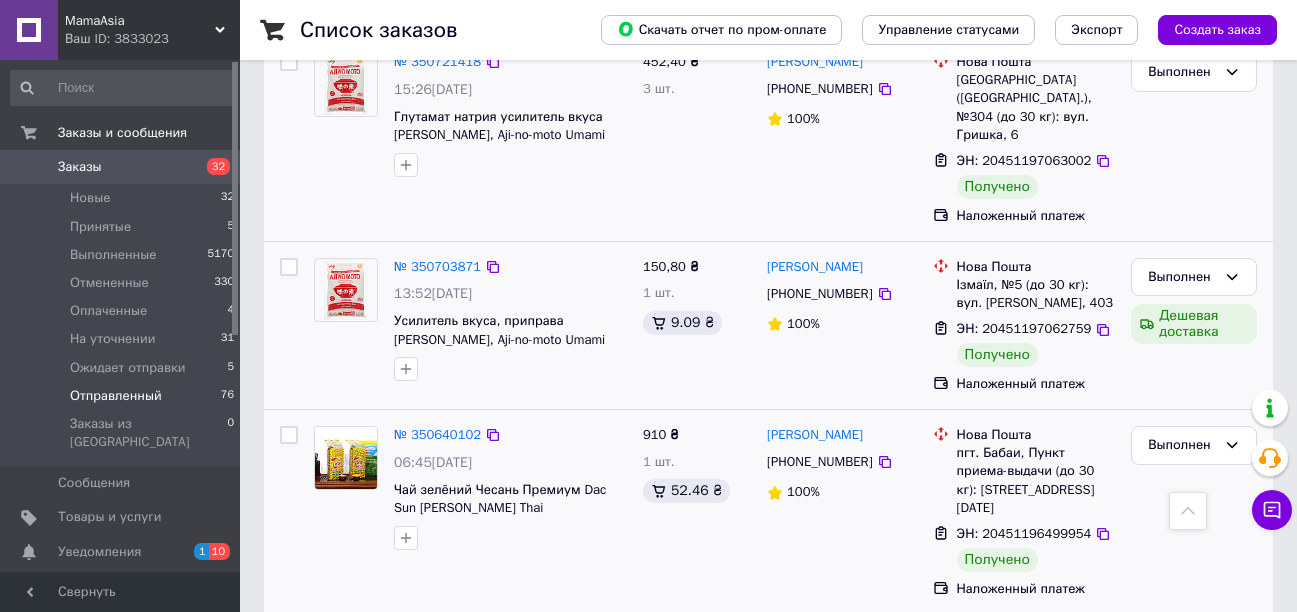 click on "Выполнен" at bounding box center (1194, 728) 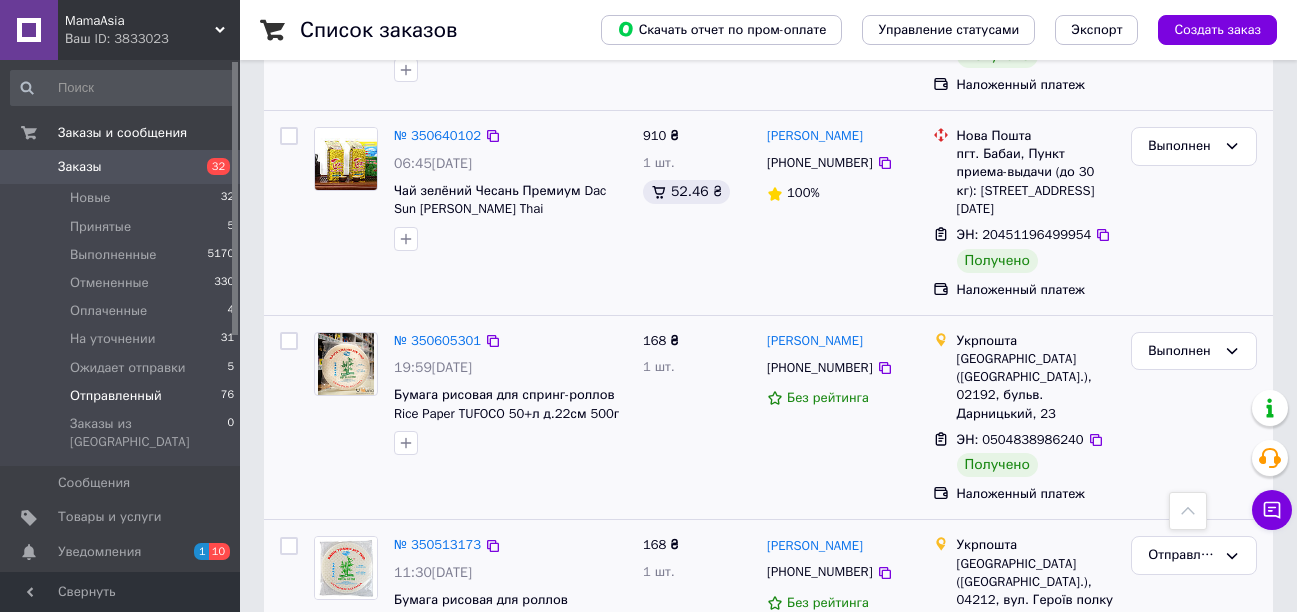 scroll, scrollTop: 7084, scrollLeft: 0, axis: vertical 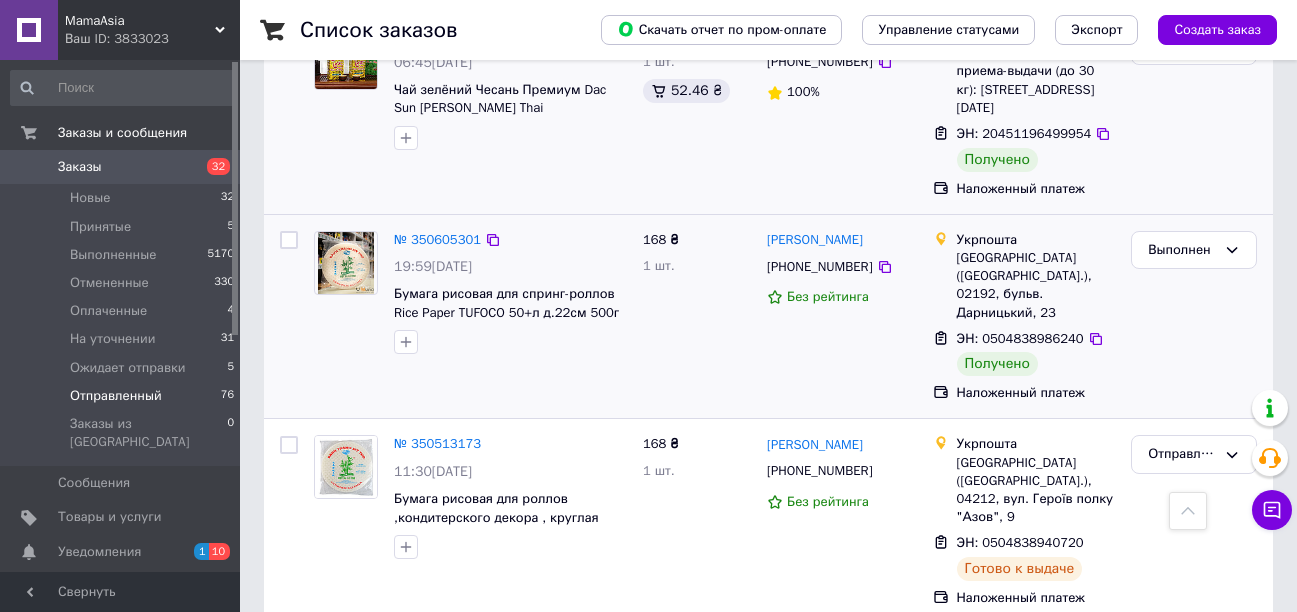 click 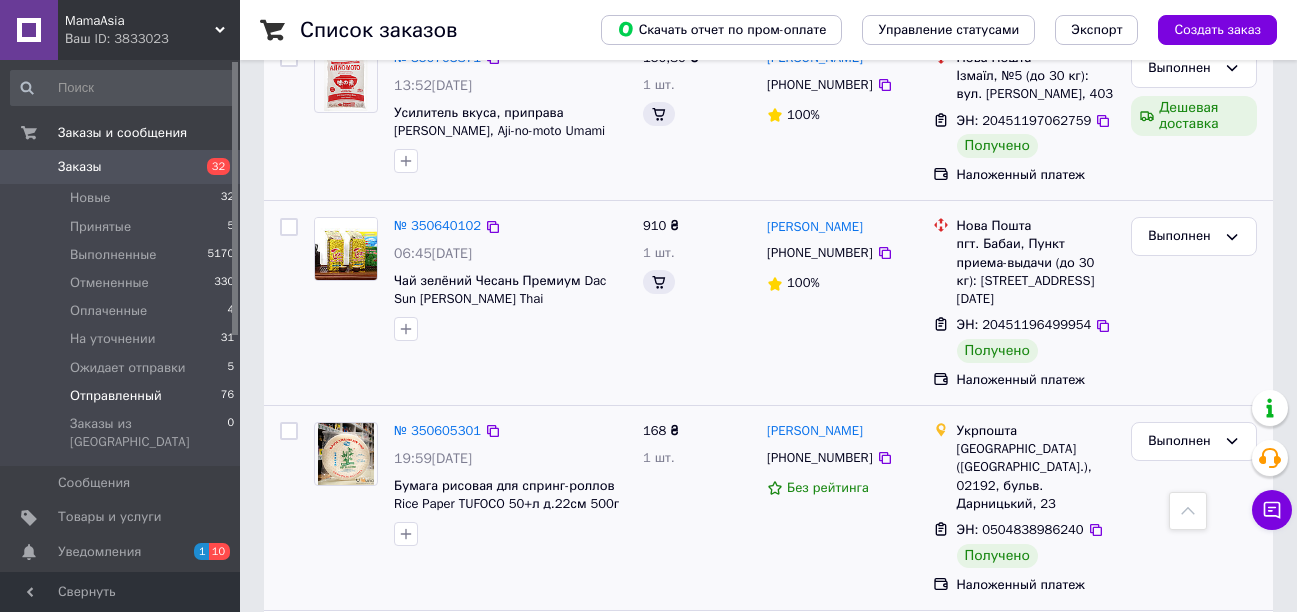 scroll, scrollTop: 7620, scrollLeft: 0, axis: vertical 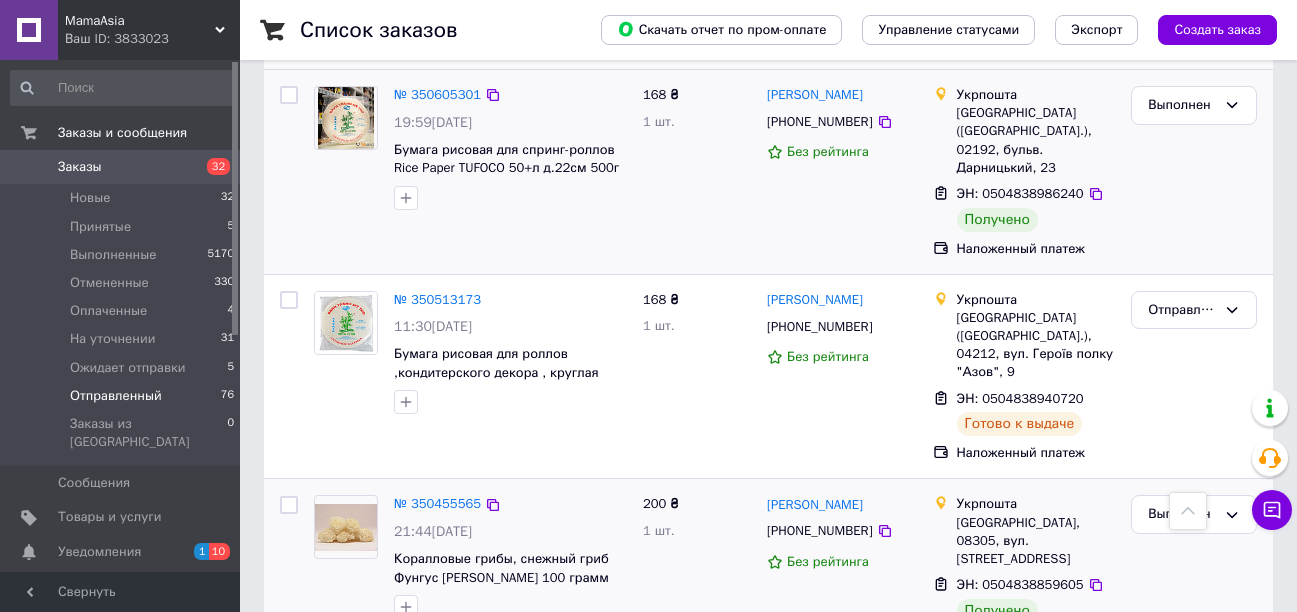 click on "Отправленный" at bounding box center (1194, 701) 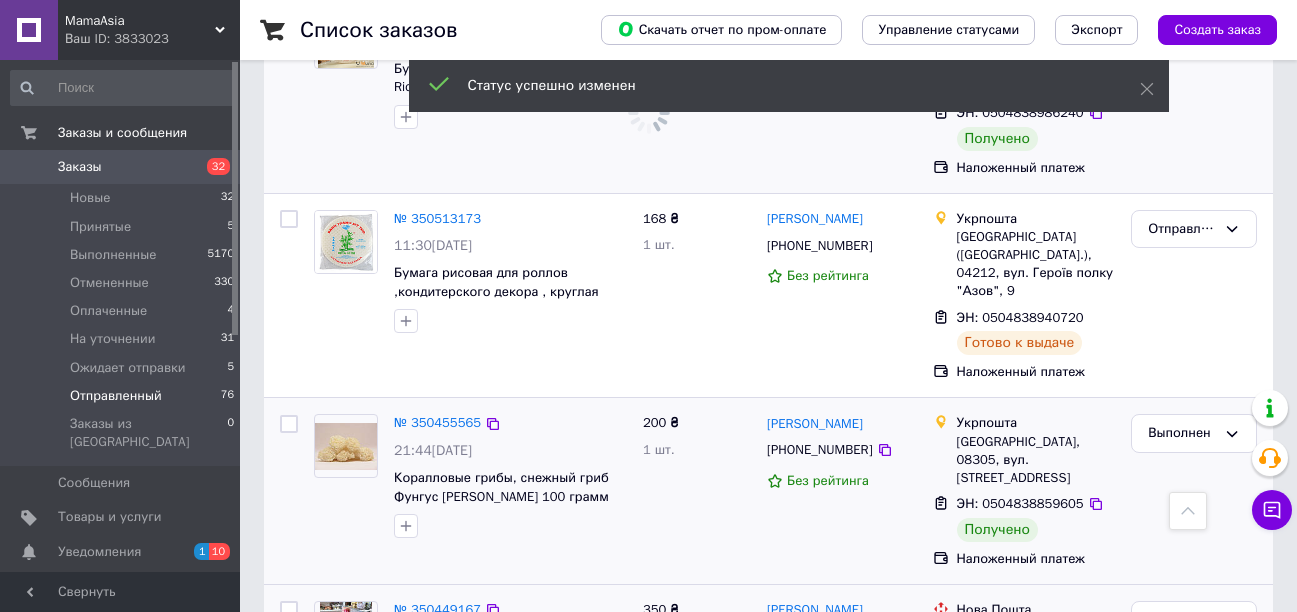 scroll, scrollTop: 7720, scrollLeft: 0, axis: vertical 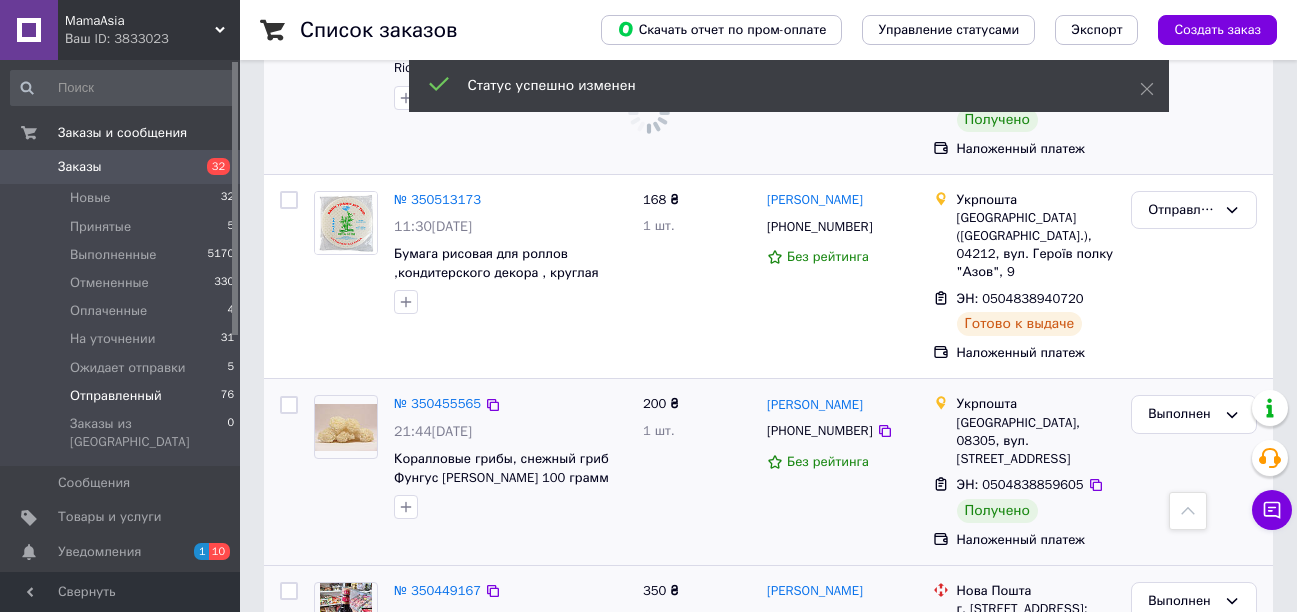 click 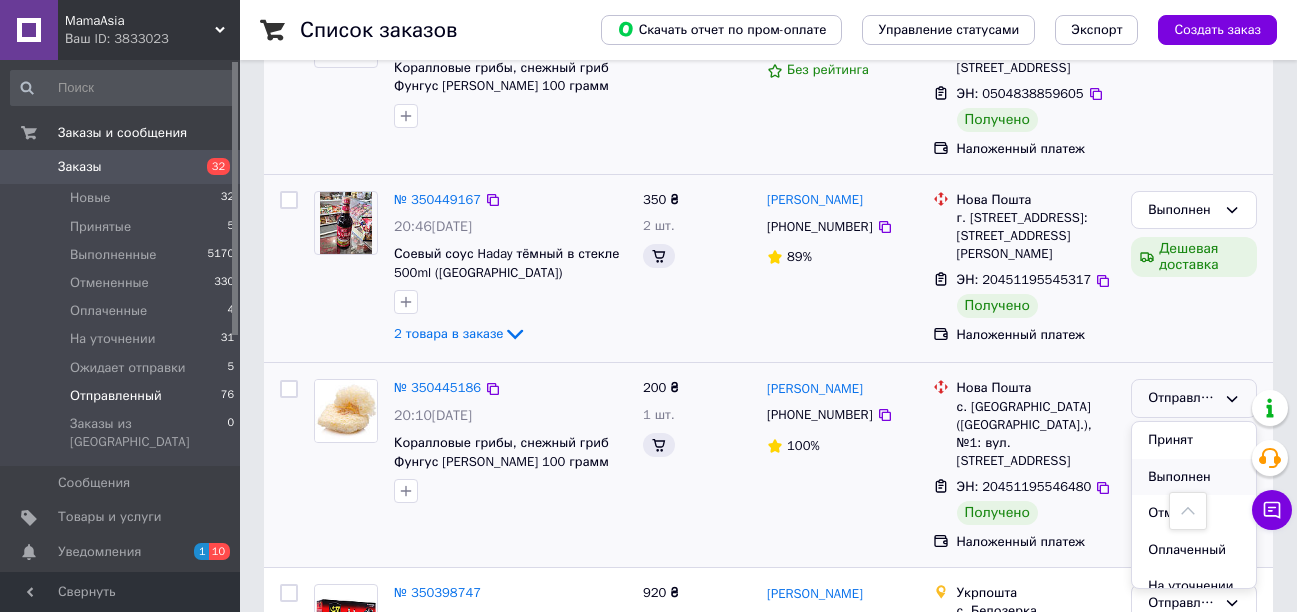 scroll, scrollTop: 7383, scrollLeft: 0, axis: vertical 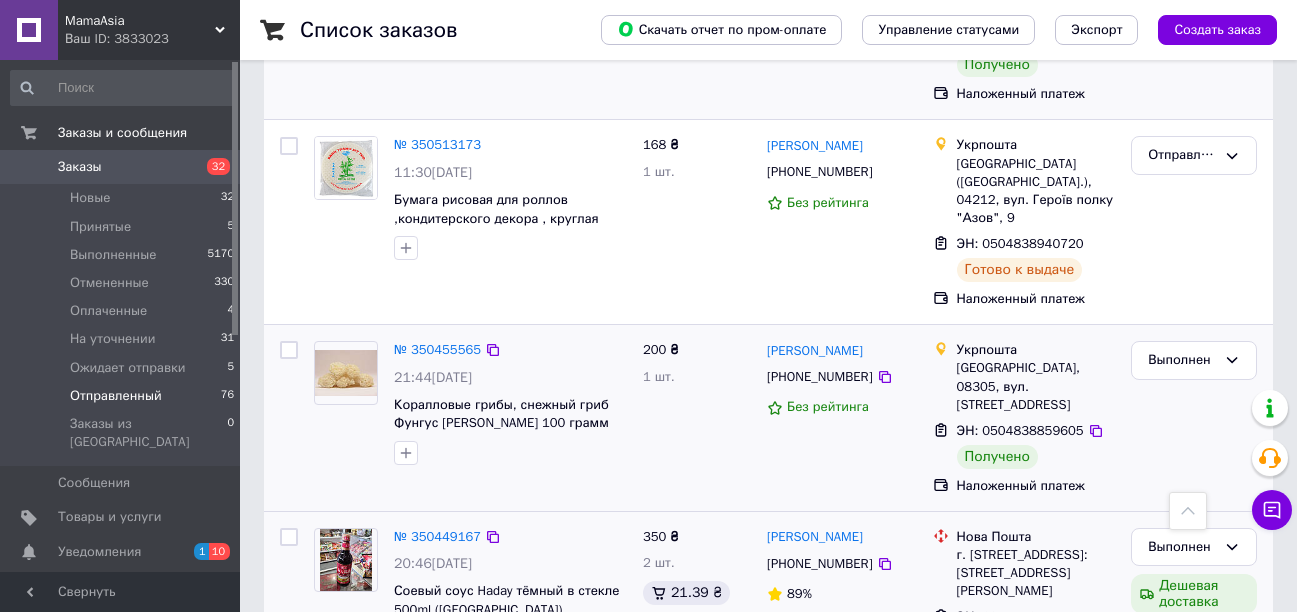 click on "Выполнен" at bounding box center [1194, 814] 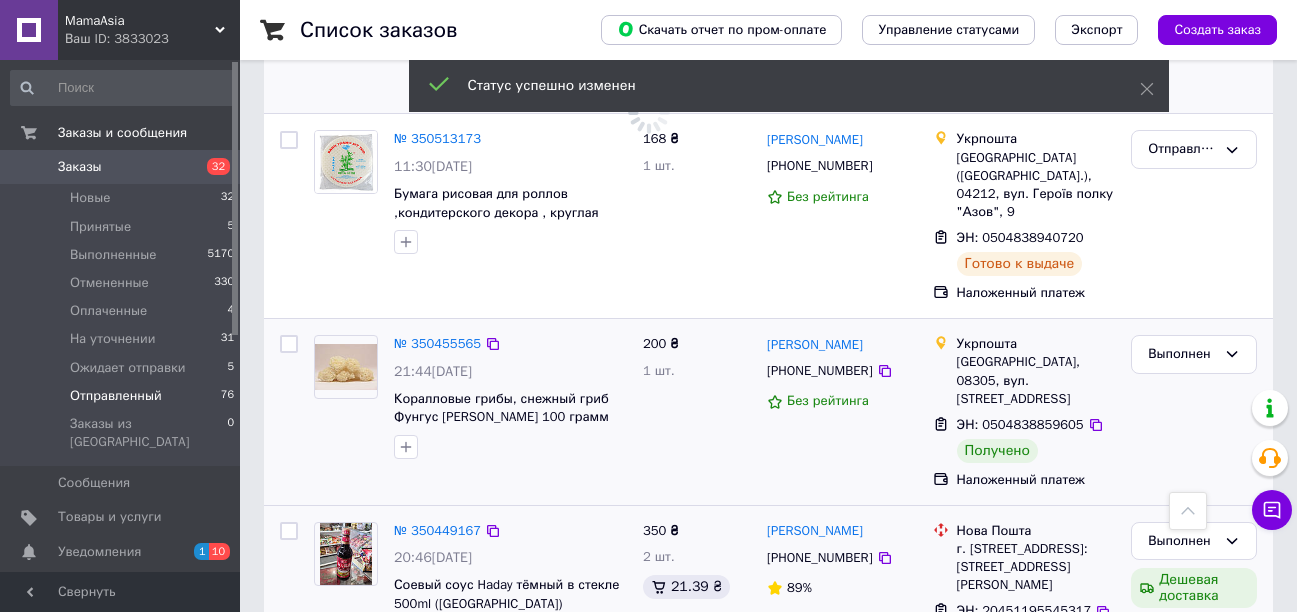 scroll, scrollTop: 7583, scrollLeft: 0, axis: vertical 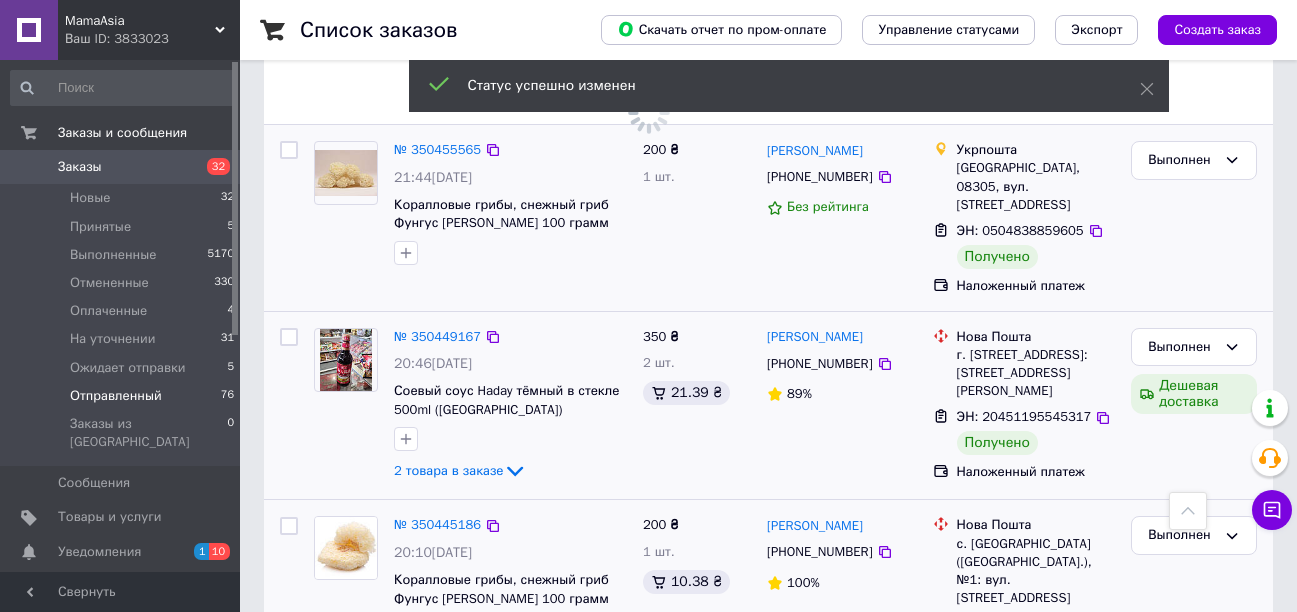 click 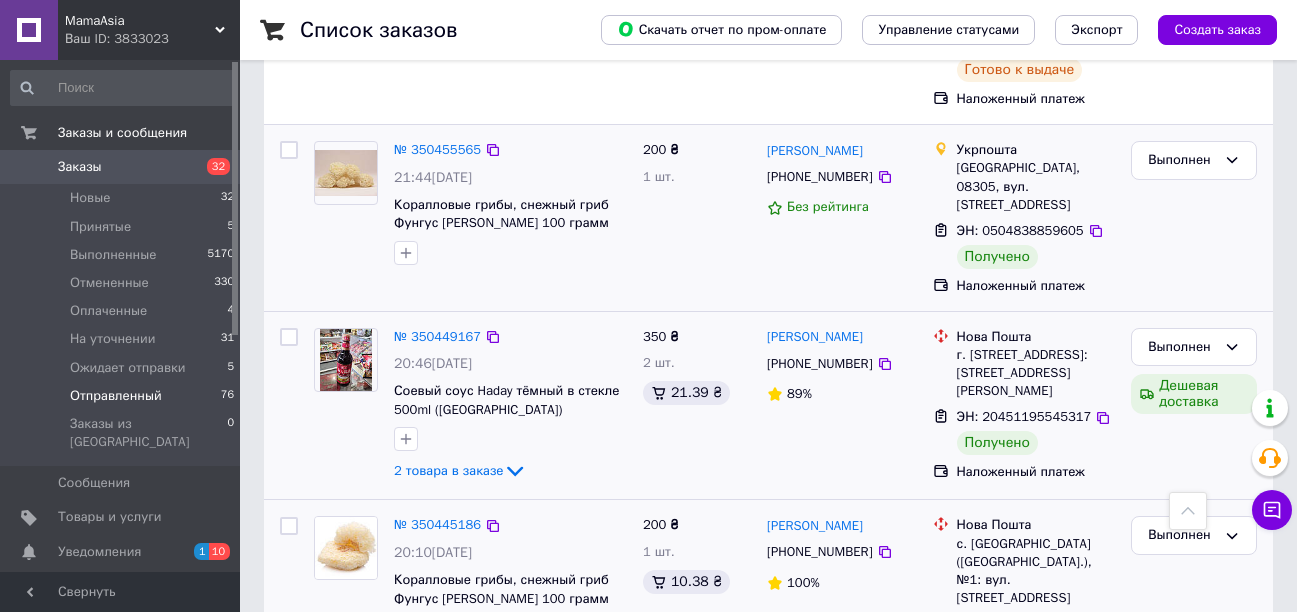 click on "Выполнен" at bounding box center [1194, 818] 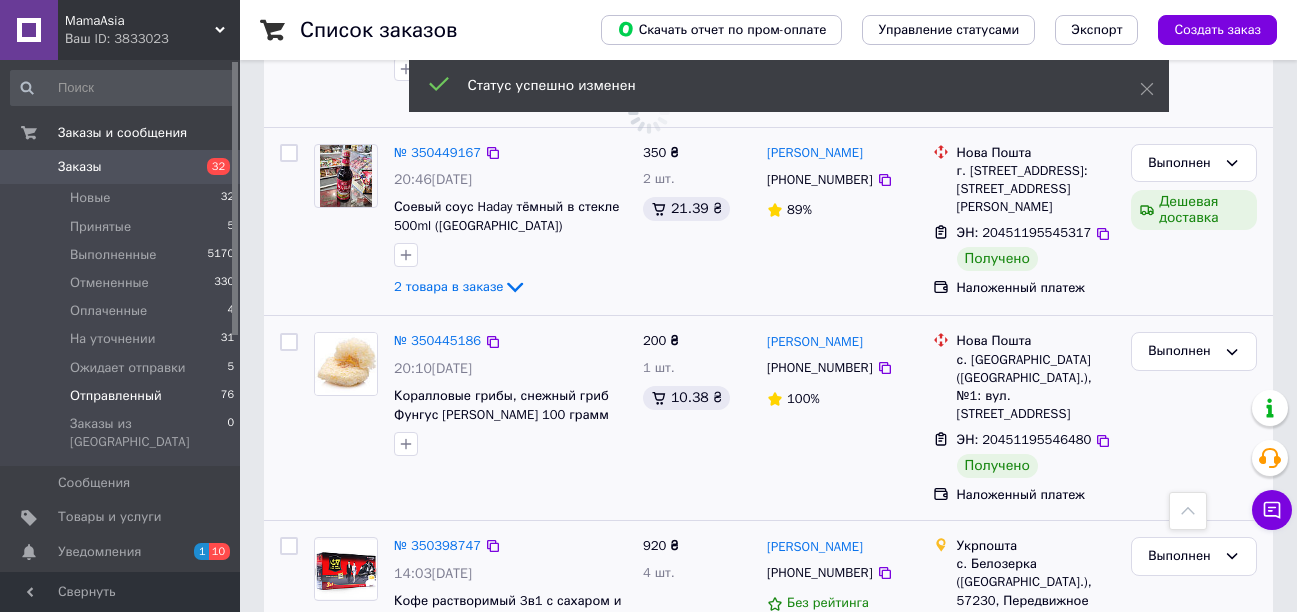 scroll, scrollTop: 7783, scrollLeft: 0, axis: vertical 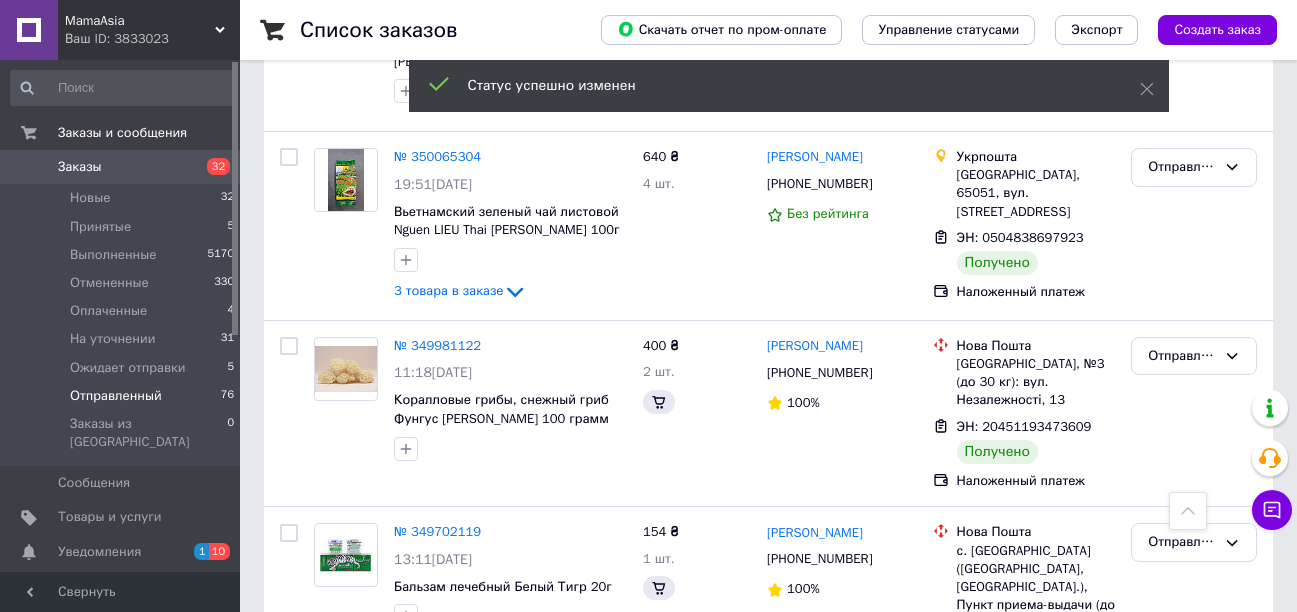 drag, startPoint x: 1214, startPoint y: 237, endPoint x: 1227, endPoint y: 241, distance: 13.601471 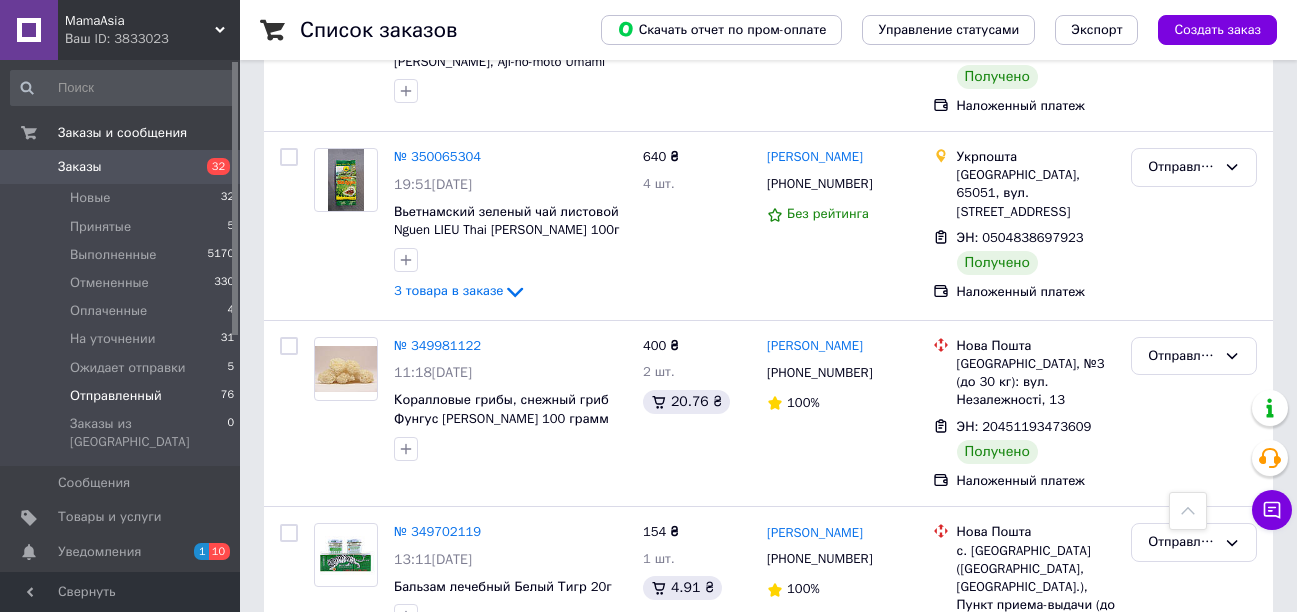 scroll, scrollTop: 6737, scrollLeft: 0, axis: vertical 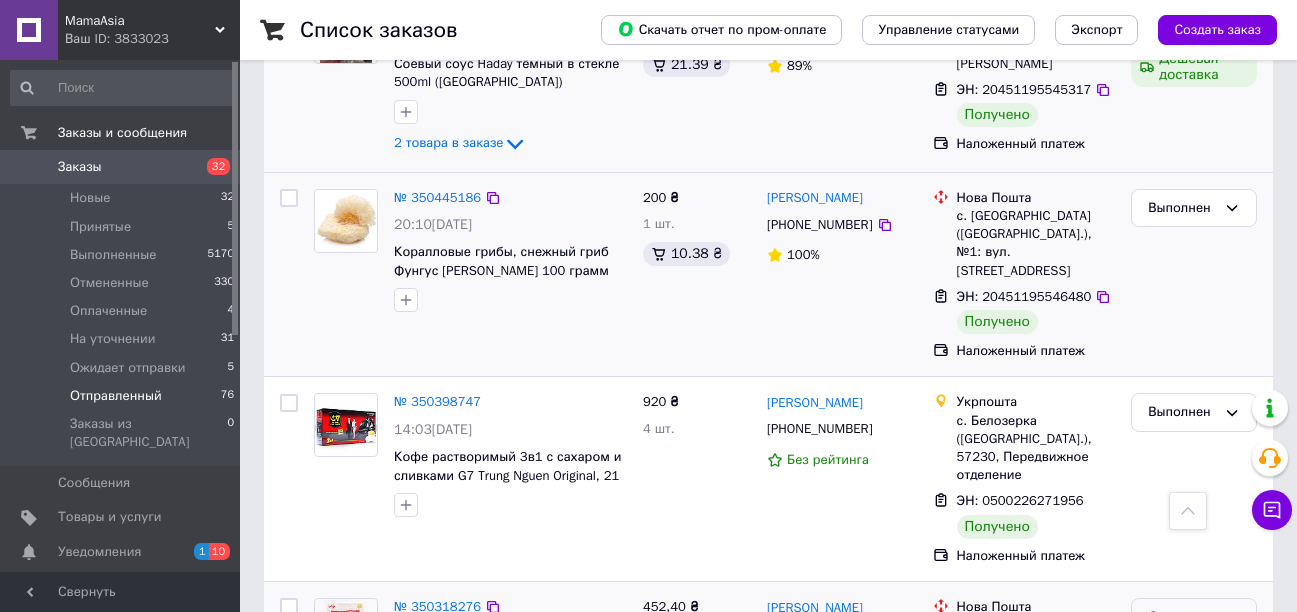 click on "Выполнен" at bounding box center (1194, 695) 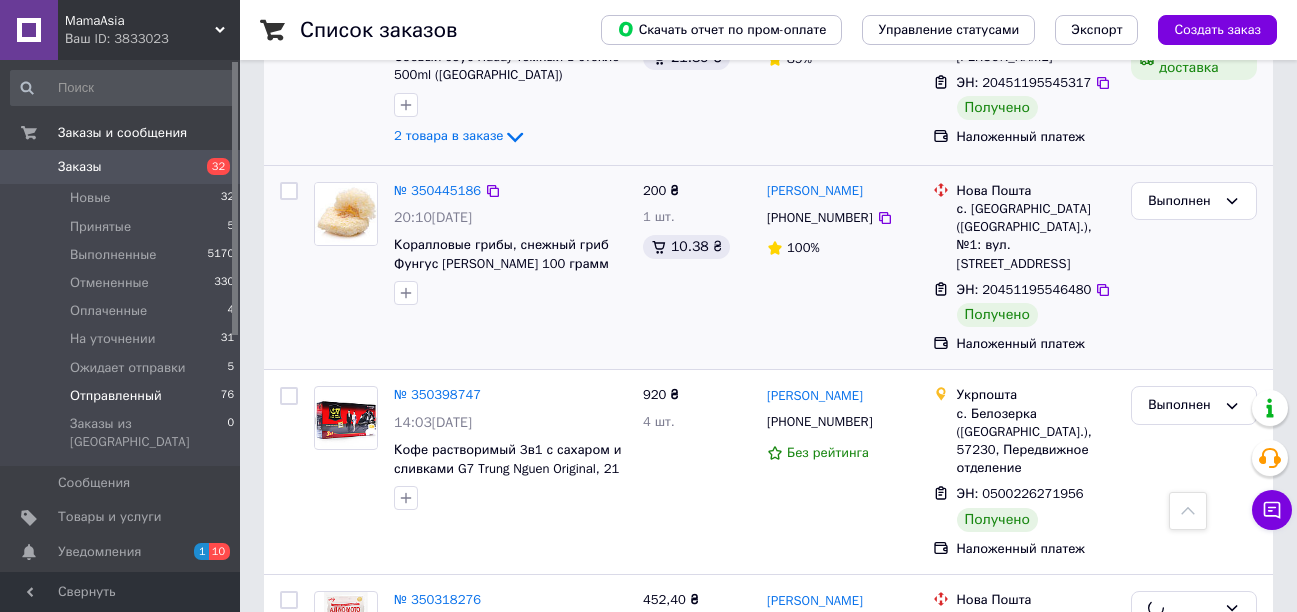 scroll, scrollTop: 6937, scrollLeft: 0, axis: vertical 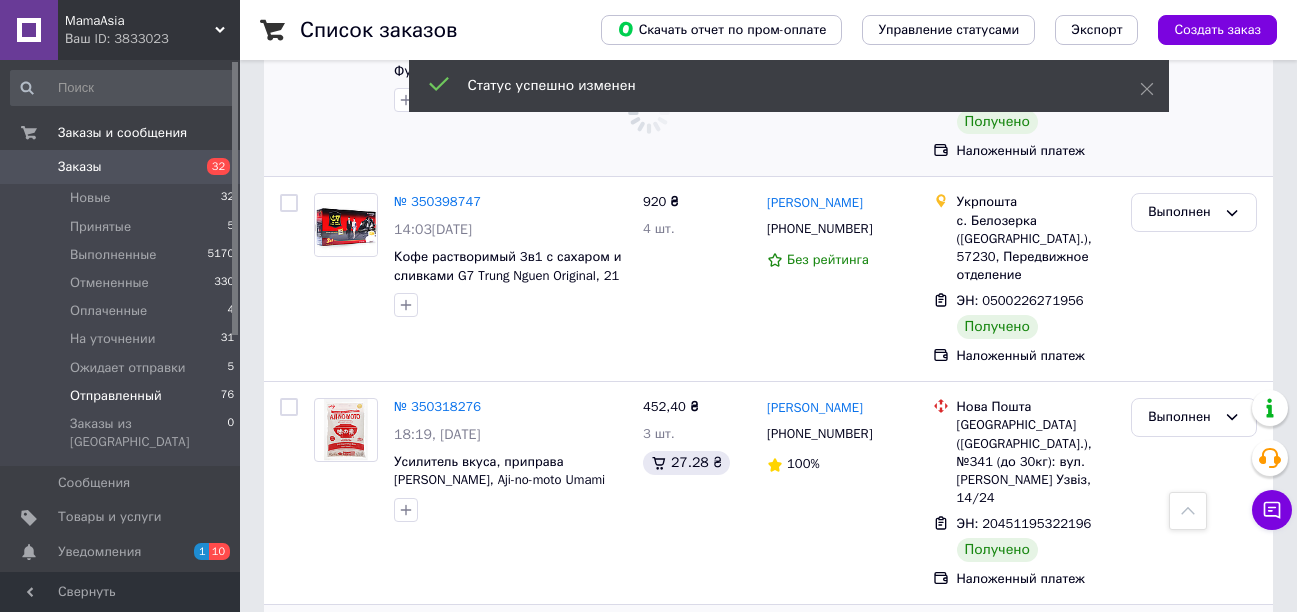 click on "Отправленный" at bounding box center (1194, 640) 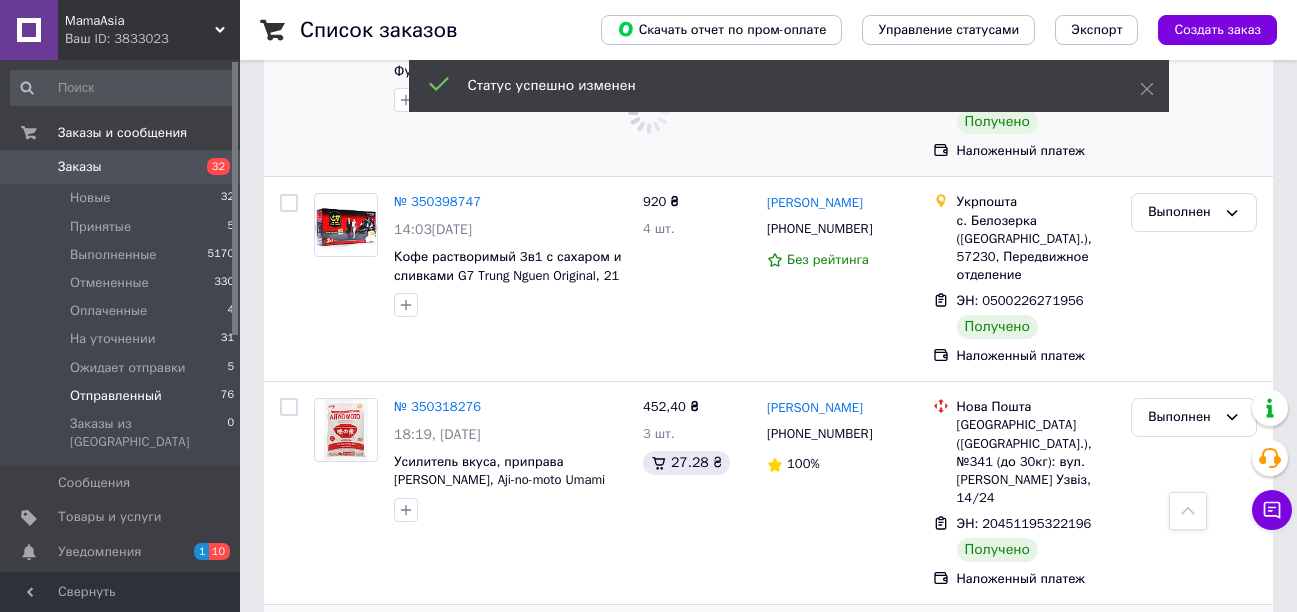 click on "Выполнен" at bounding box center (1194, 718) 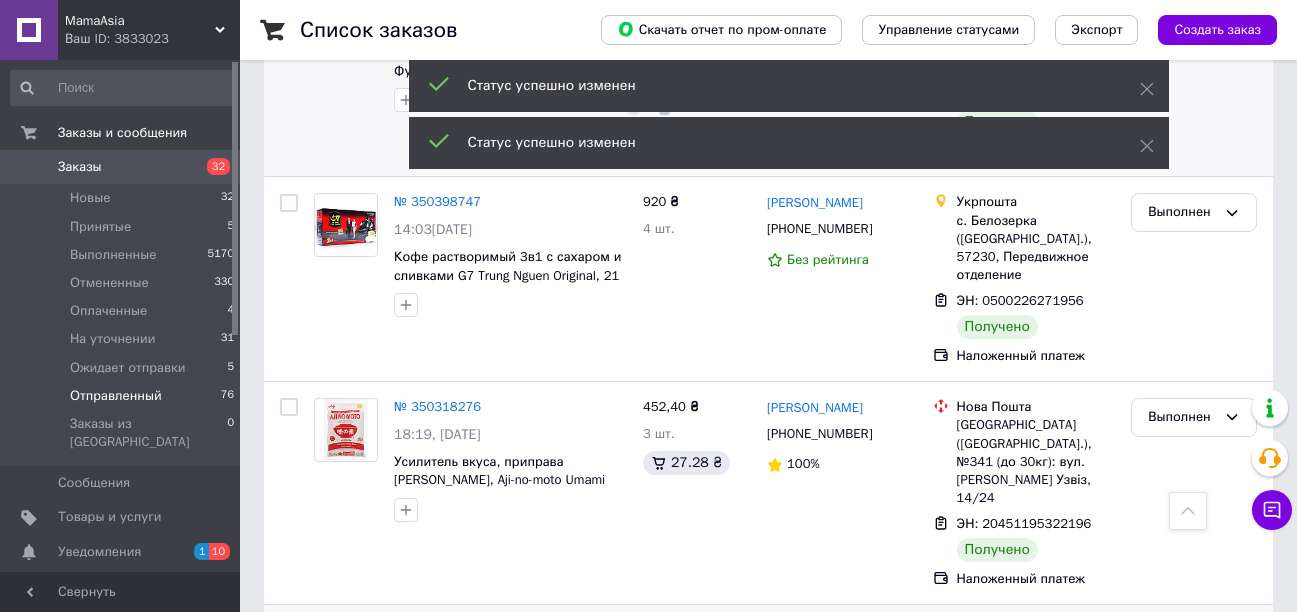 scroll, scrollTop: 7137, scrollLeft: 0, axis: vertical 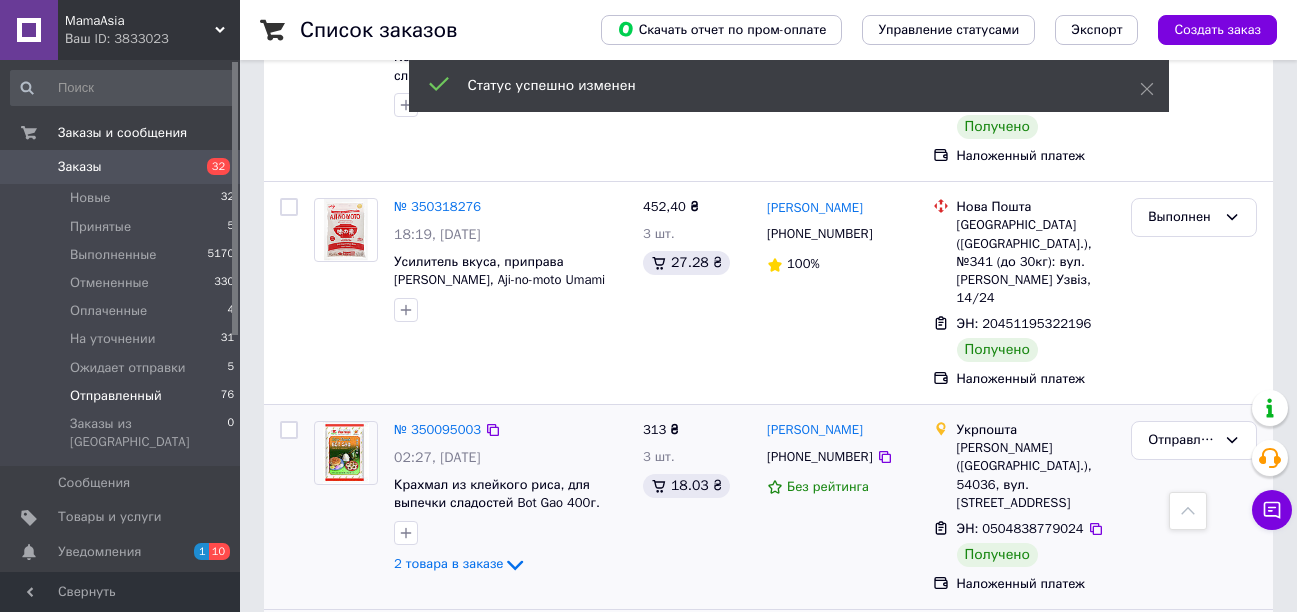 click 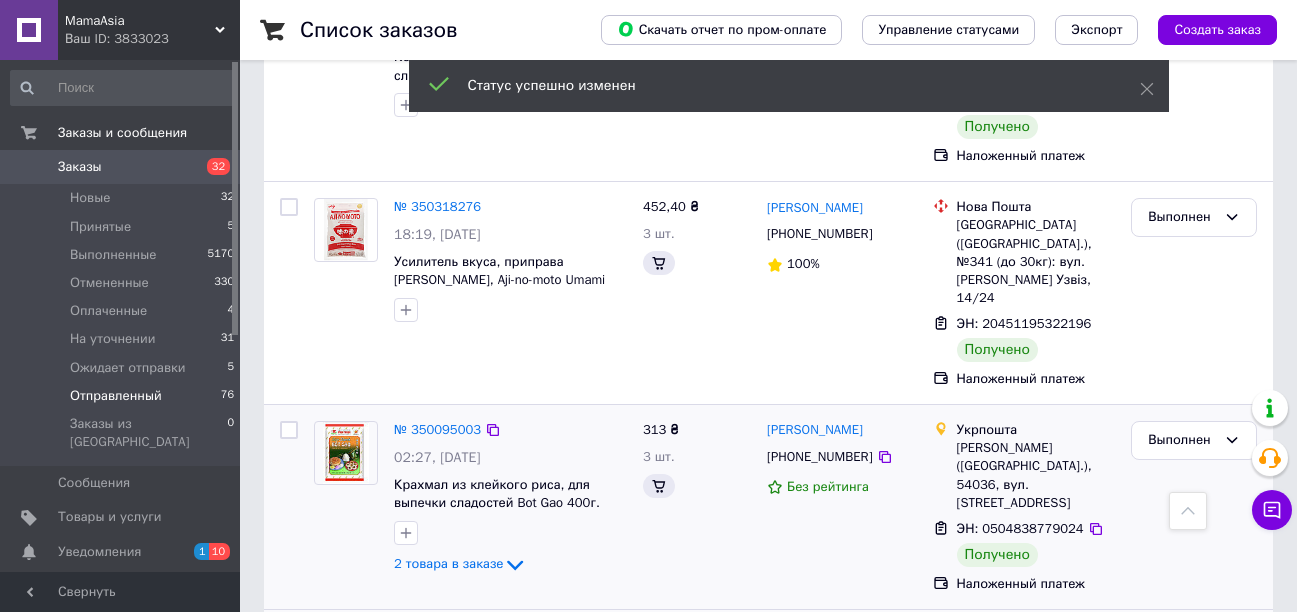 click on "Выполнен" at bounding box center (1194, 723) 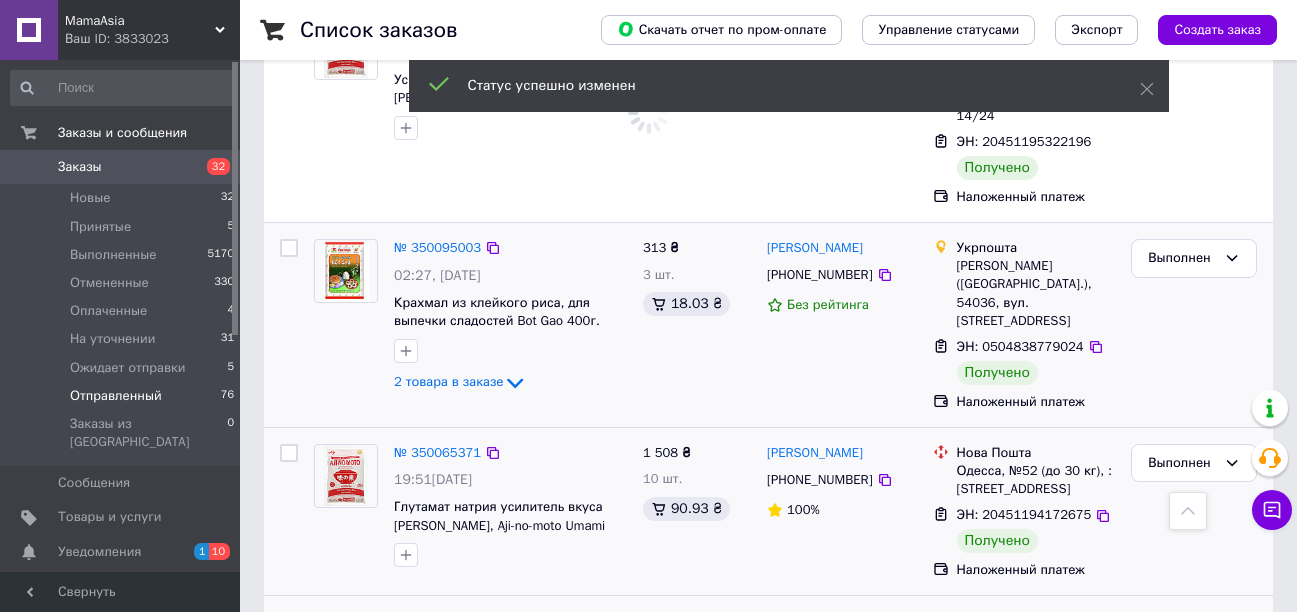 scroll, scrollTop: 7337, scrollLeft: 0, axis: vertical 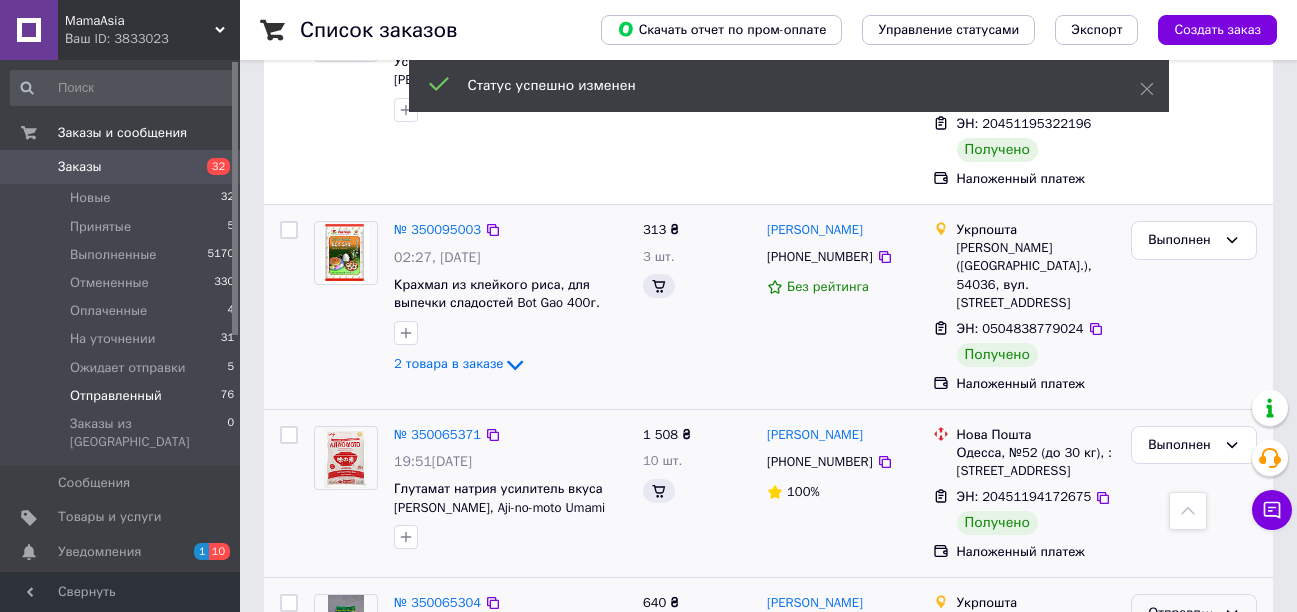 click 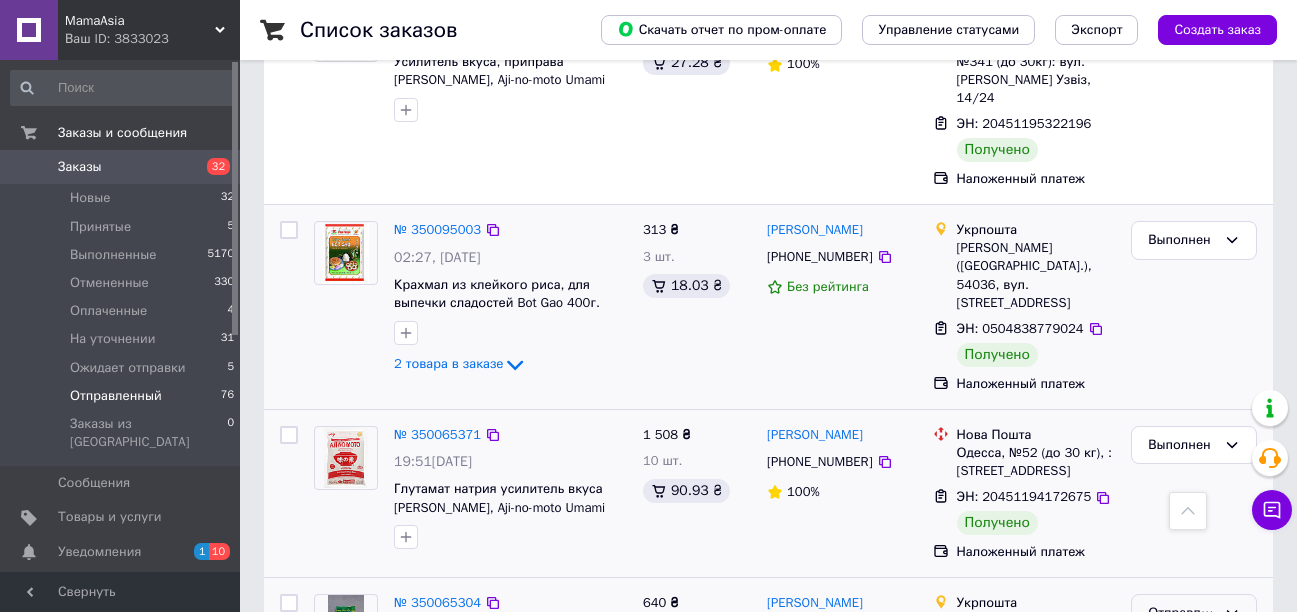 click on "Выполнен" at bounding box center (1194, 691) 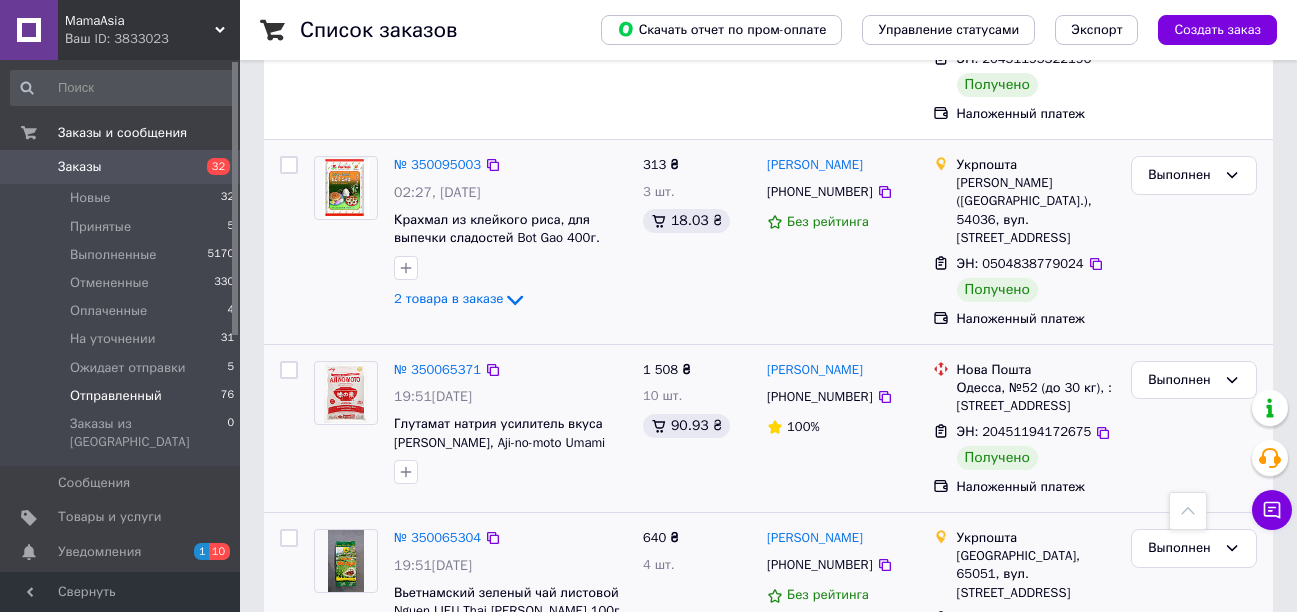 scroll, scrollTop: 7437, scrollLeft: 0, axis: vertical 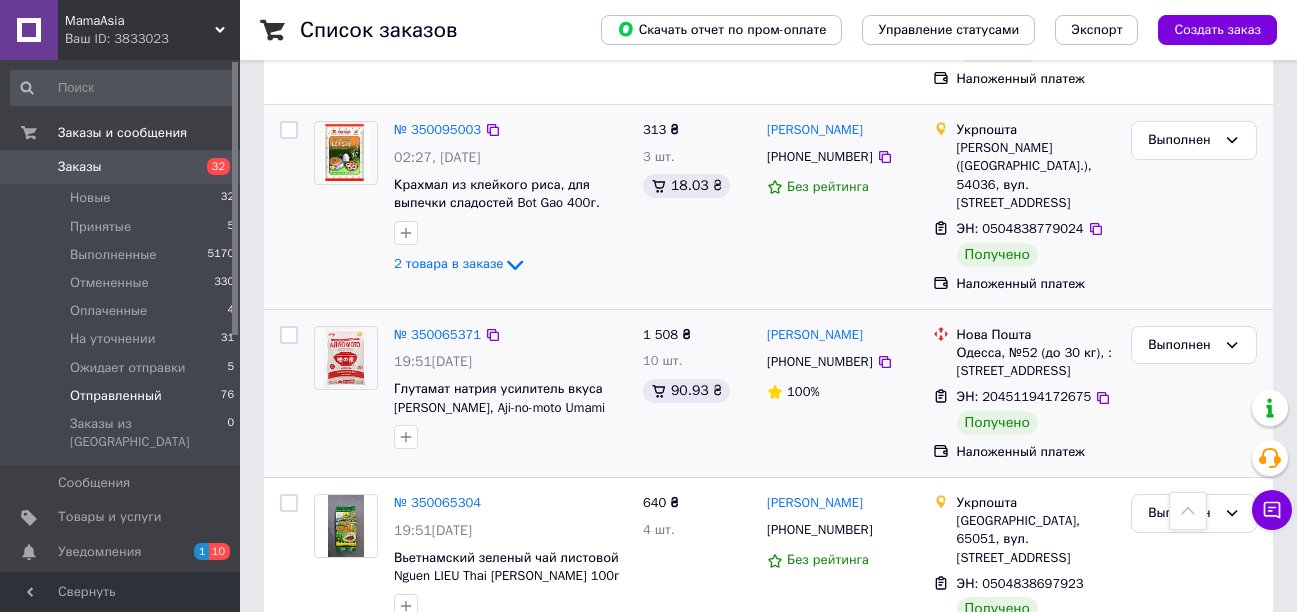 click on "Отправленный" at bounding box center (1194, 702) 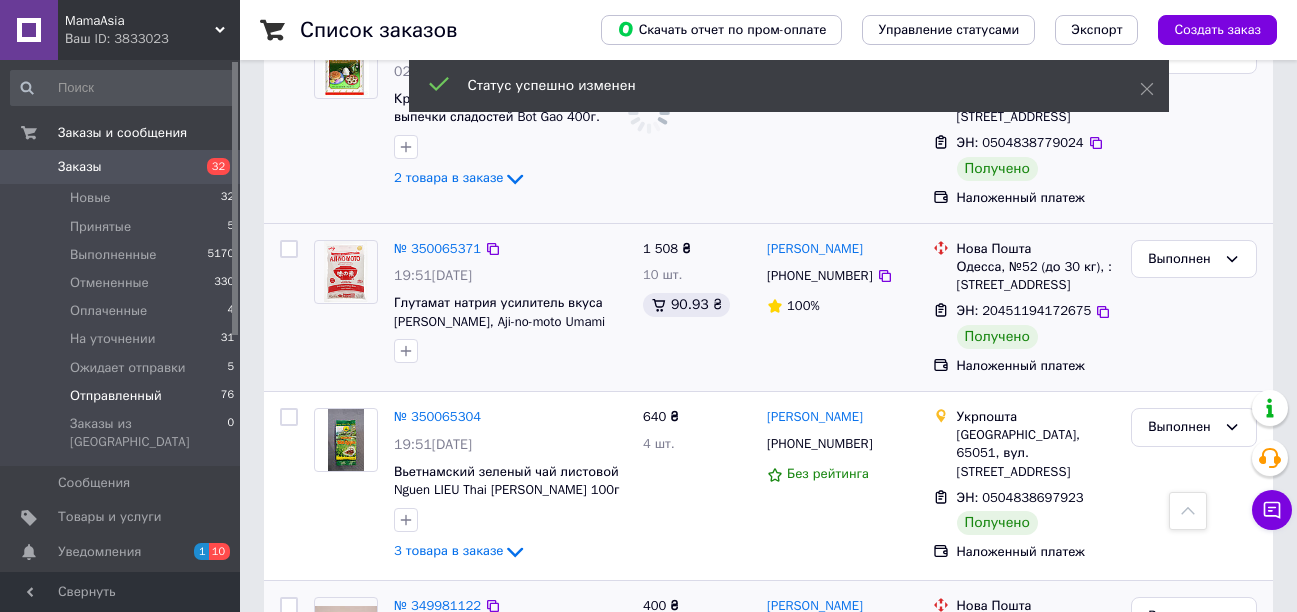 scroll, scrollTop: 7637, scrollLeft: 0, axis: vertical 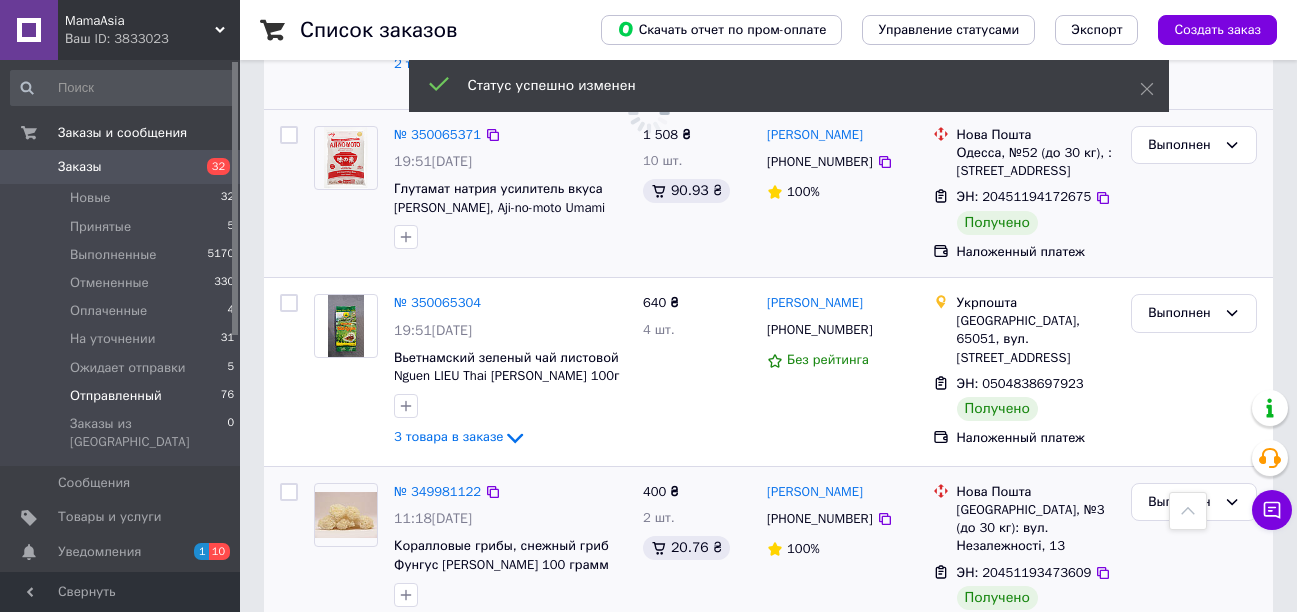 click 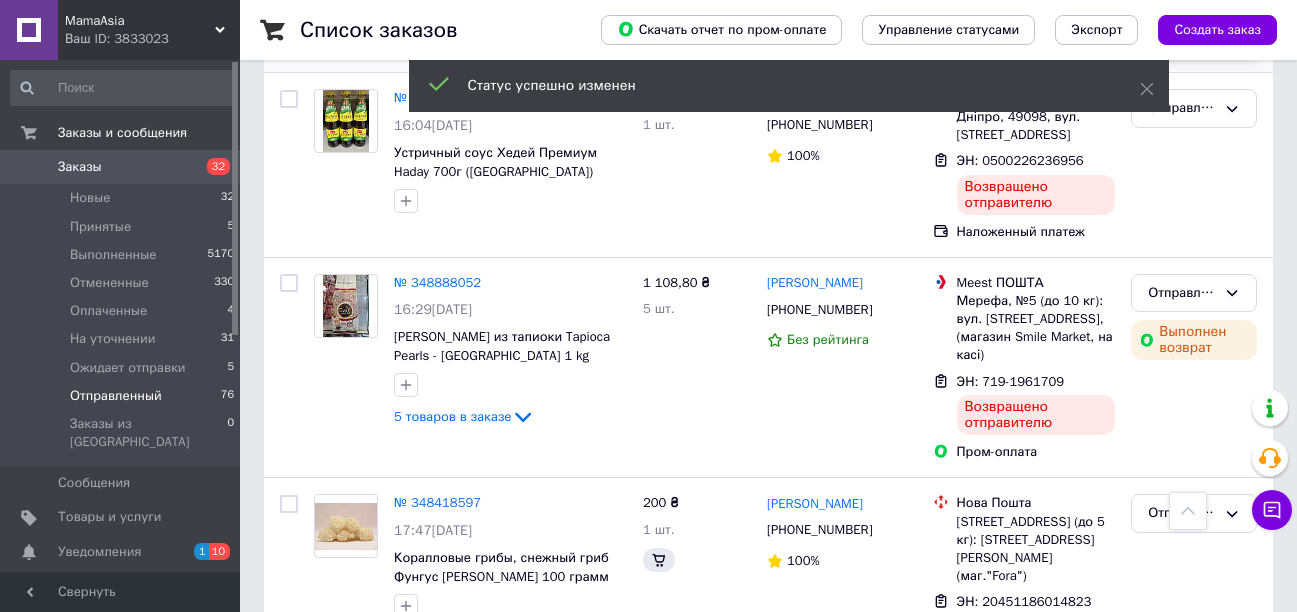 scroll, scrollTop: 6888, scrollLeft: 0, axis: vertical 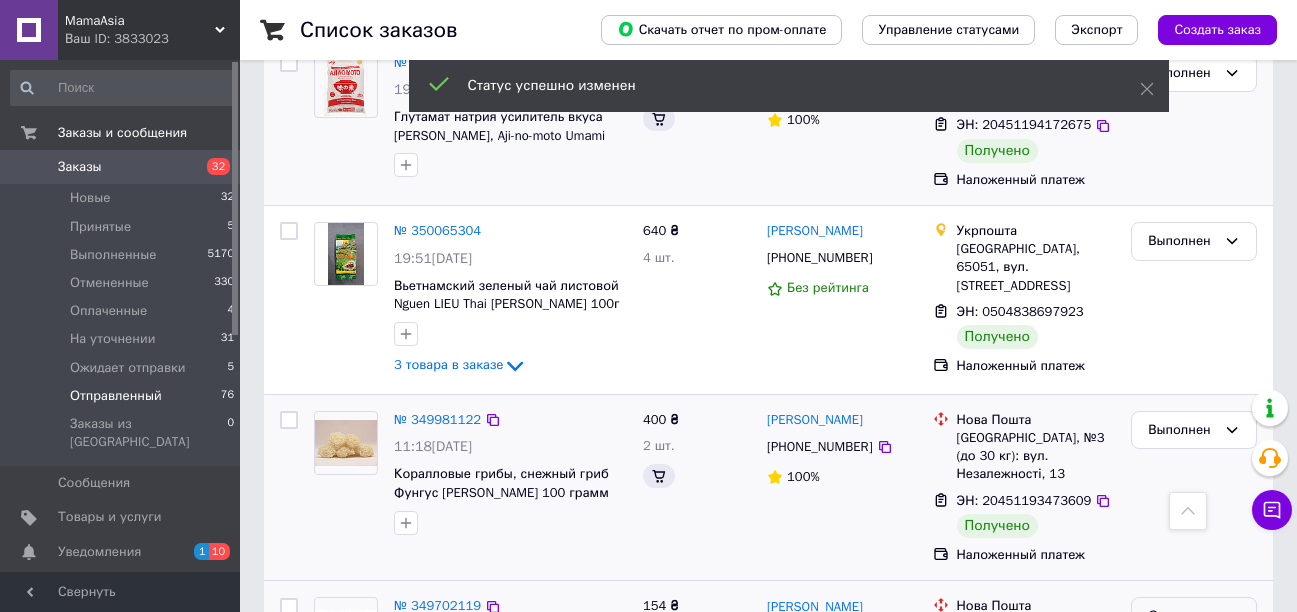 click on "Выполнен" at bounding box center [1194, 694] 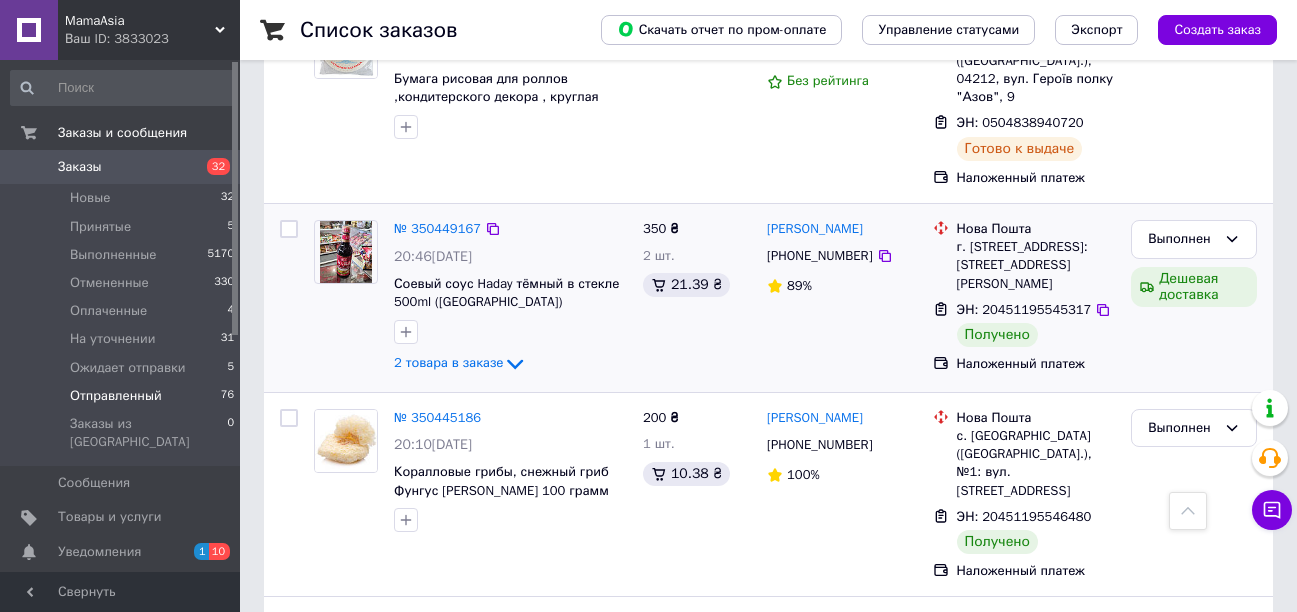 scroll, scrollTop: 6437, scrollLeft: 0, axis: vertical 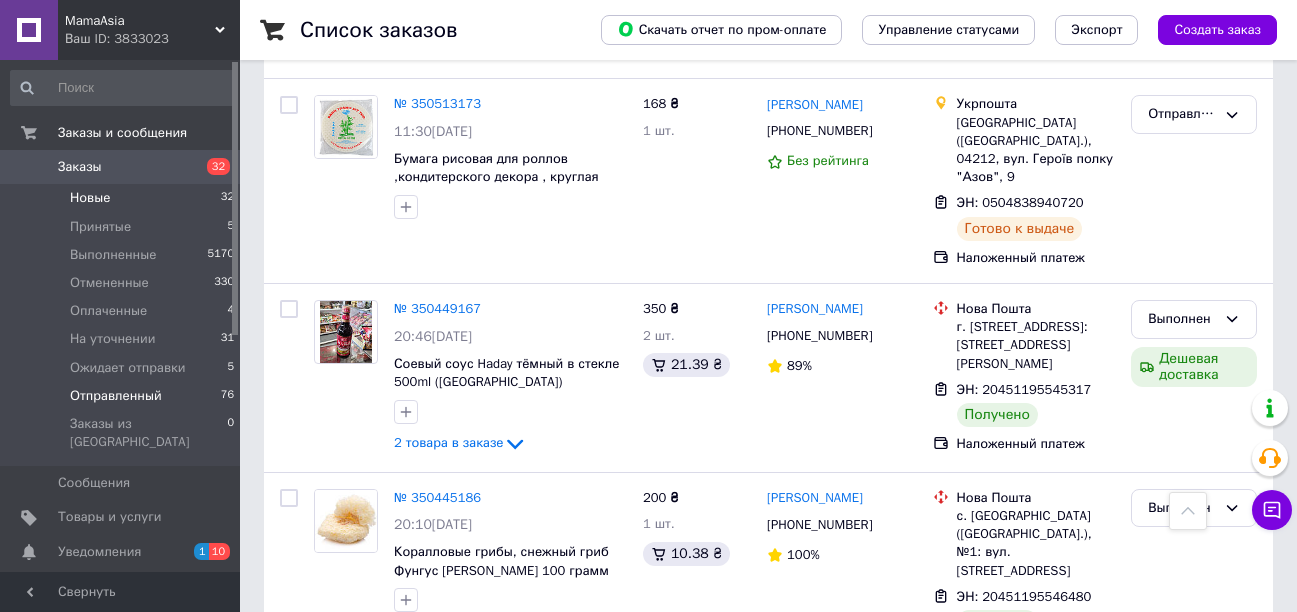 click on "Новые 32" at bounding box center [123, 198] 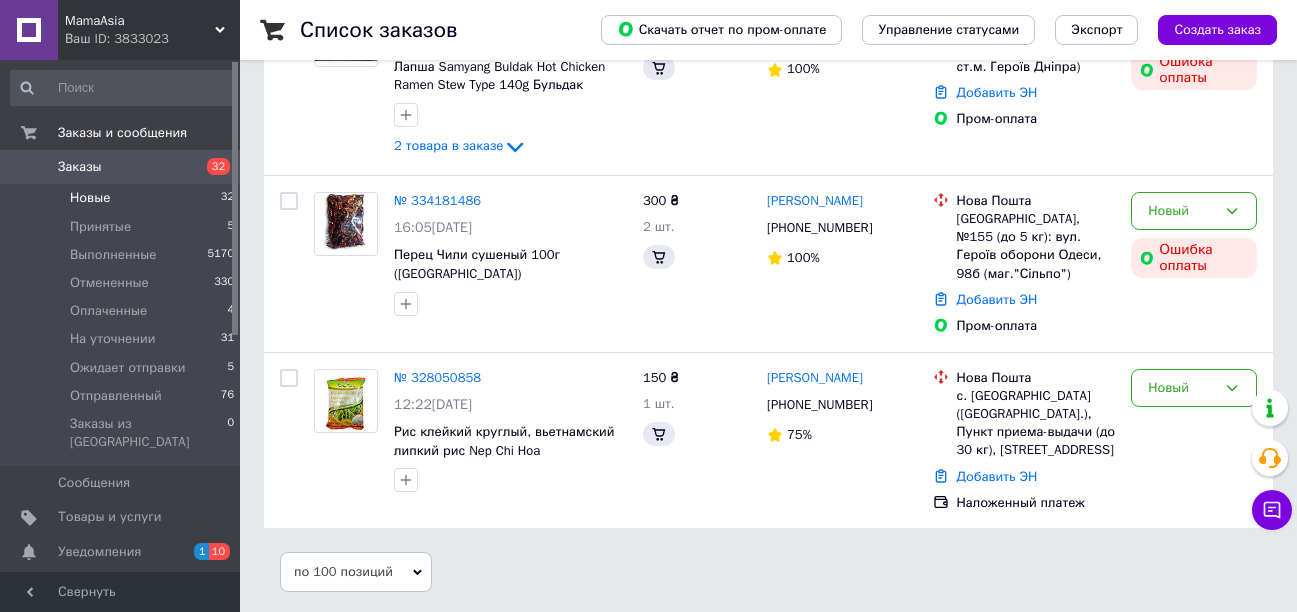 scroll, scrollTop: 0, scrollLeft: 0, axis: both 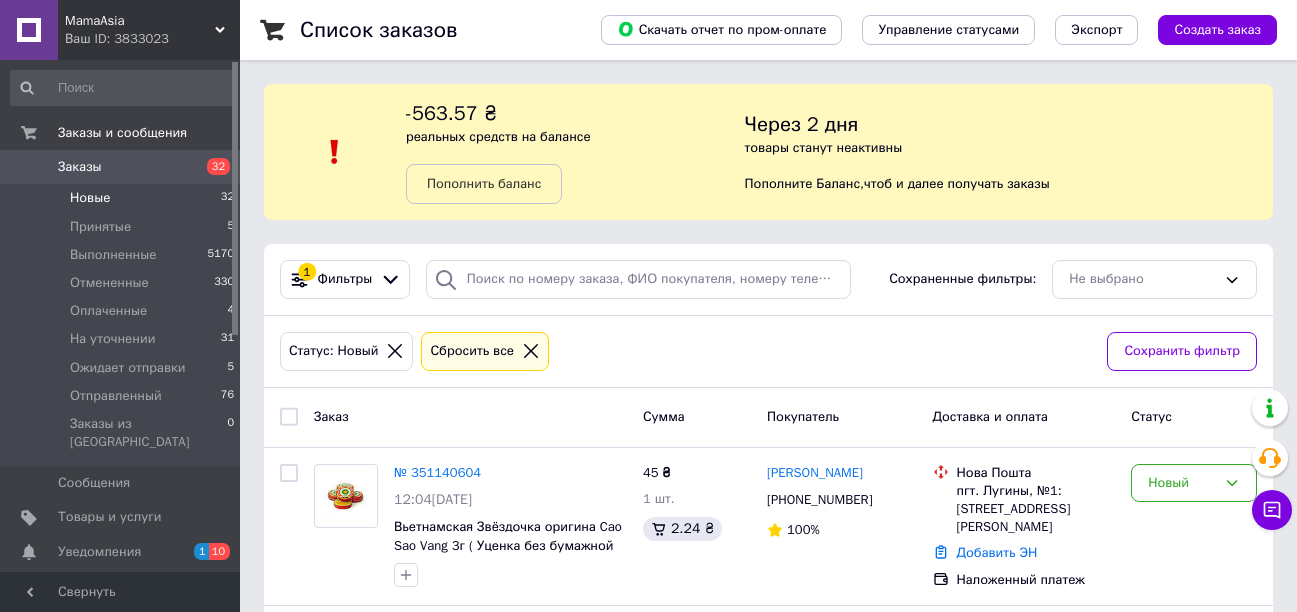 click 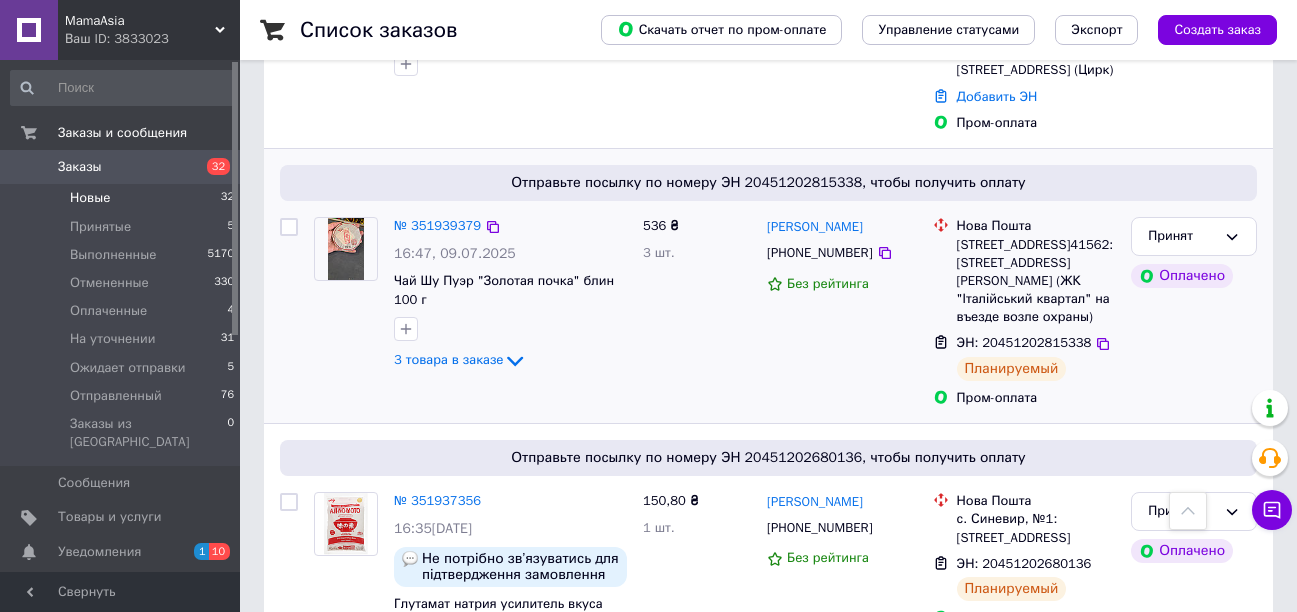 scroll, scrollTop: 700, scrollLeft: 0, axis: vertical 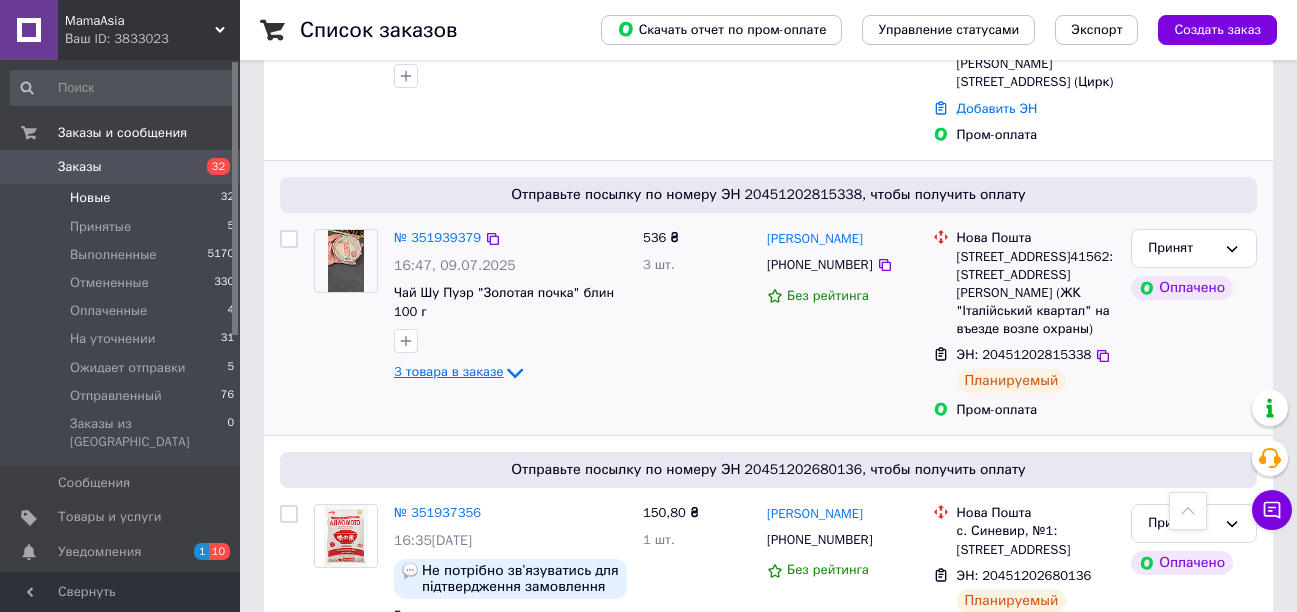 click 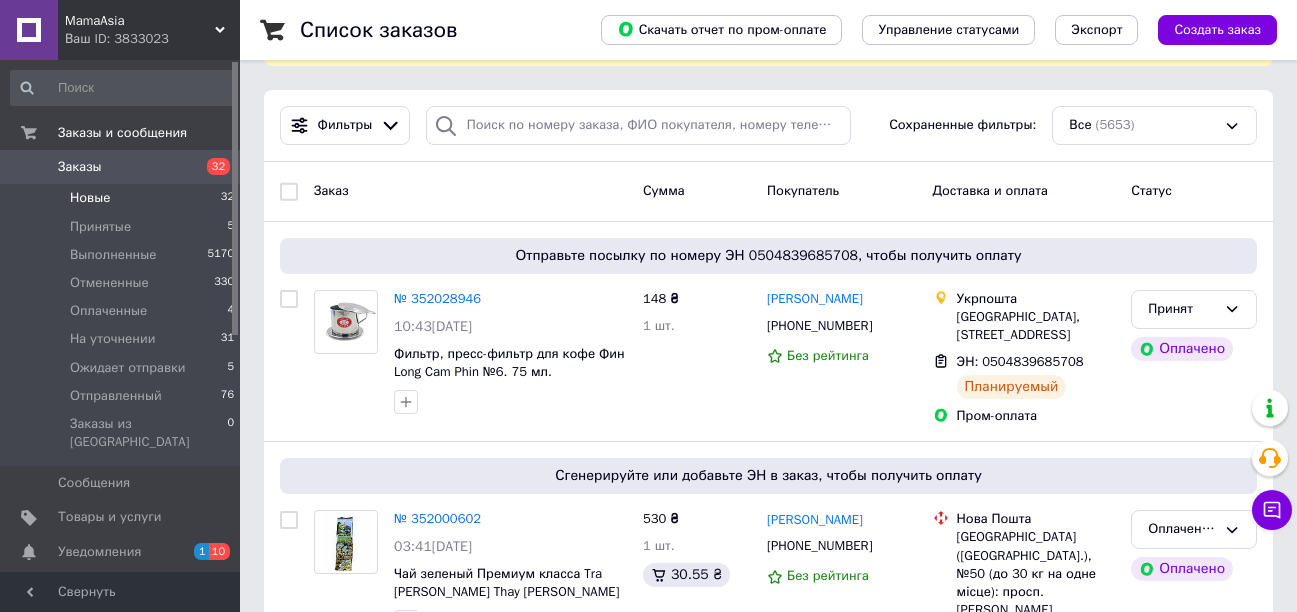 scroll, scrollTop: 0, scrollLeft: 0, axis: both 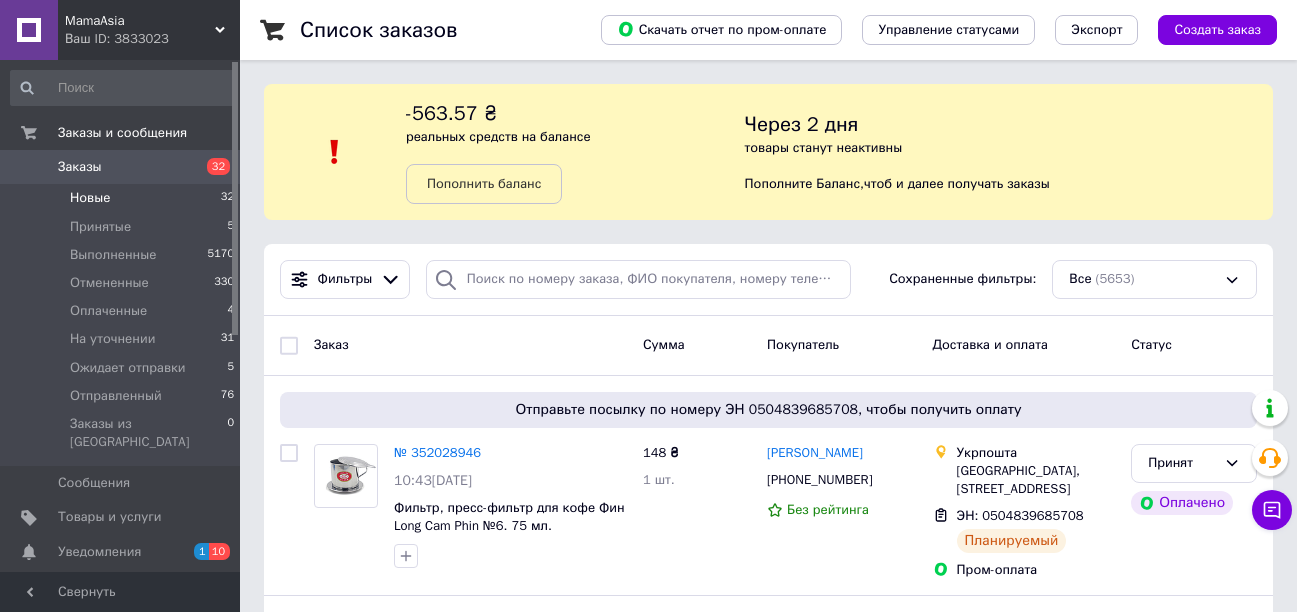 click on "MamaAsia Ваш ID: 3833023" at bounding box center (149, 30) 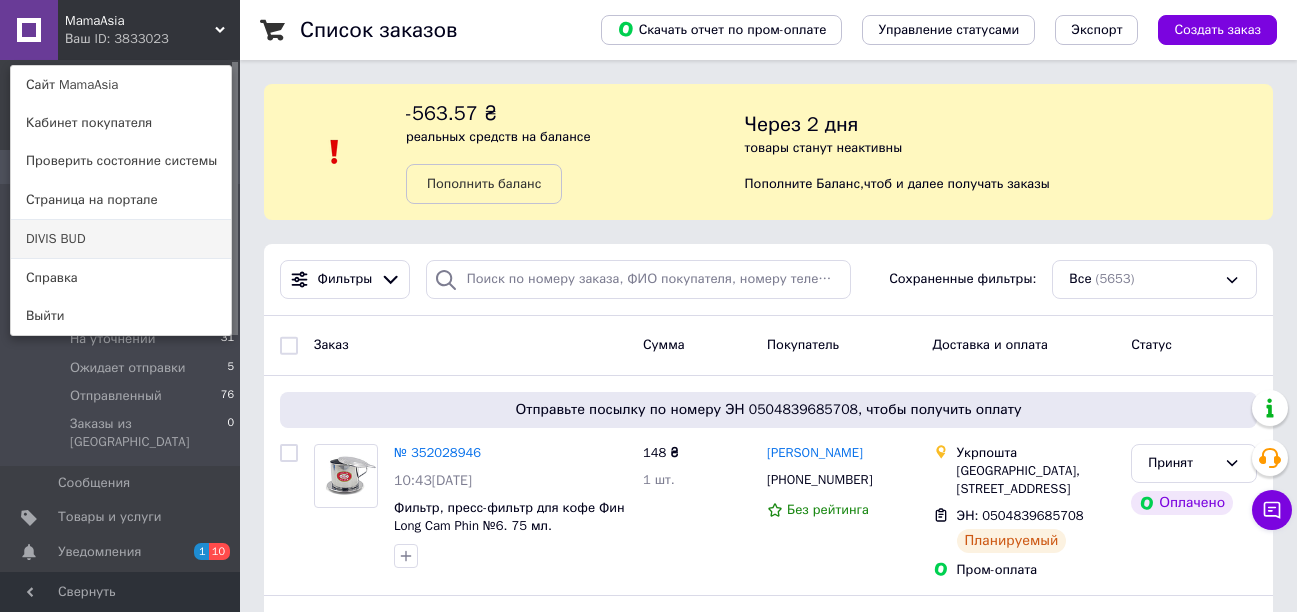 click on "DIVIS BUD" at bounding box center [121, 239] 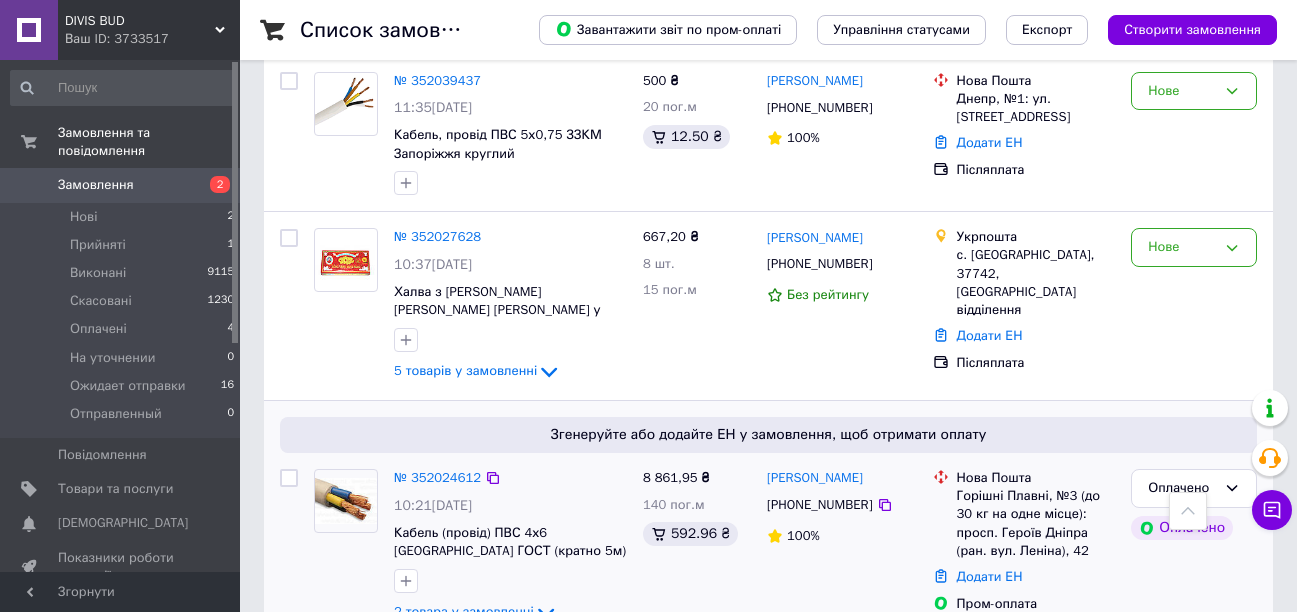 scroll, scrollTop: 100, scrollLeft: 0, axis: vertical 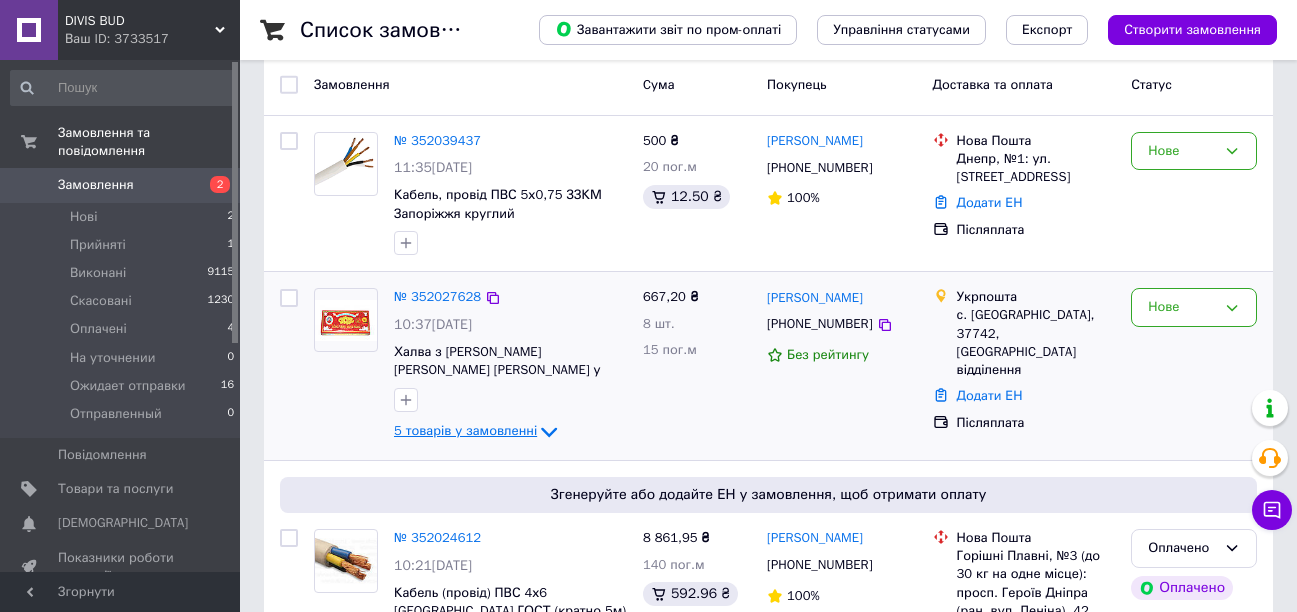 click 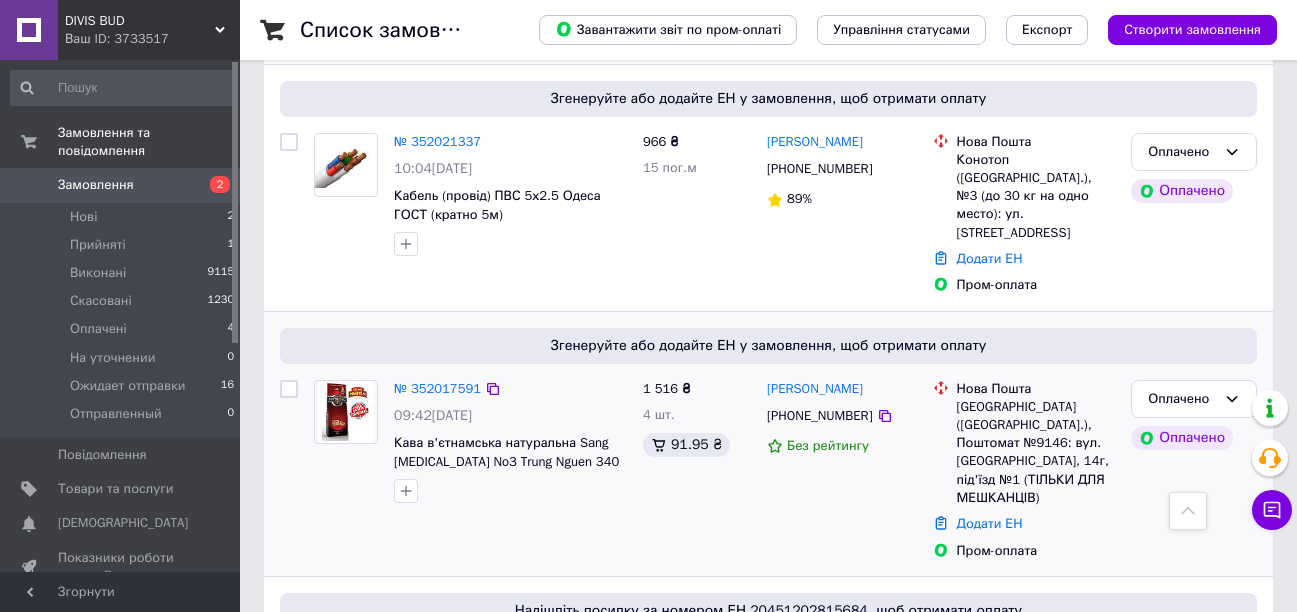 scroll, scrollTop: 1200, scrollLeft: 0, axis: vertical 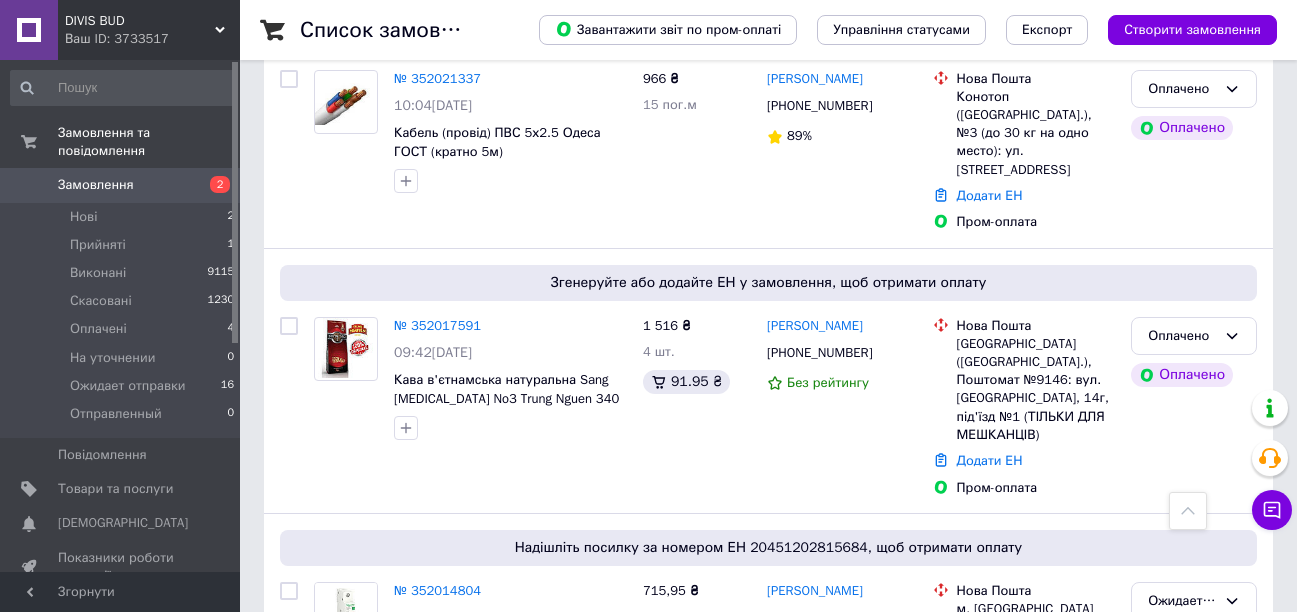 click on "DIVIS BUD Ваш ID: 3733517" at bounding box center (149, 30) 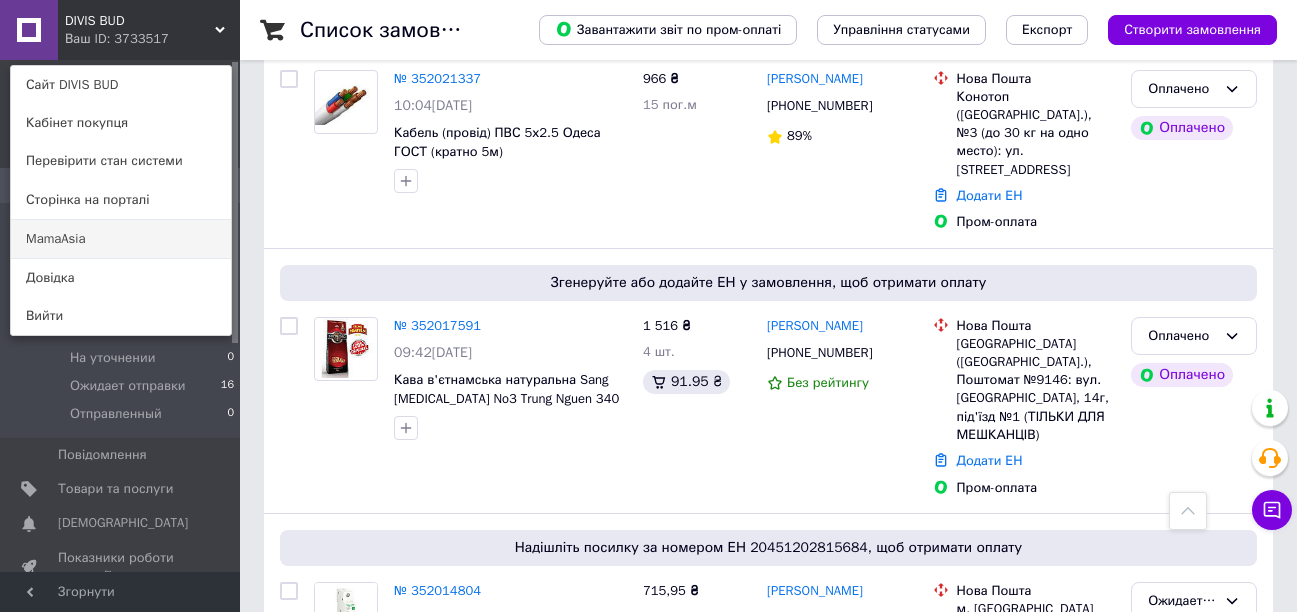 click on "MamaAsia" at bounding box center (121, 239) 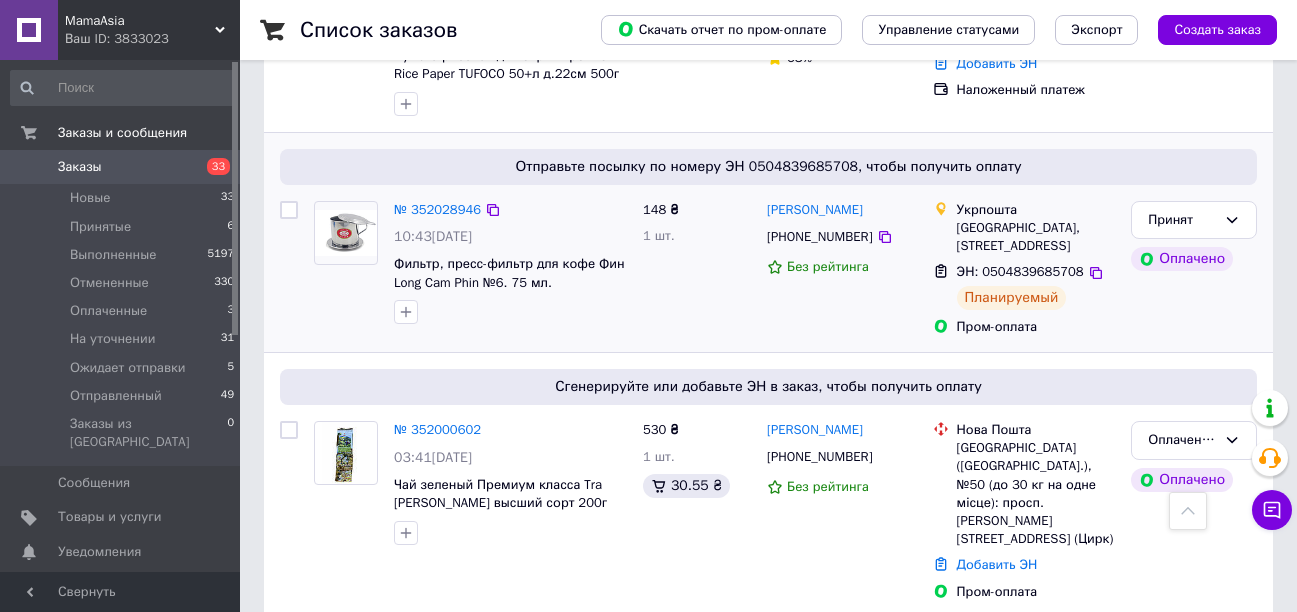 scroll, scrollTop: 600, scrollLeft: 0, axis: vertical 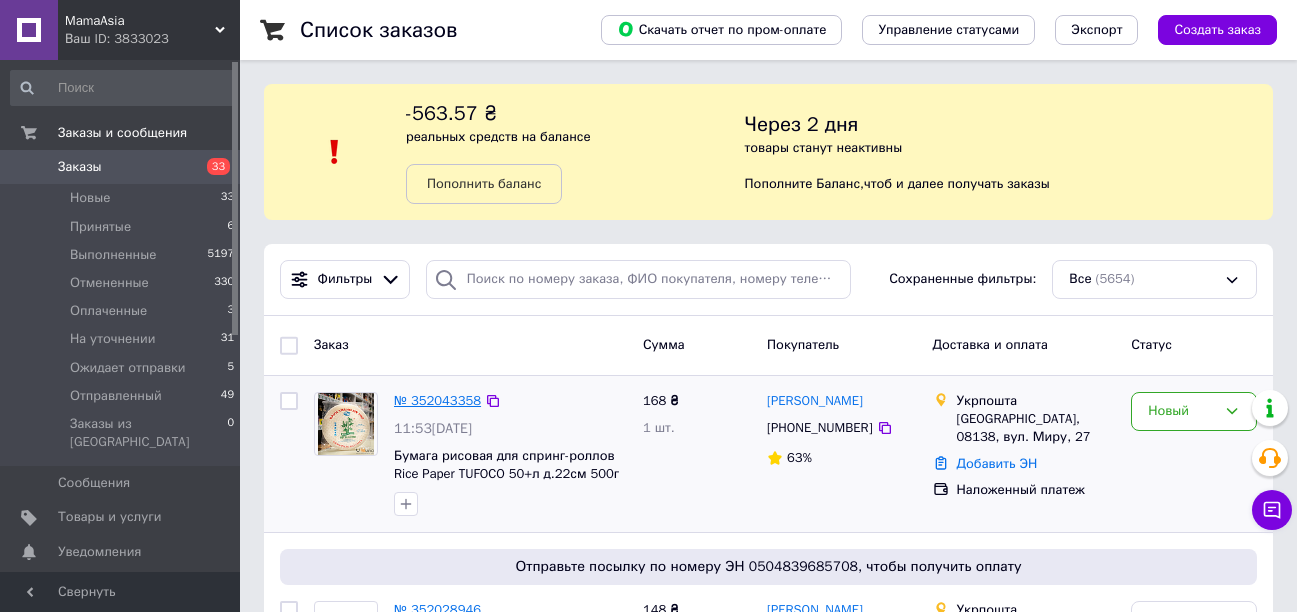 click on "№ 352043358" at bounding box center [437, 400] 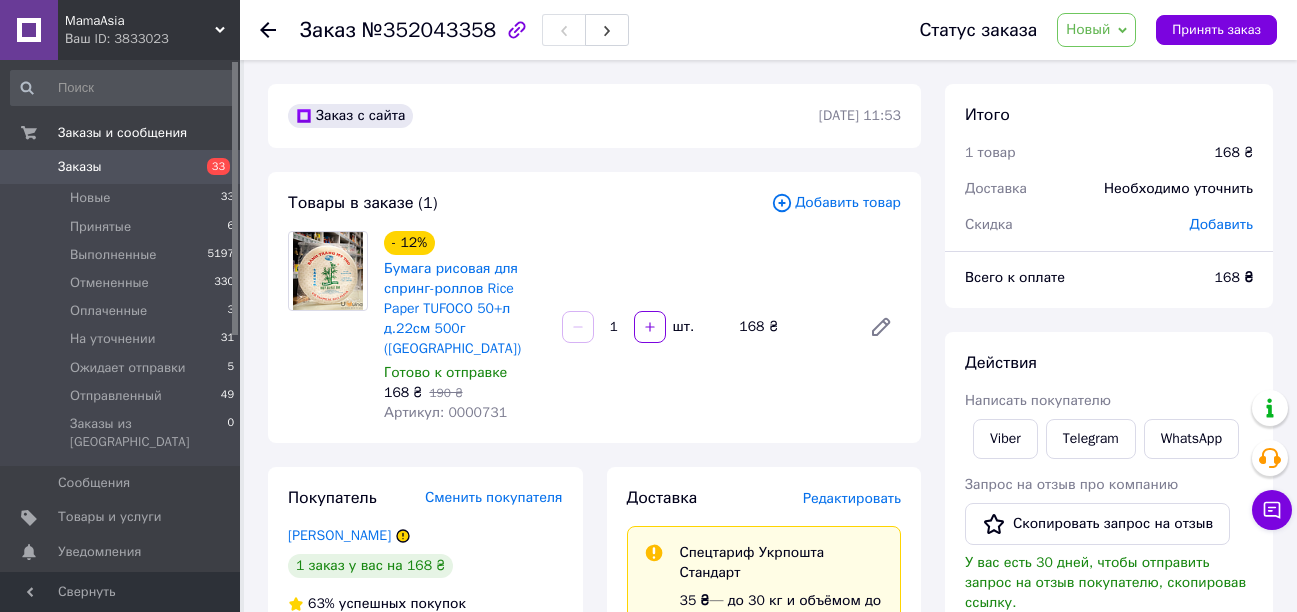 click 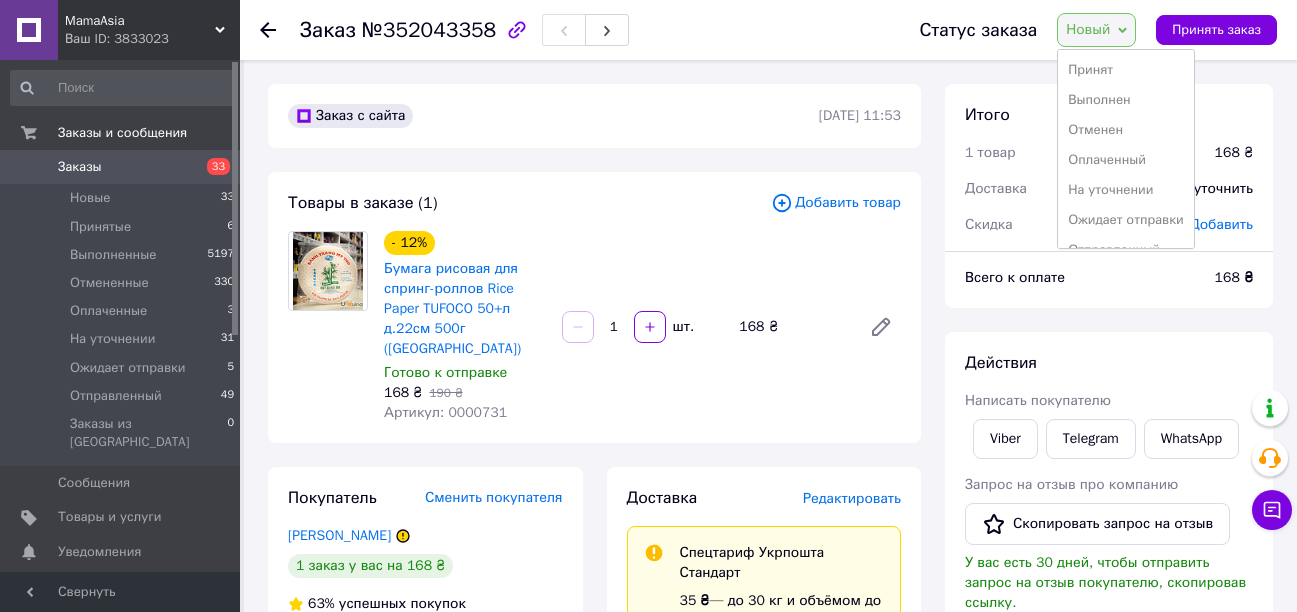 click on "Принят" at bounding box center [1126, 70] 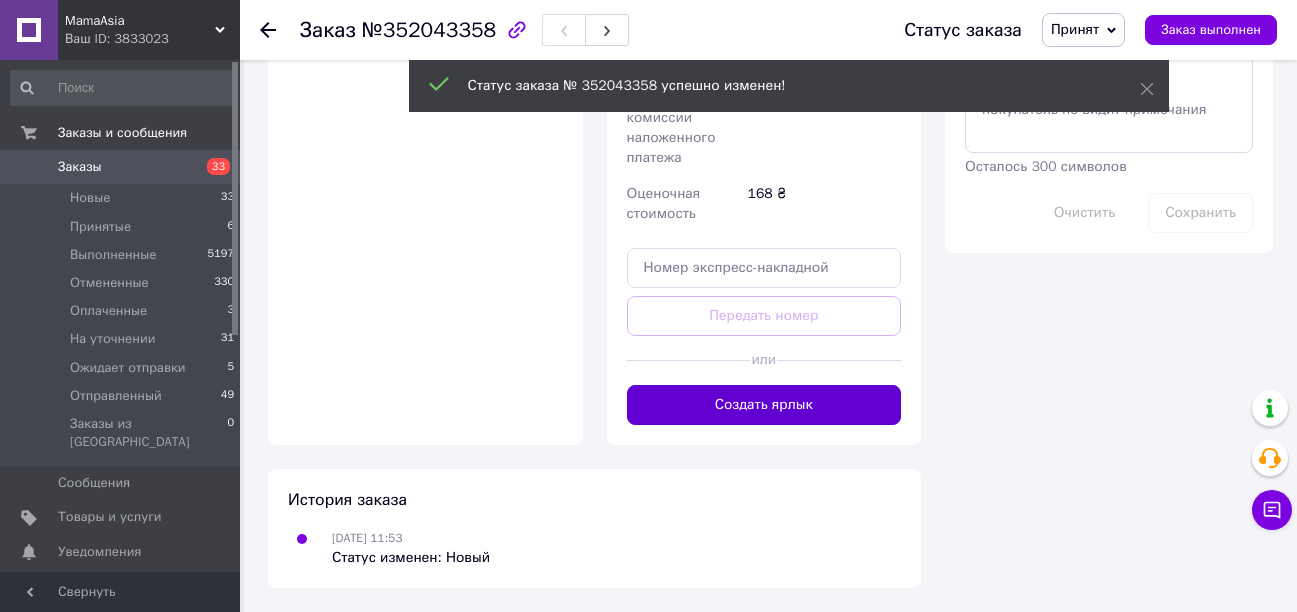 scroll, scrollTop: 1040, scrollLeft: 0, axis: vertical 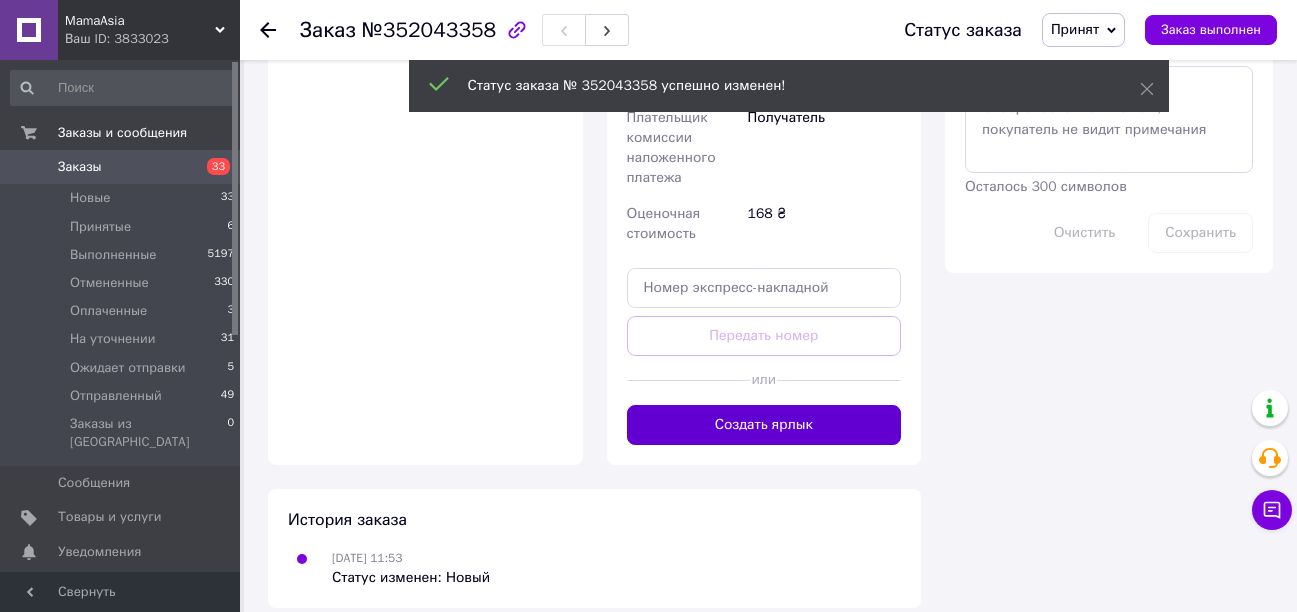 click on "Создать ярлык" at bounding box center [764, 425] 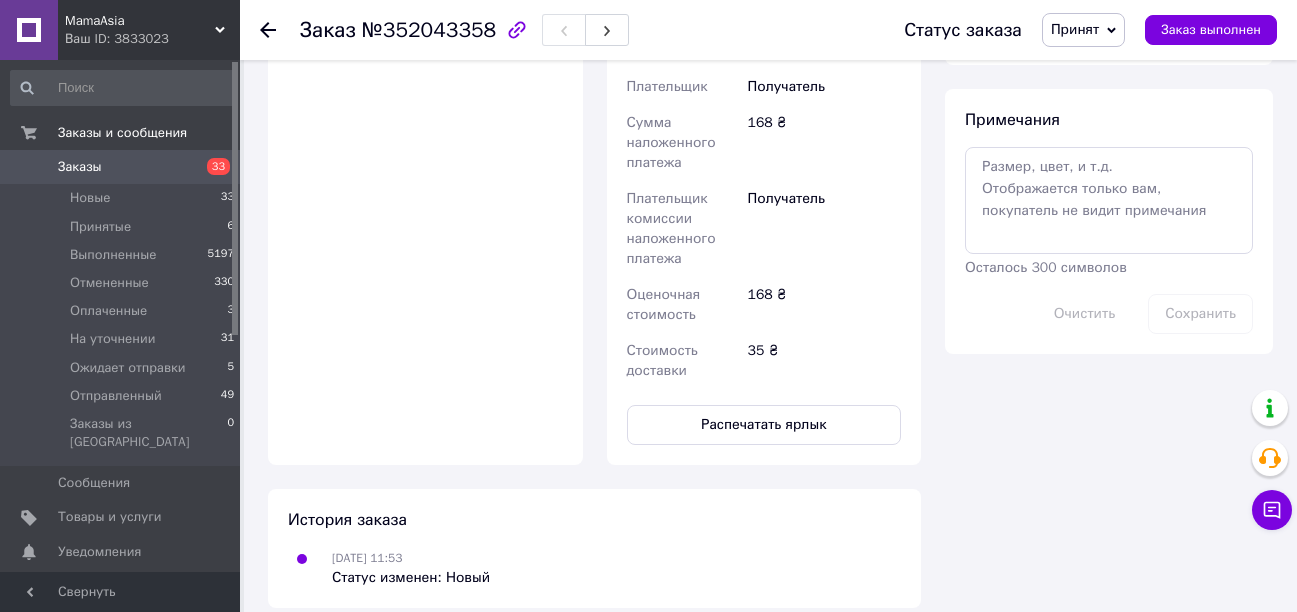 scroll, scrollTop: 1040, scrollLeft: 0, axis: vertical 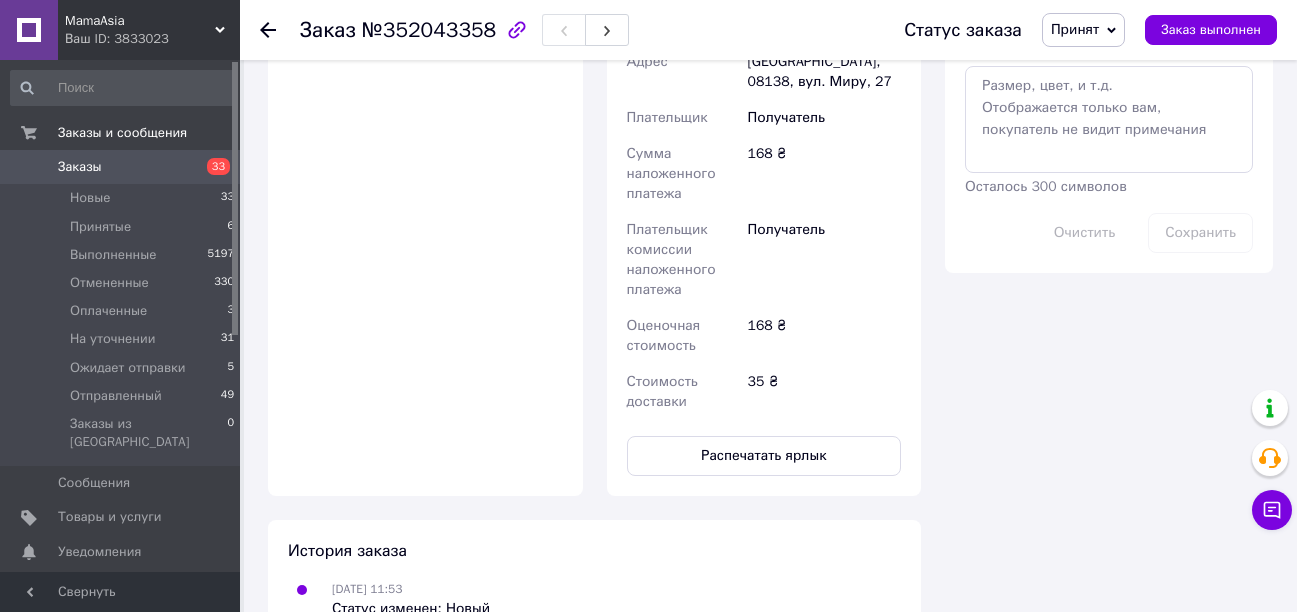 click 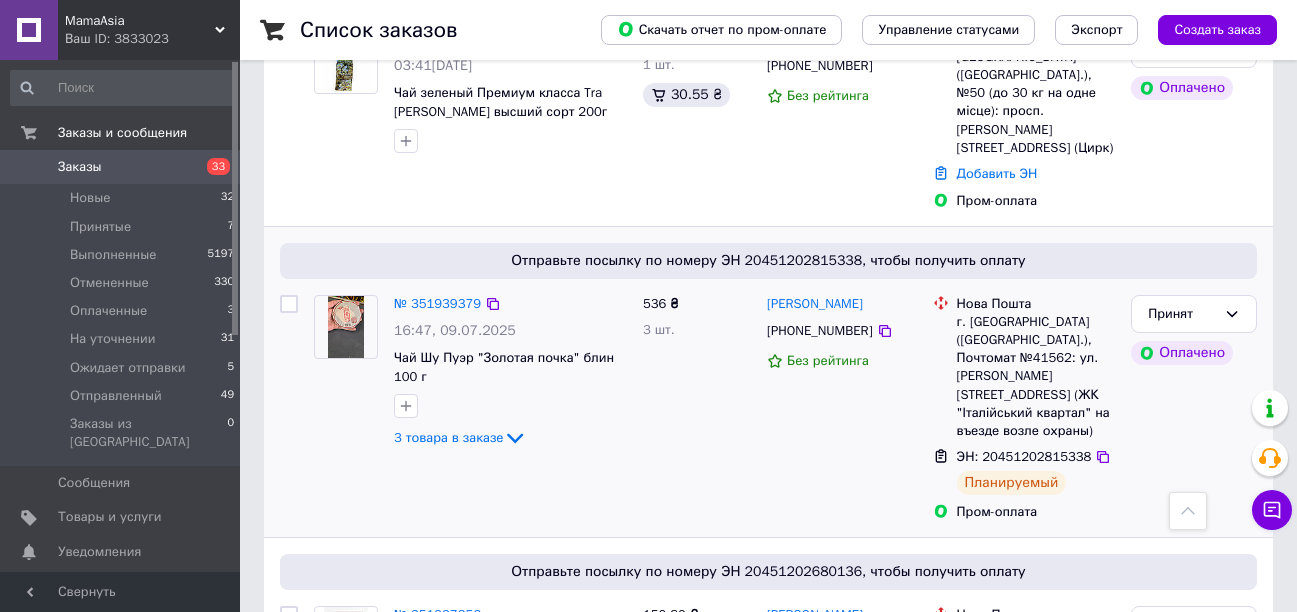 scroll, scrollTop: 760, scrollLeft: 0, axis: vertical 